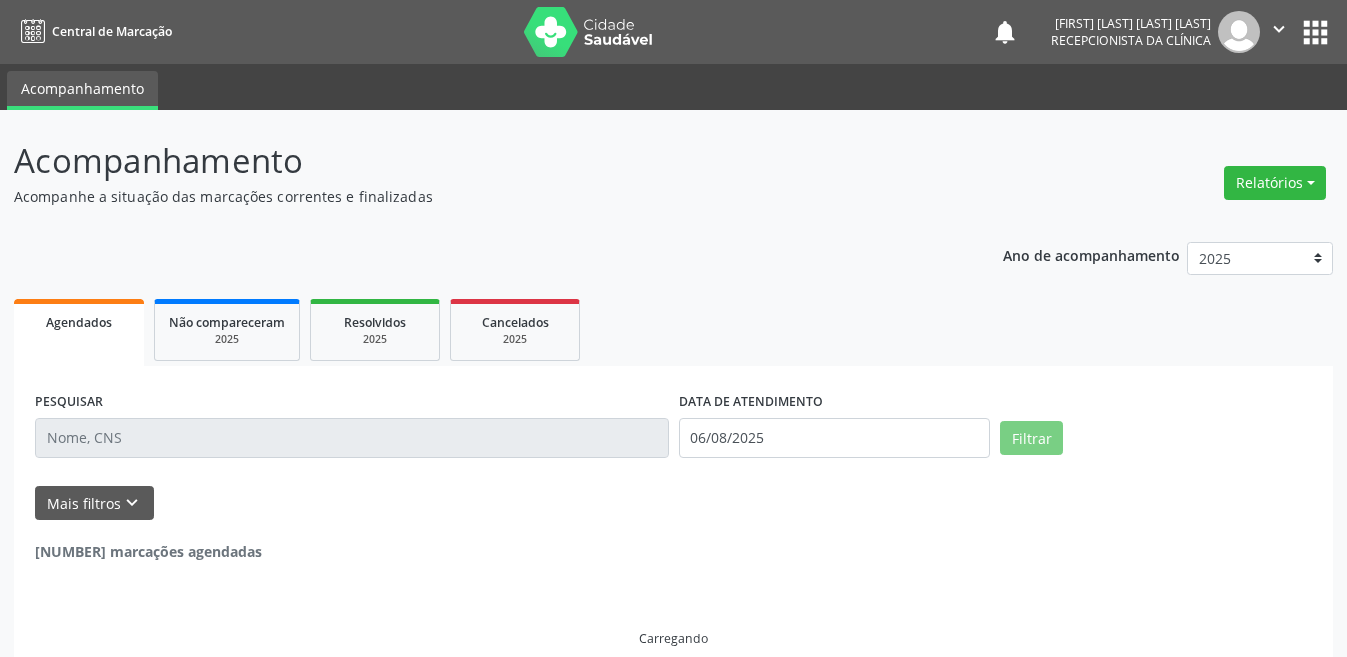 scroll, scrollTop: 0, scrollLeft: 0, axis: both 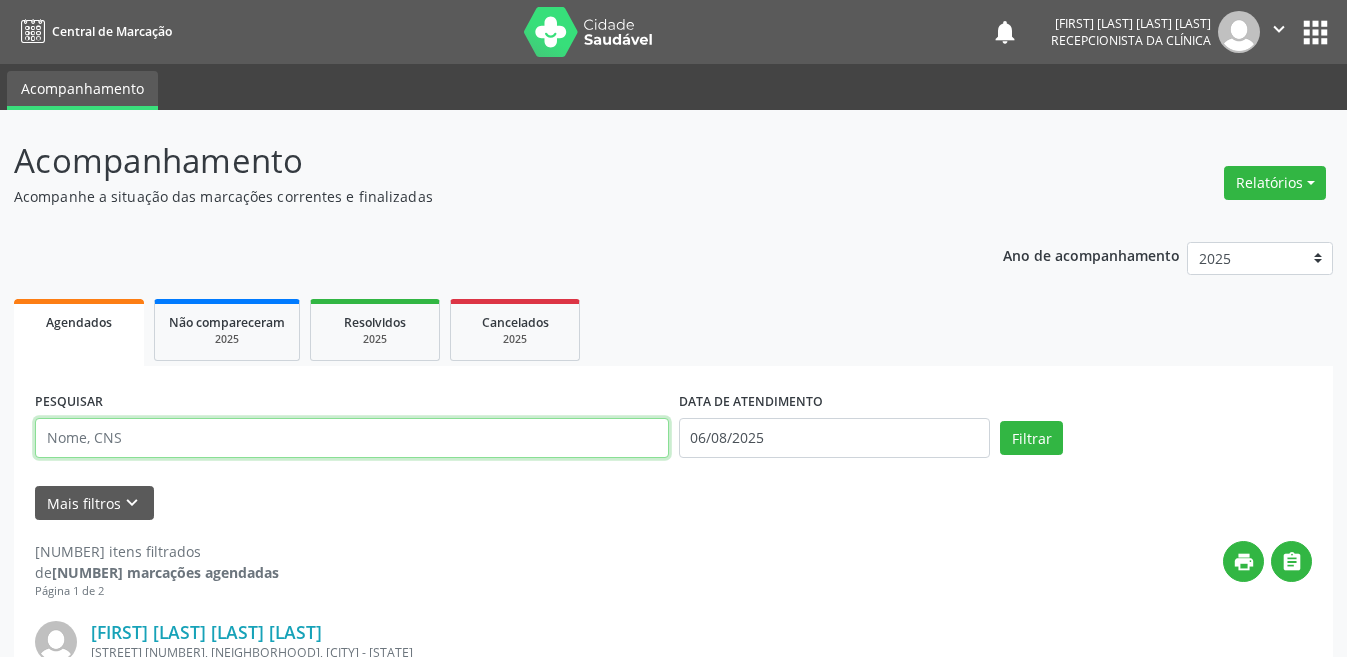 click at bounding box center (352, 438) 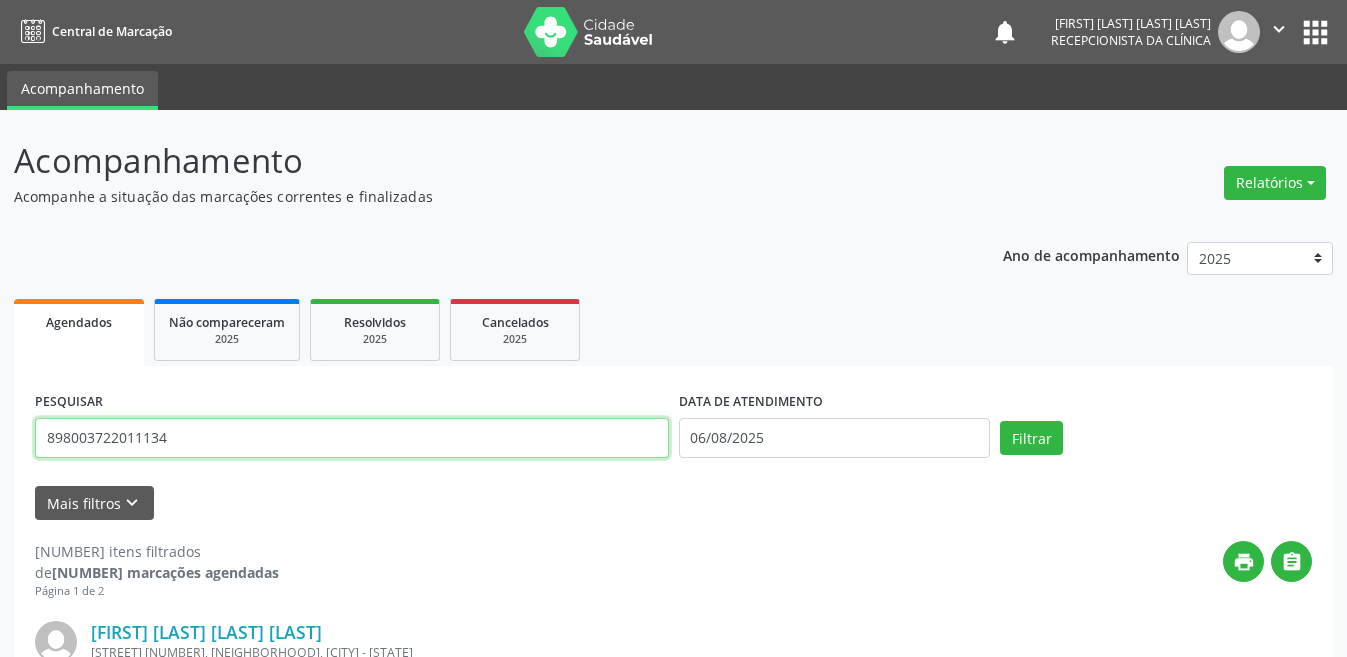 type on "898003722011134" 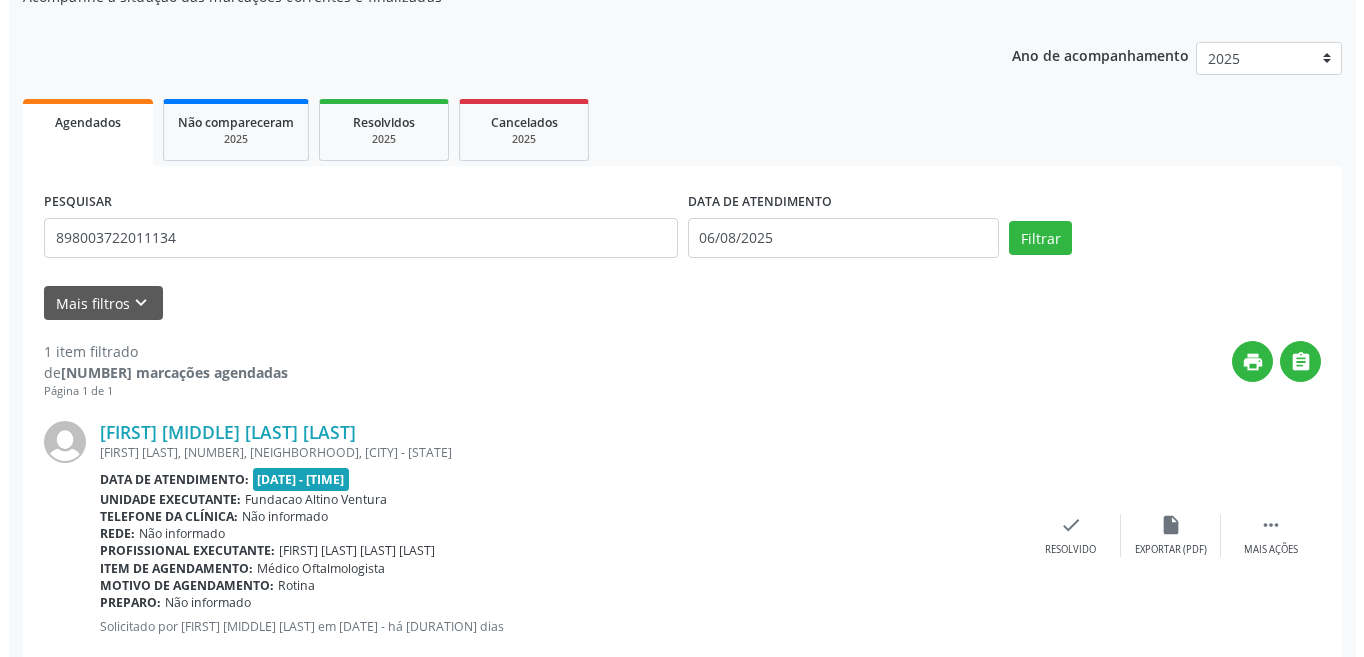 scroll, scrollTop: 248, scrollLeft: 0, axis: vertical 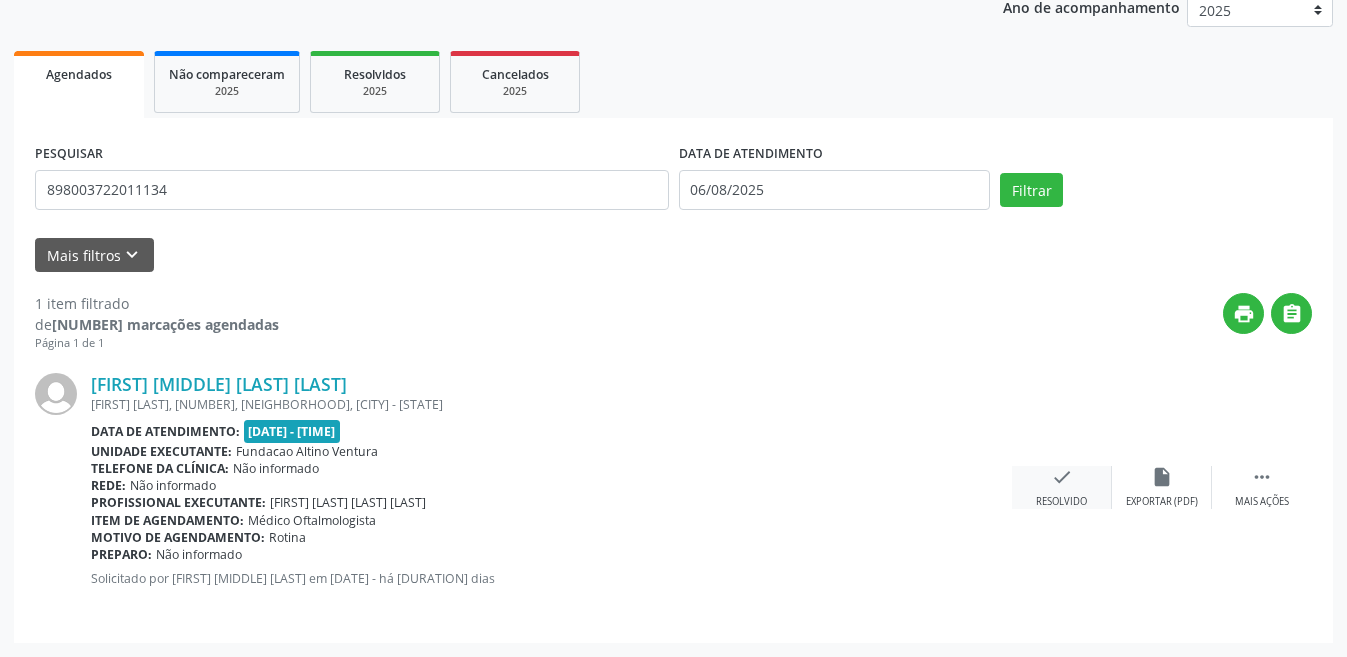 click on "check
Resolvido" at bounding box center [1062, 487] 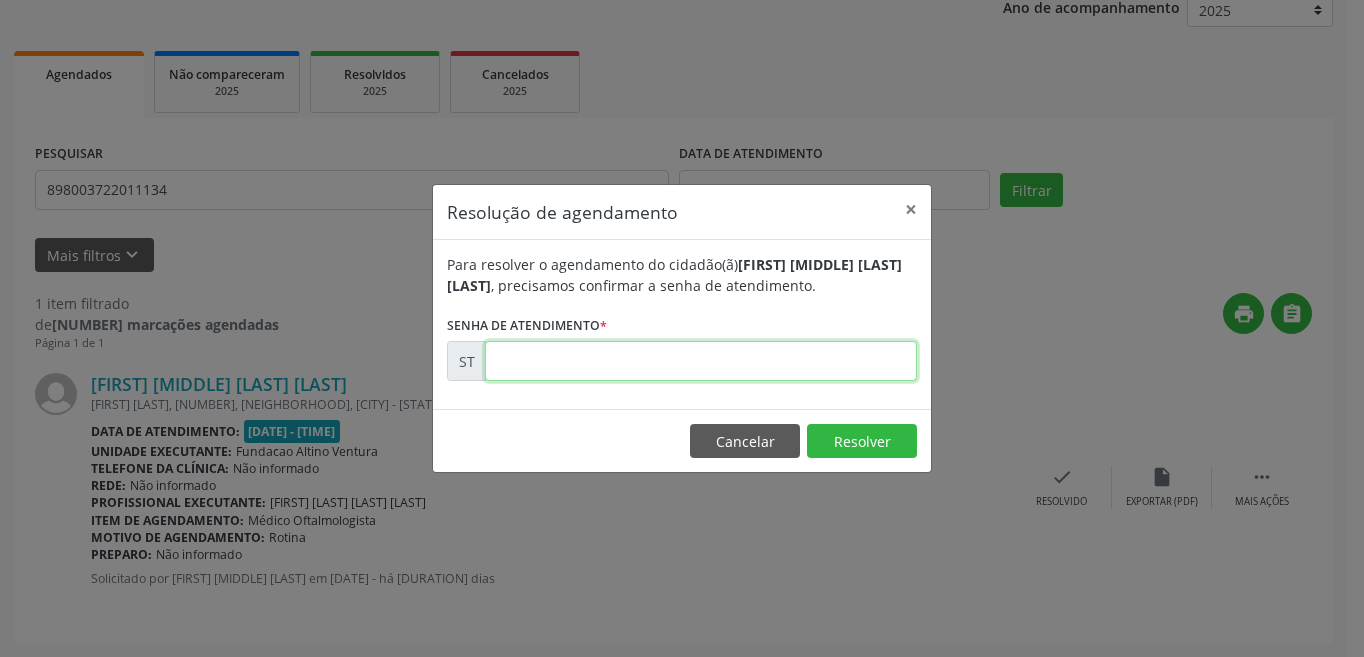 click at bounding box center (701, 361) 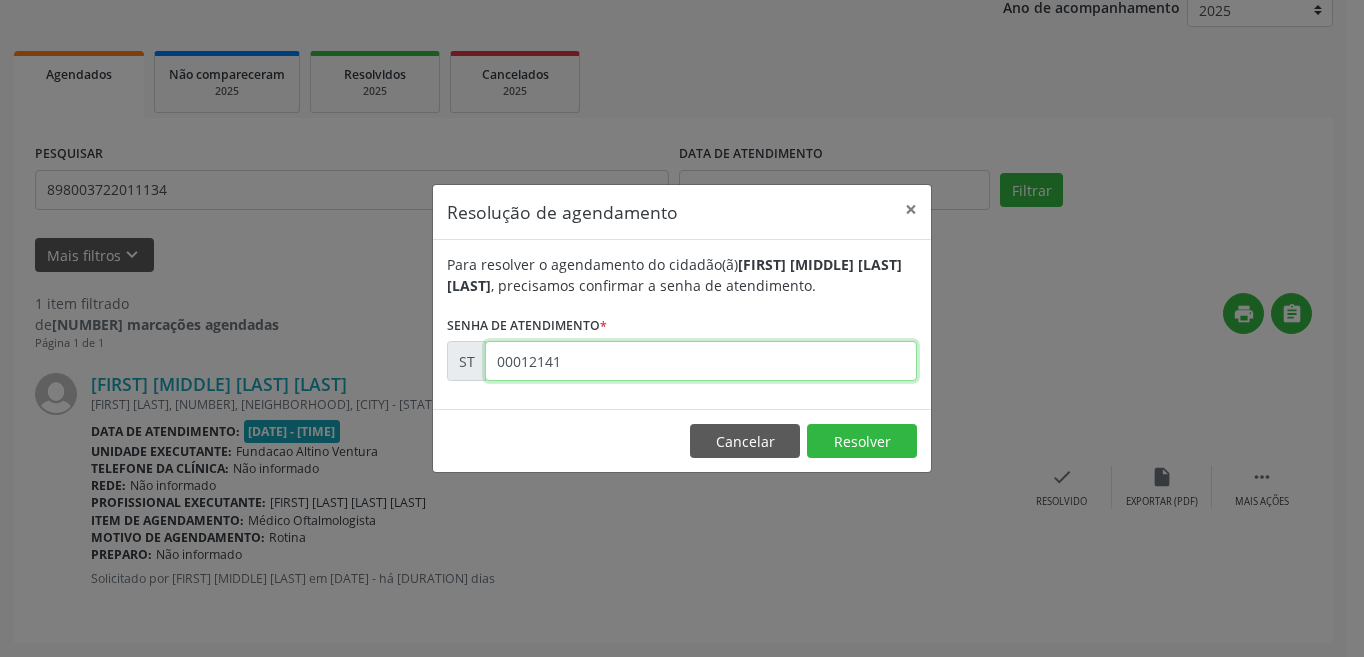 type on "00012141" 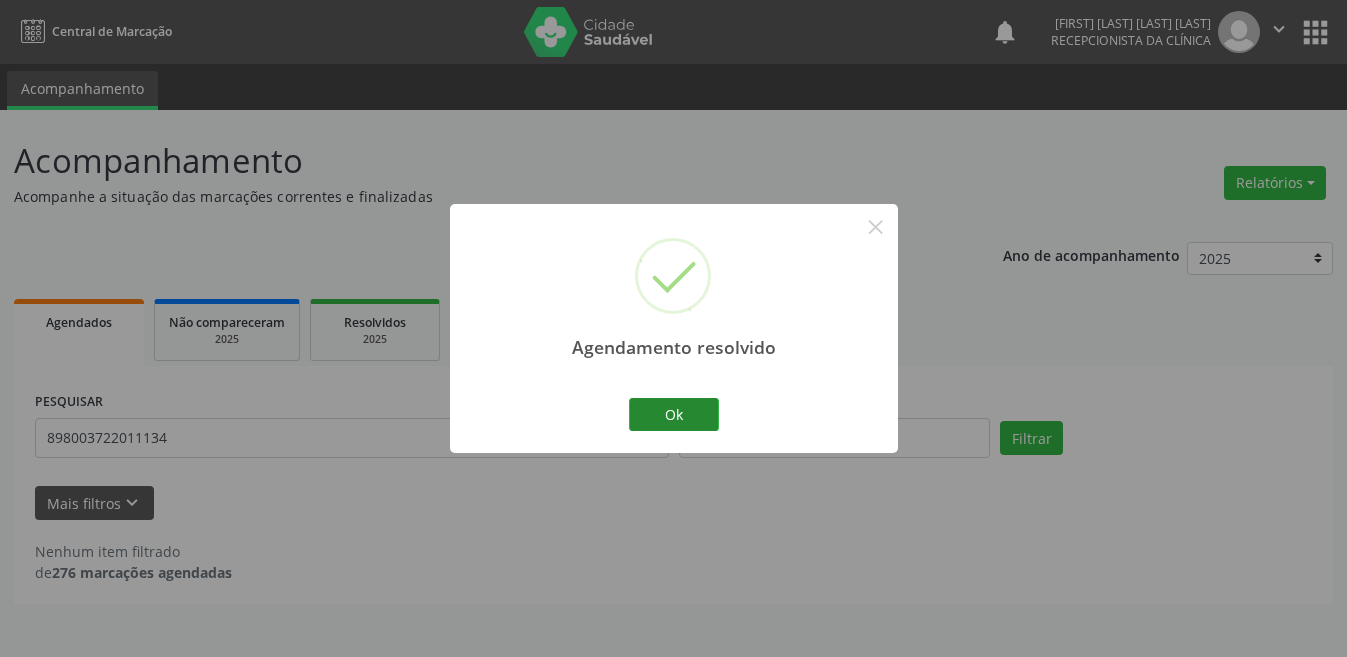 scroll, scrollTop: 0, scrollLeft: 0, axis: both 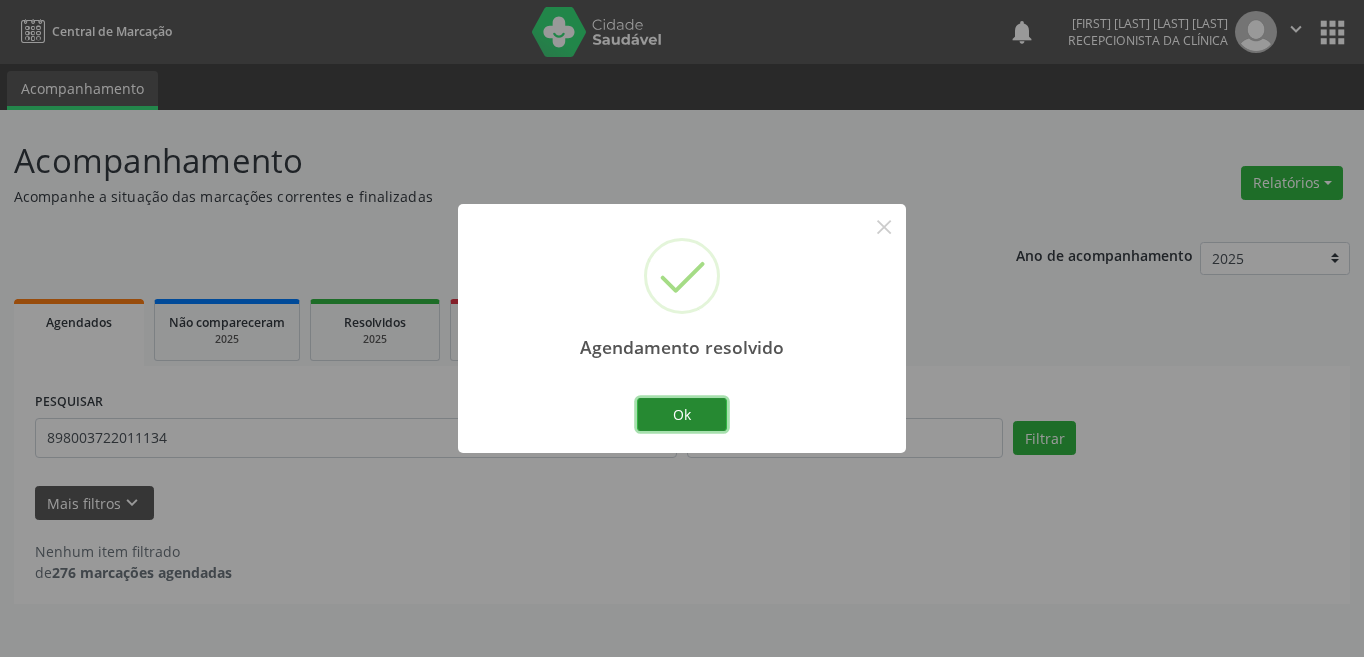 click on "Ok" at bounding box center (682, 415) 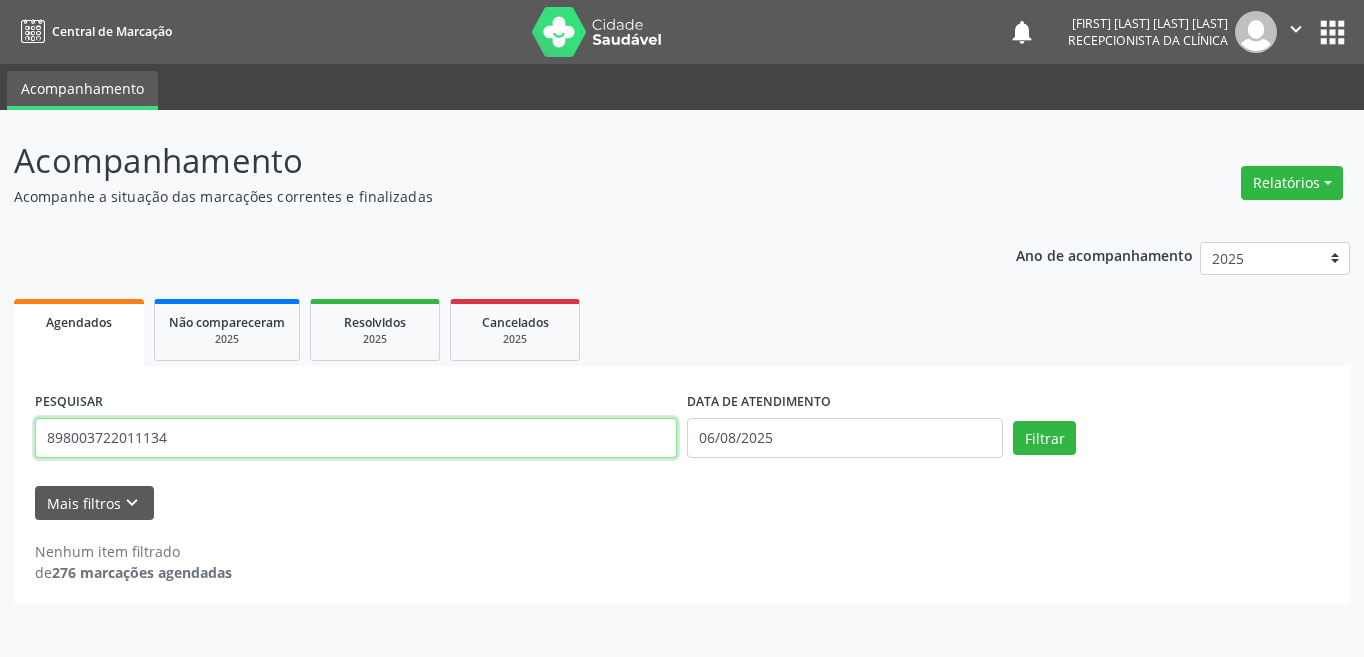 click on "898003722011134" at bounding box center [356, 438] 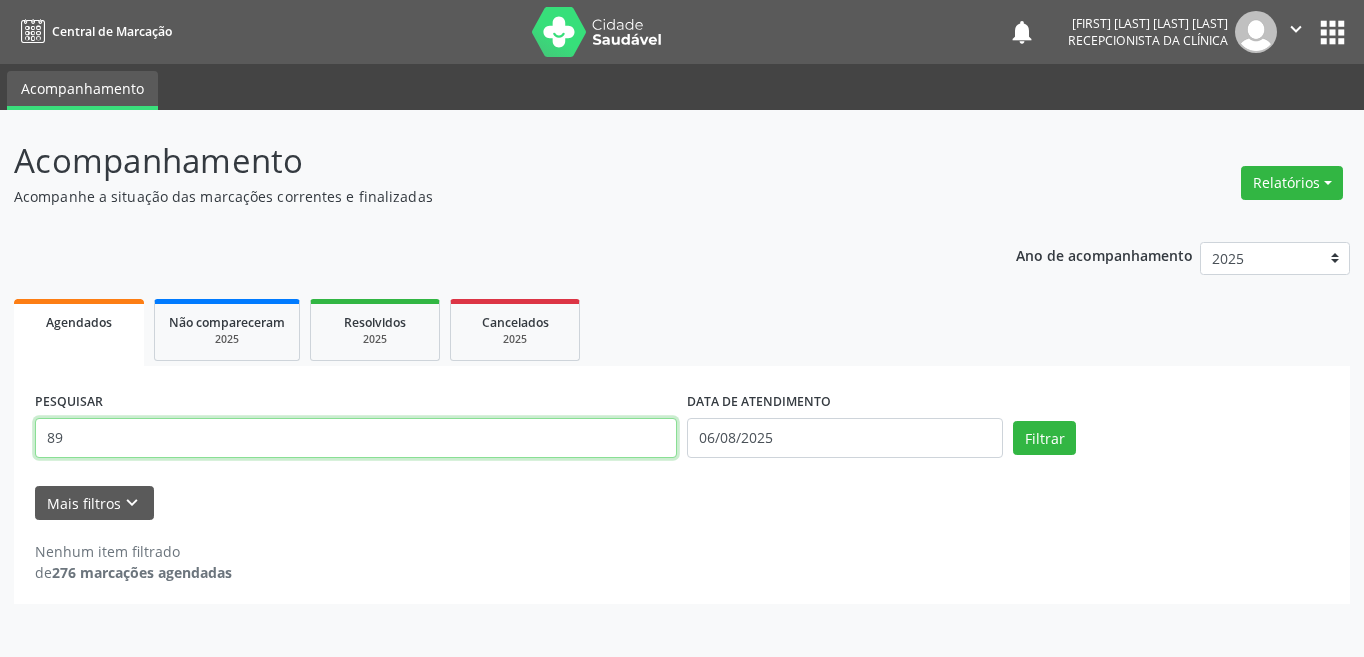 type on "8" 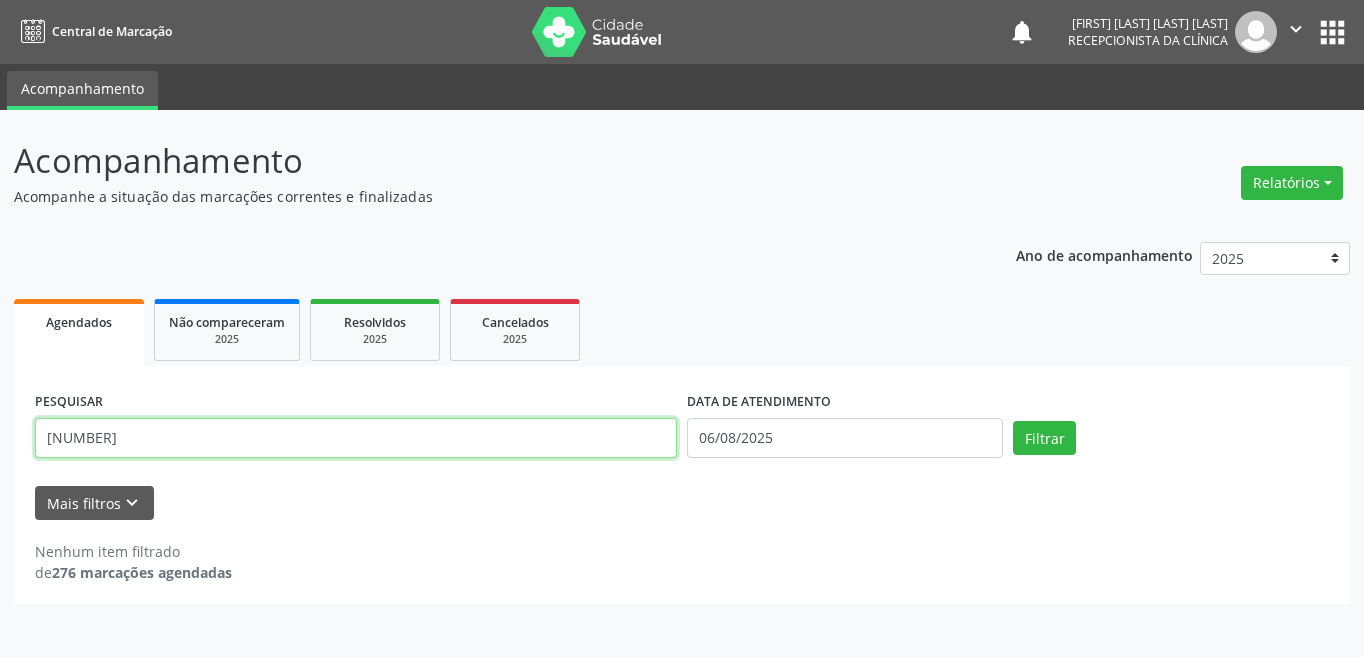 type on "[NUMBER]" 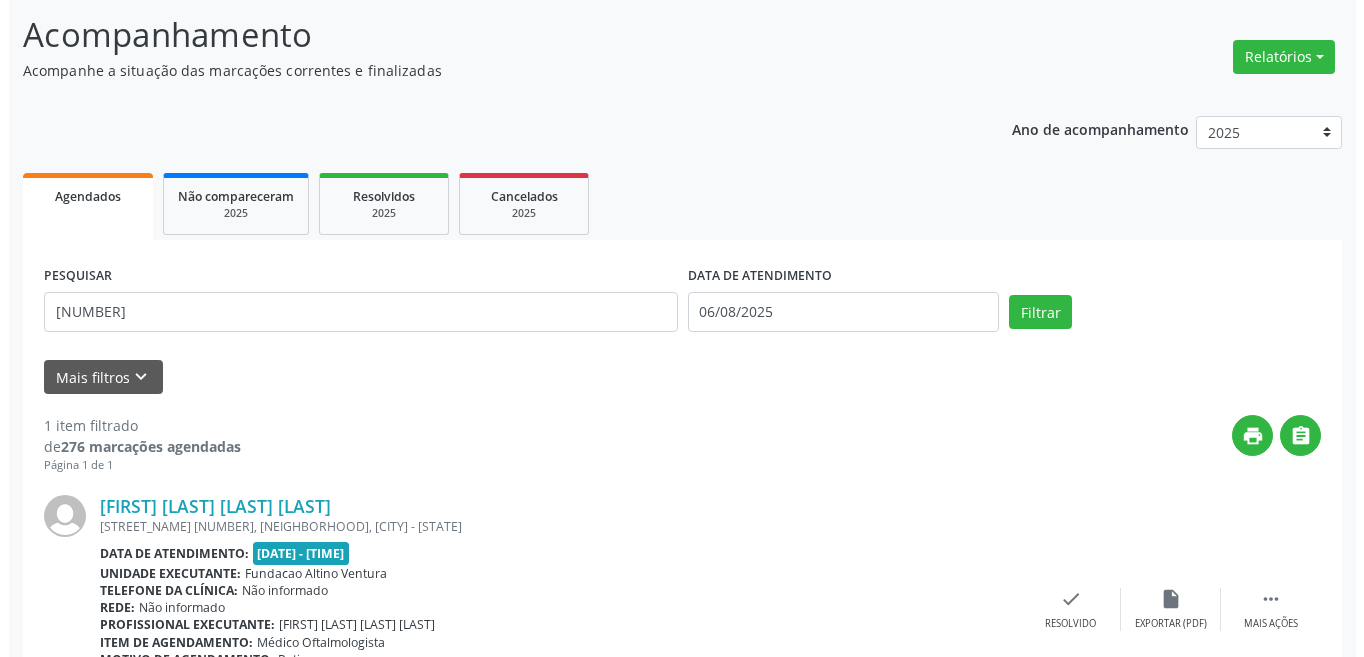 scroll, scrollTop: 248, scrollLeft: 0, axis: vertical 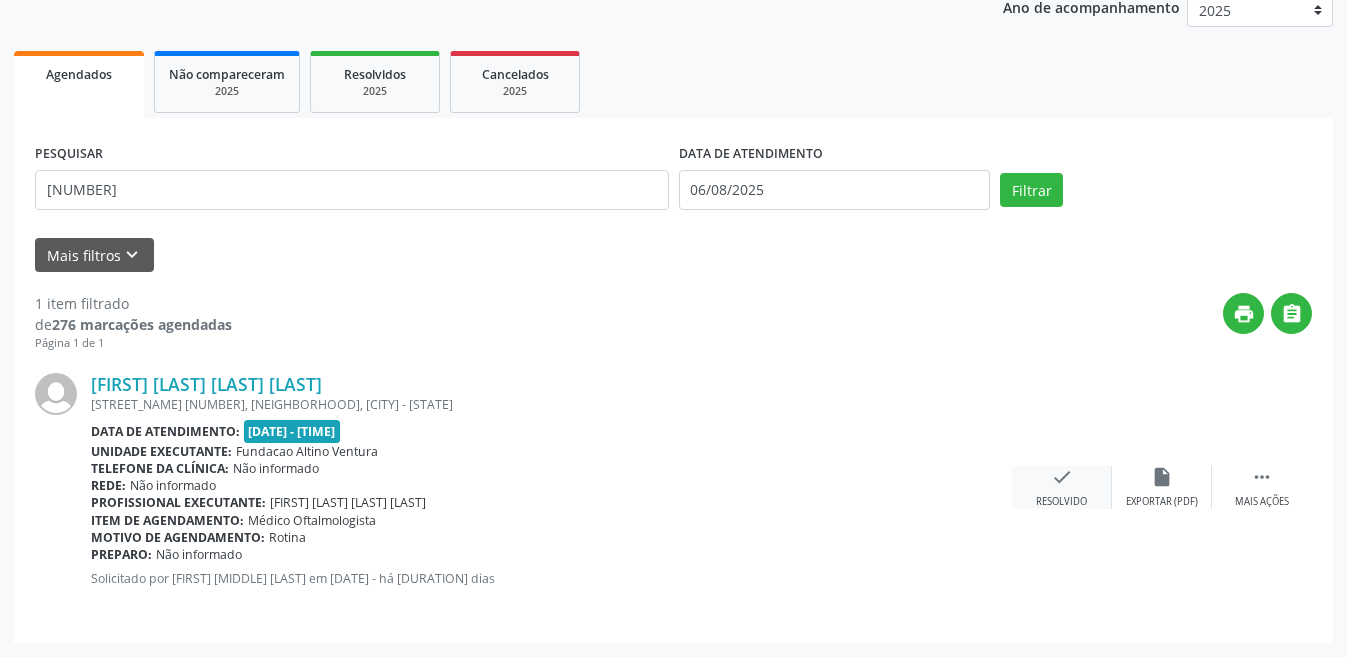 click on "Resolvido" at bounding box center (1061, 502) 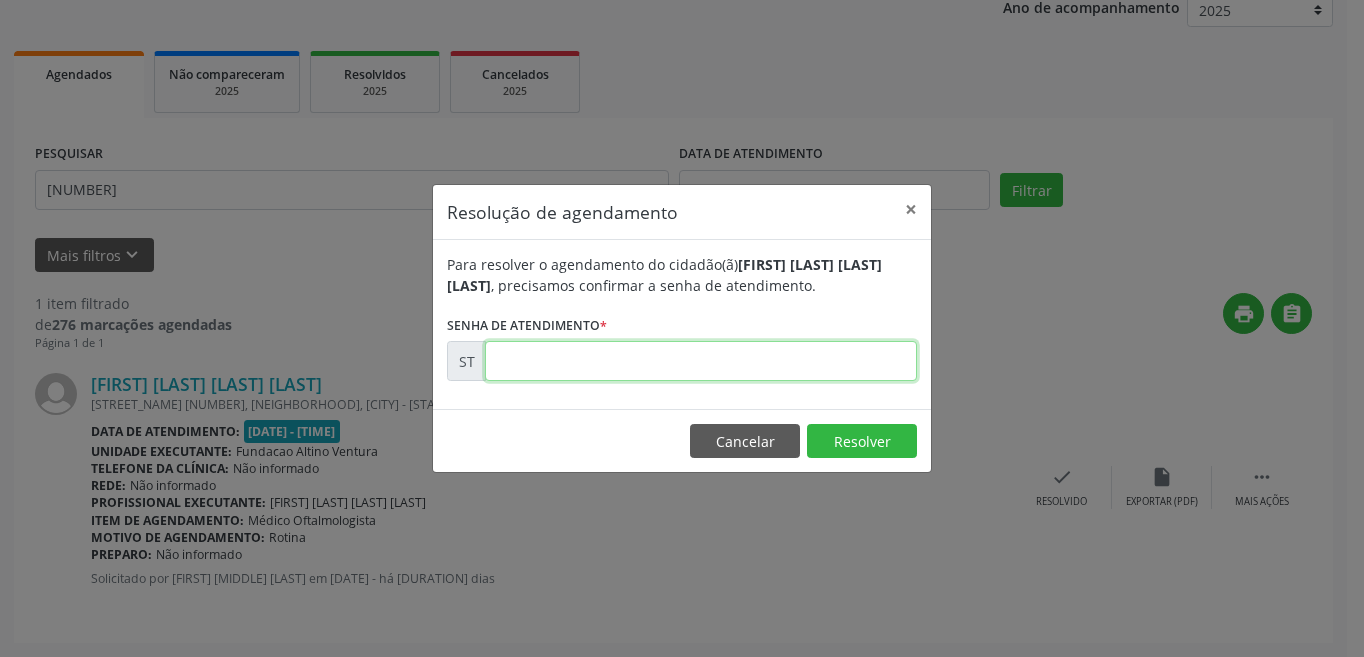 click at bounding box center [701, 361] 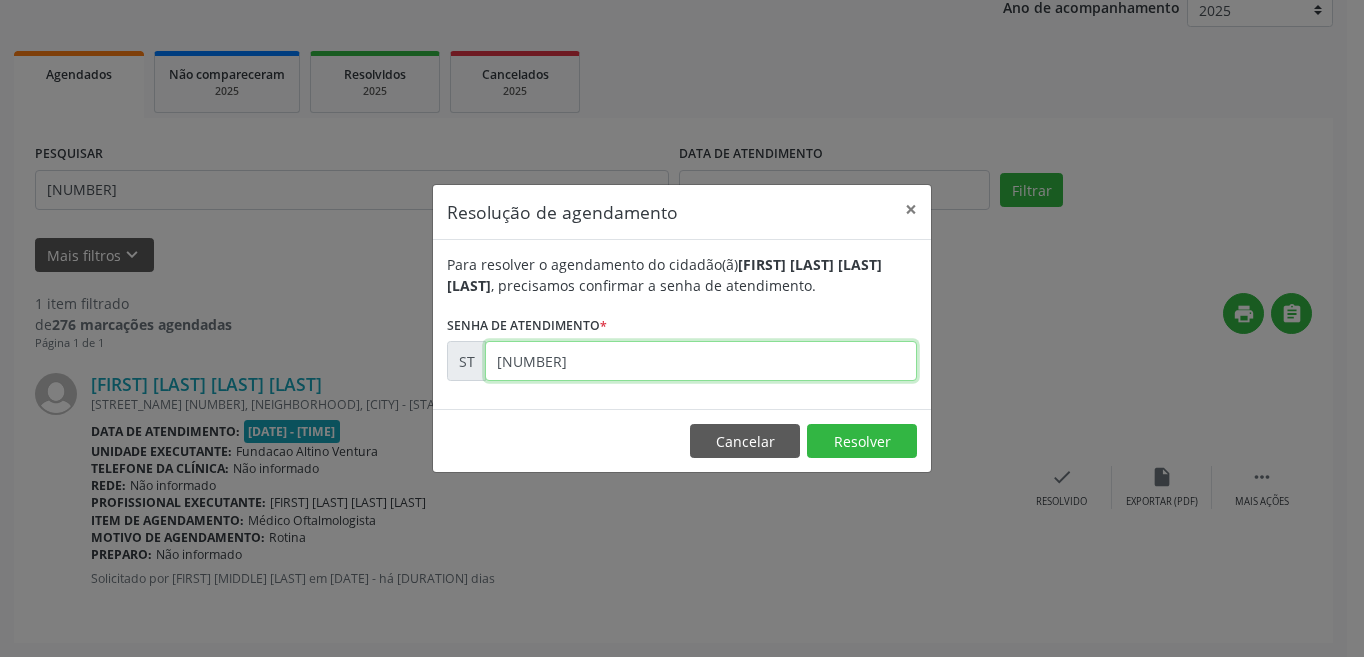 type on "[NUMBER]" 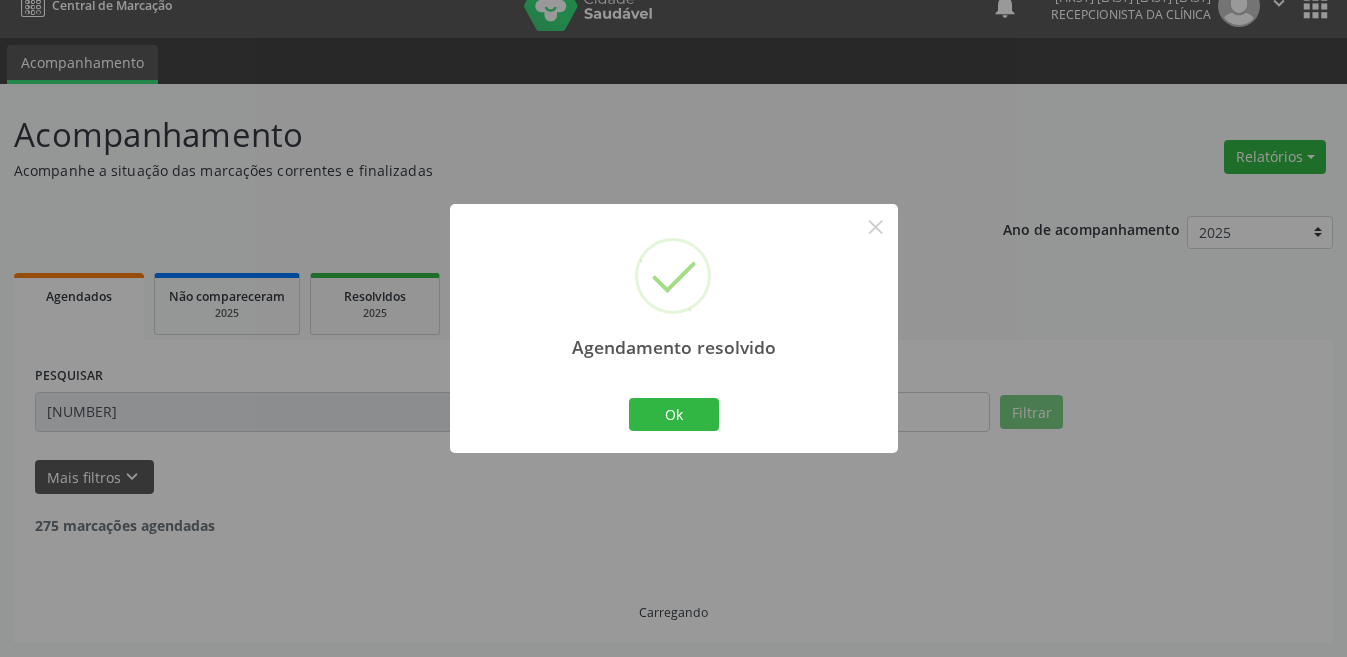 scroll, scrollTop: 0, scrollLeft: 0, axis: both 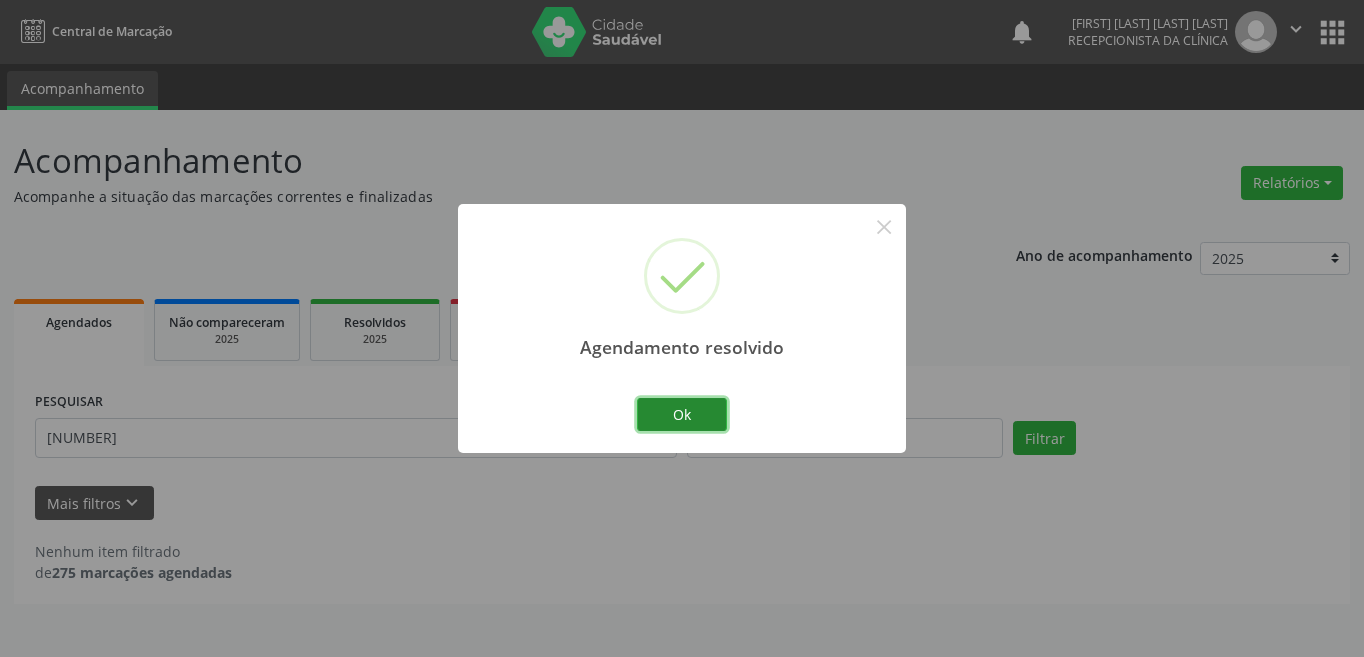 click on "Ok" at bounding box center [682, 415] 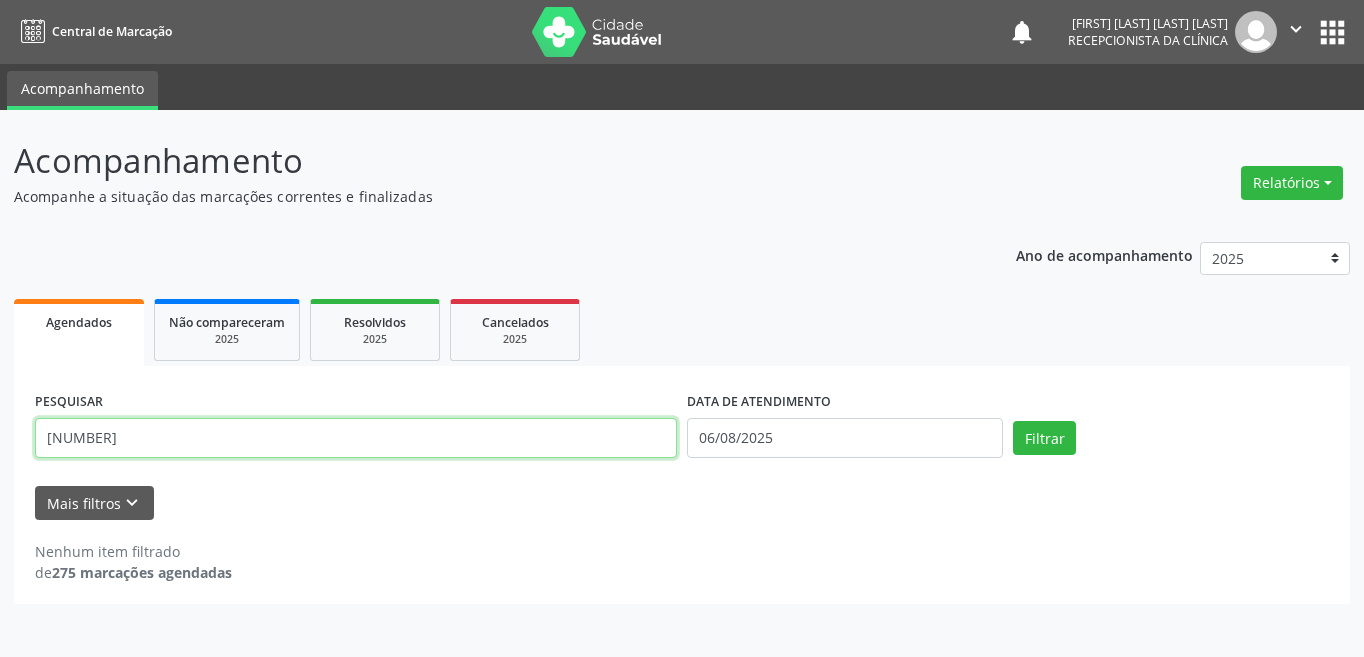click on "[NUMBER]" at bounding box center (356, 438) 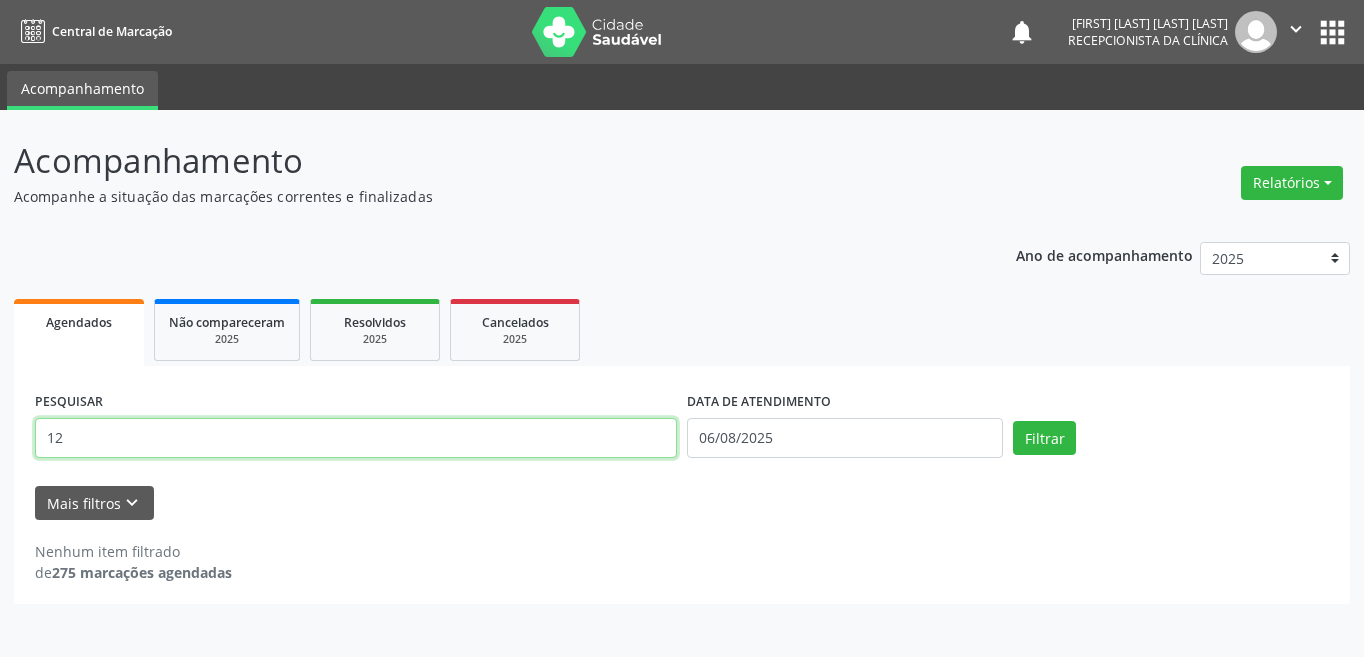 type on "1" 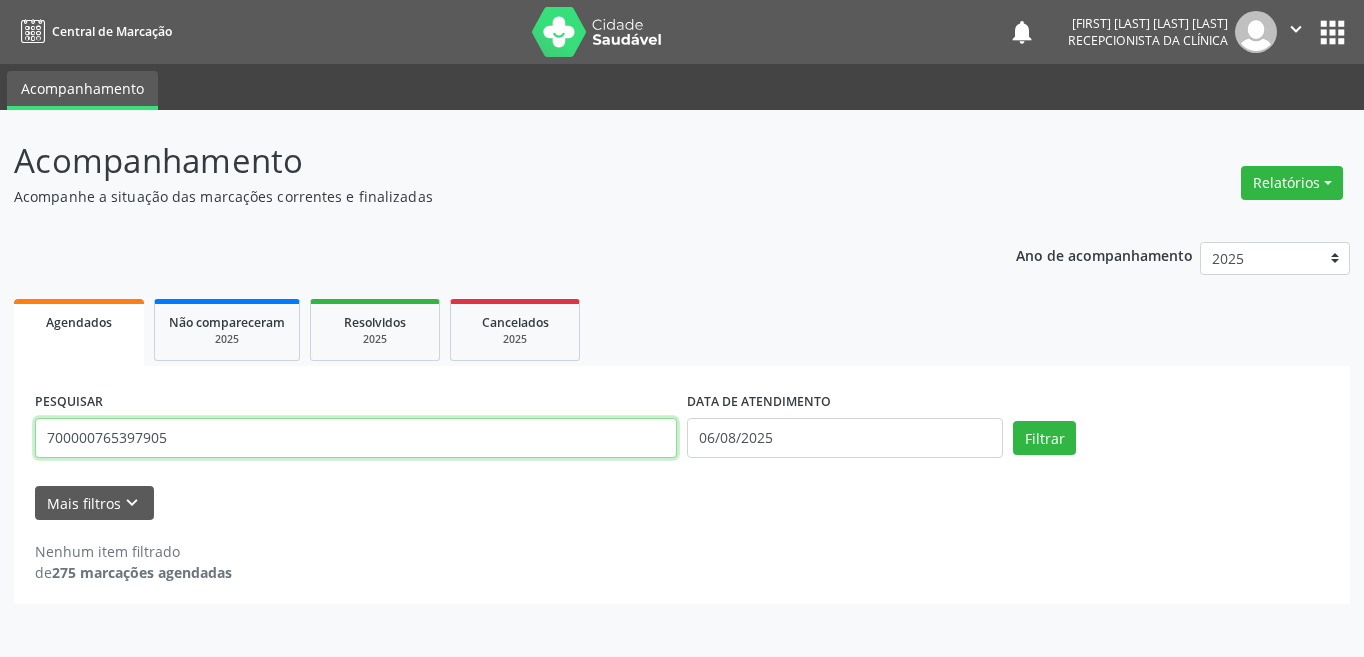 click on "Filtrar" at bounding box center [1044, 438] 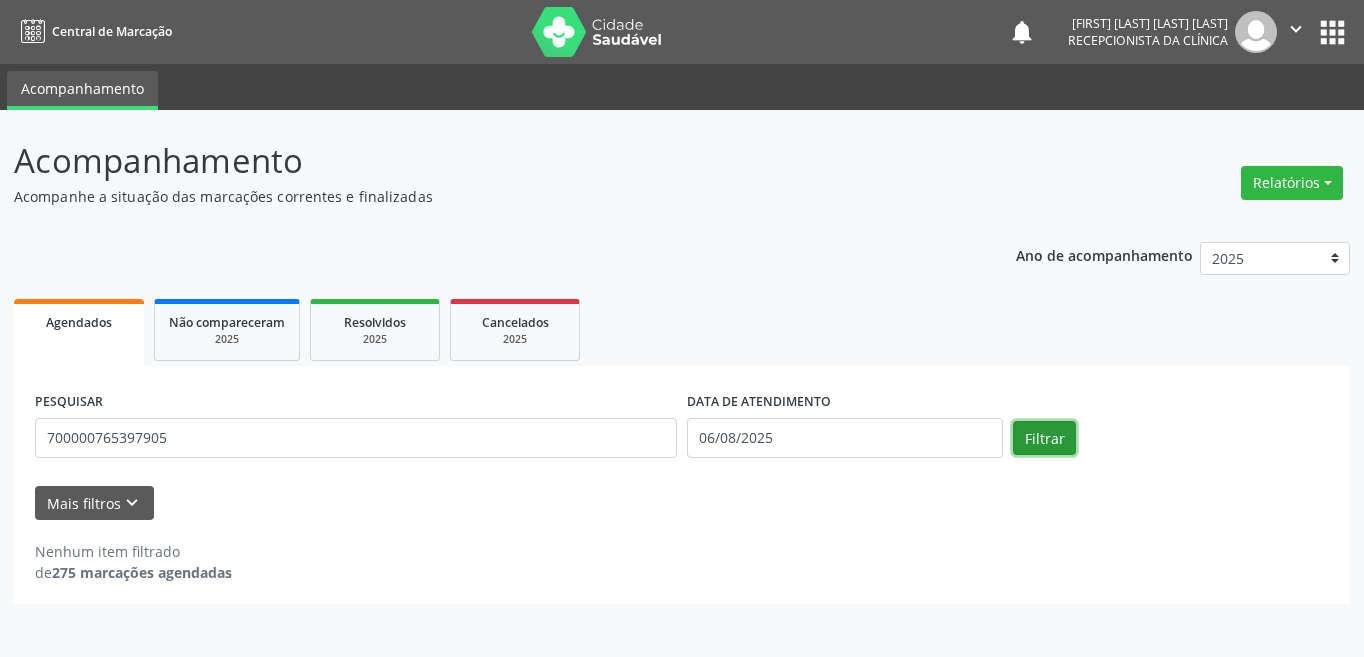 click on "Filtrar" at bounding box center (1044, 438) 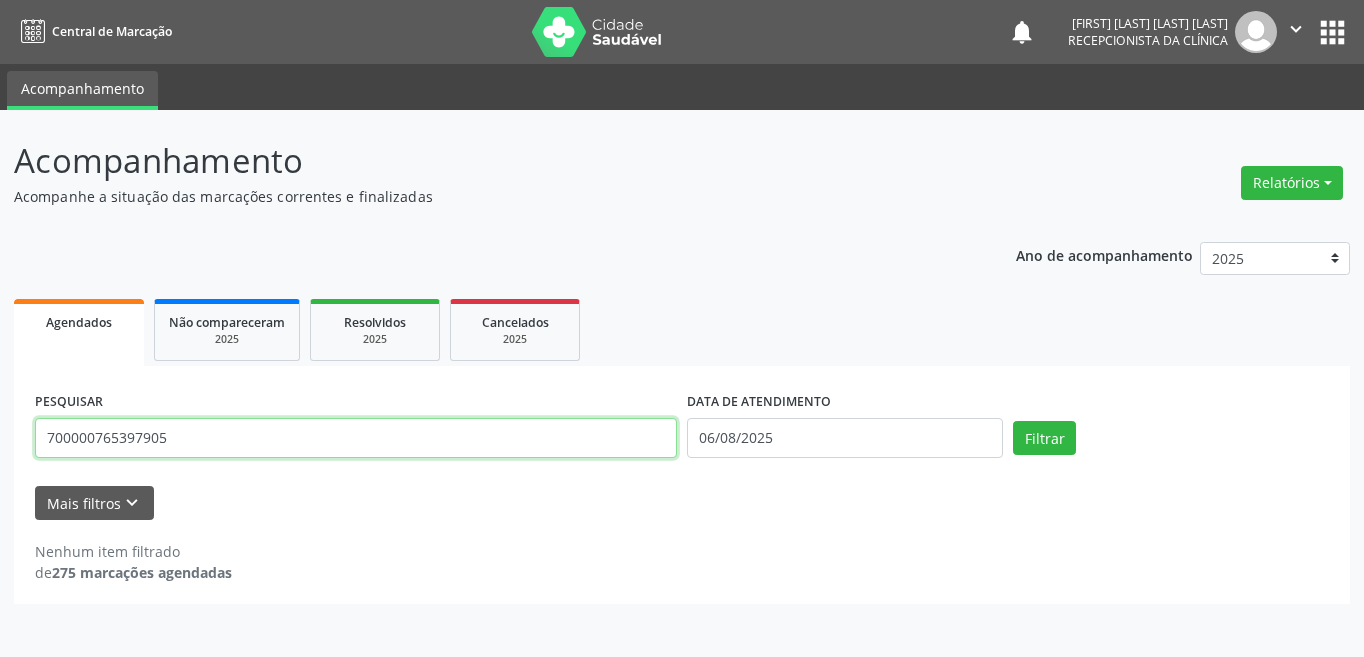 click on "700000765397905" at bounding box center (356, 438) 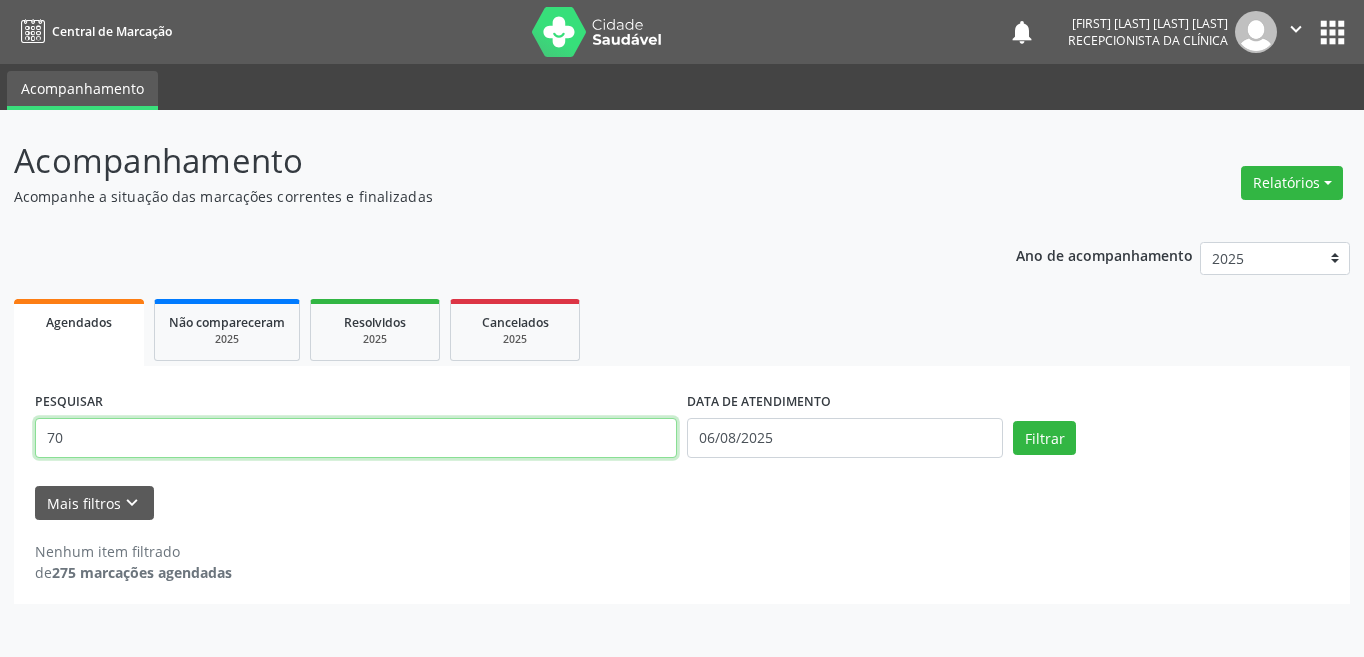type on "7" 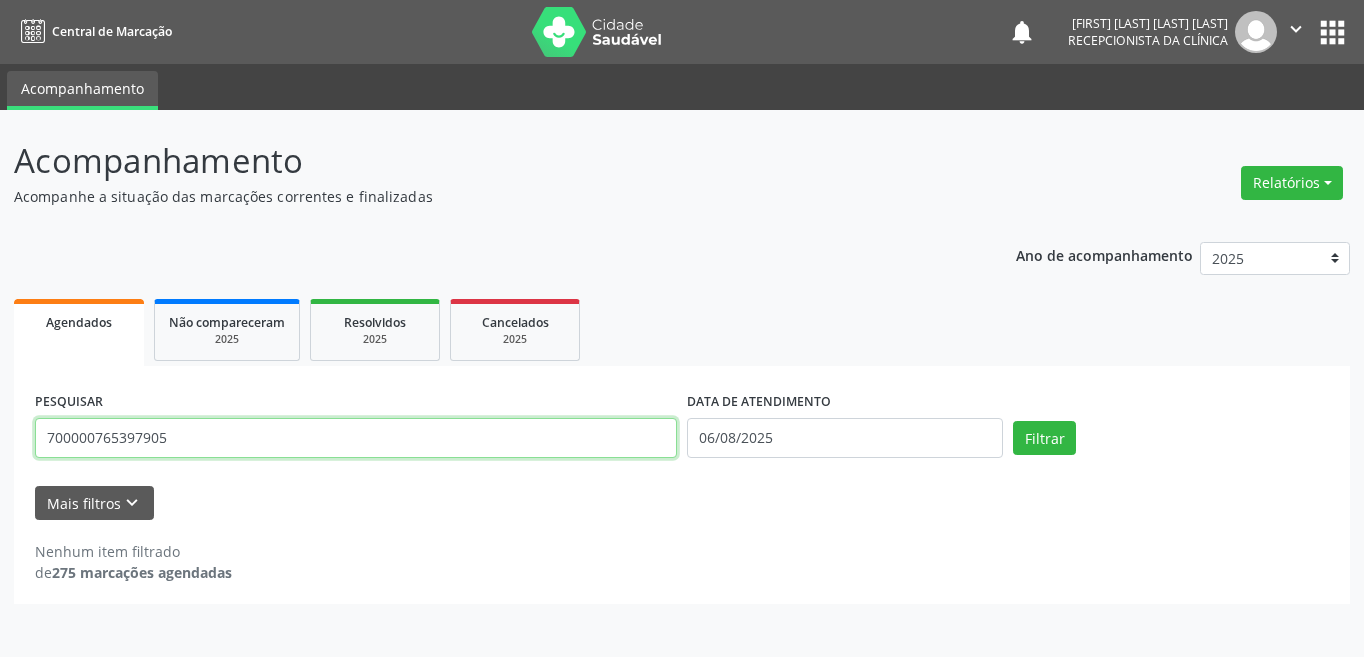 click on "Filtrar" at bounding box center (1044, 438) 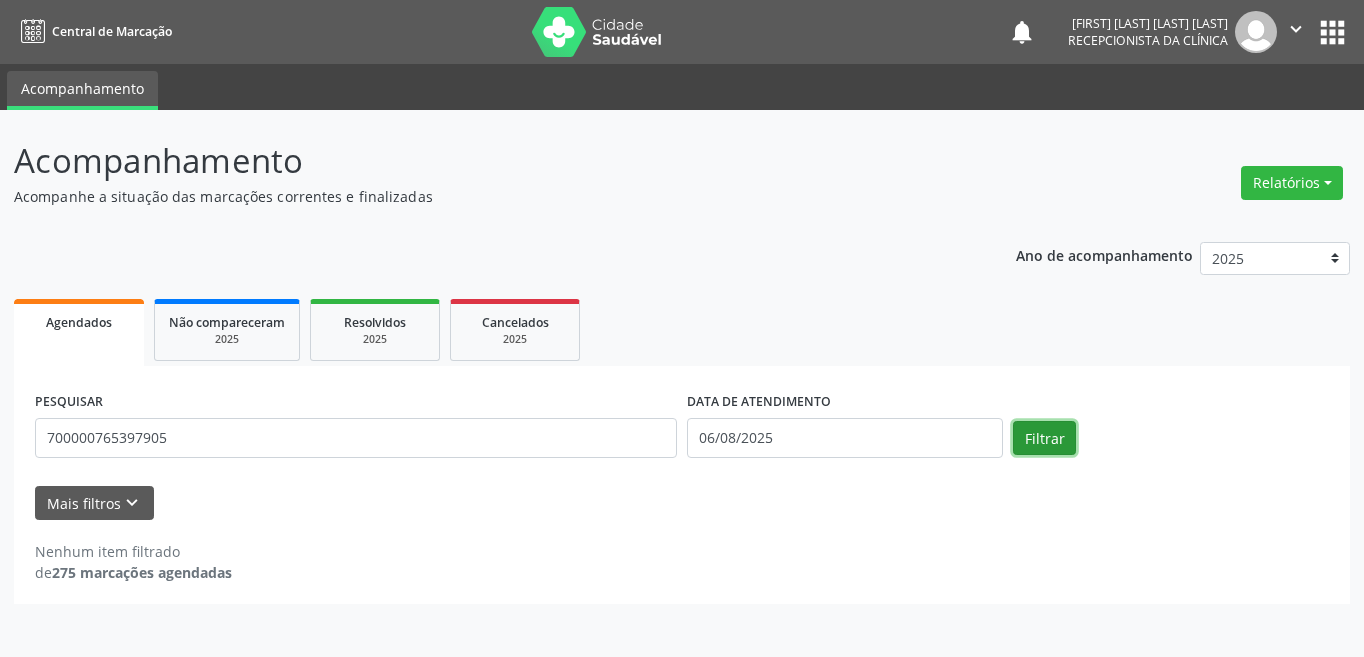 click on "Filtrar" at bounding box center [1044, 438] 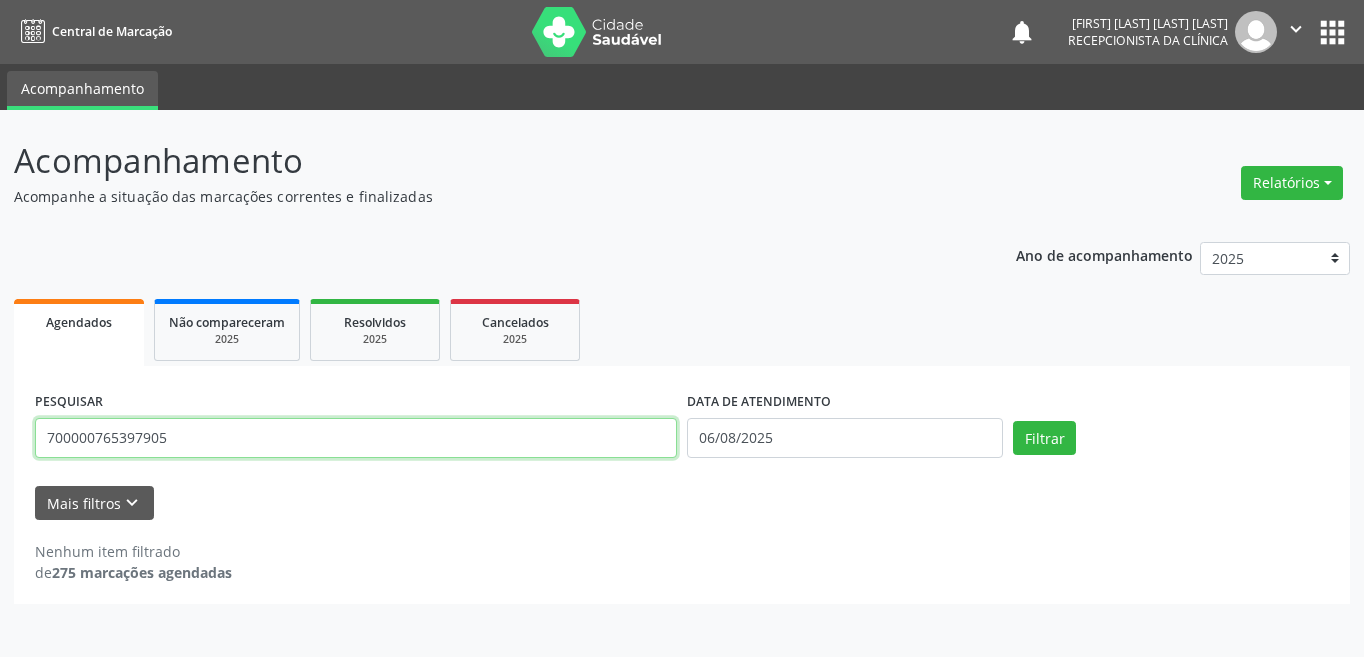 click on "700000765397905" at bounding box center [356, 438] 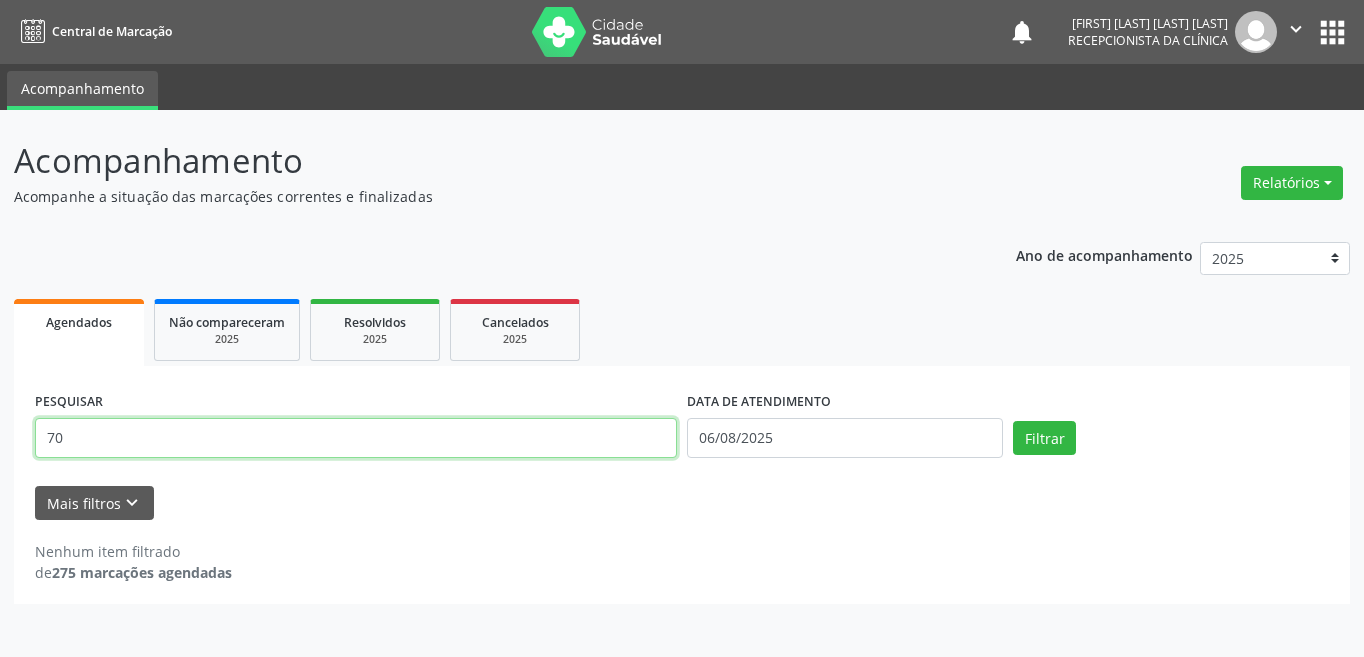 type on "7" 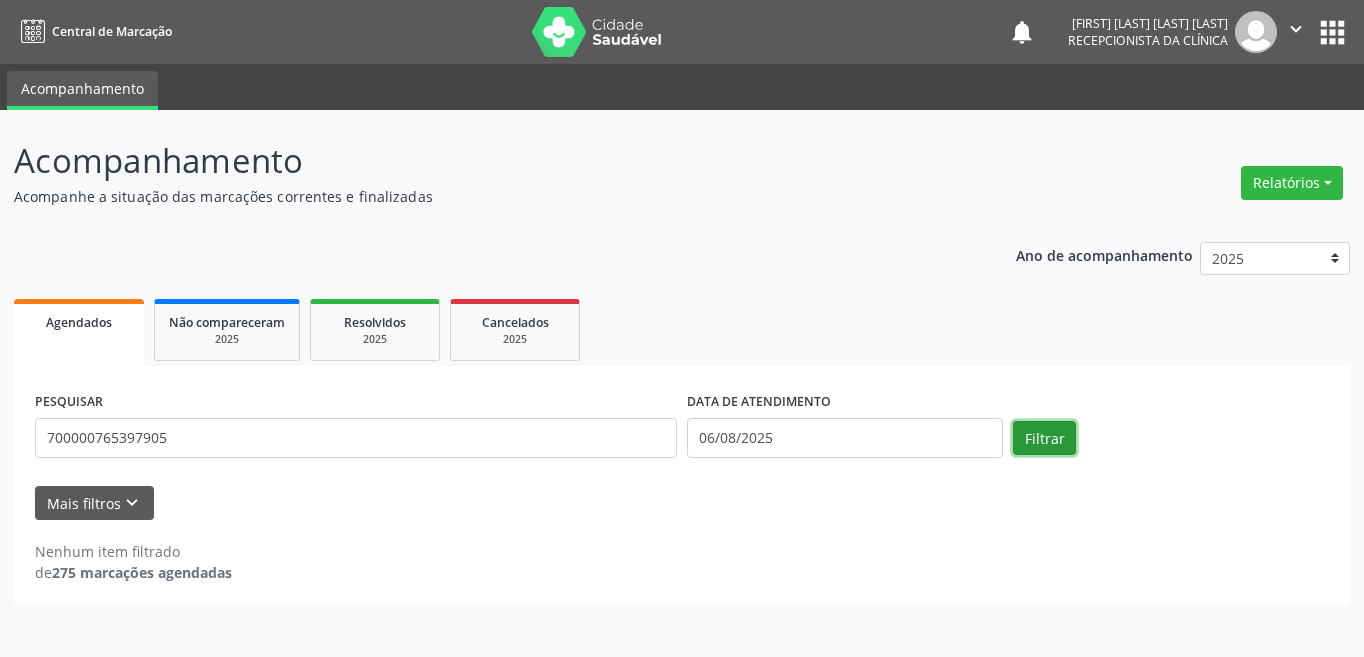 click on "Filtrar" at bounding box center [1044, 438] 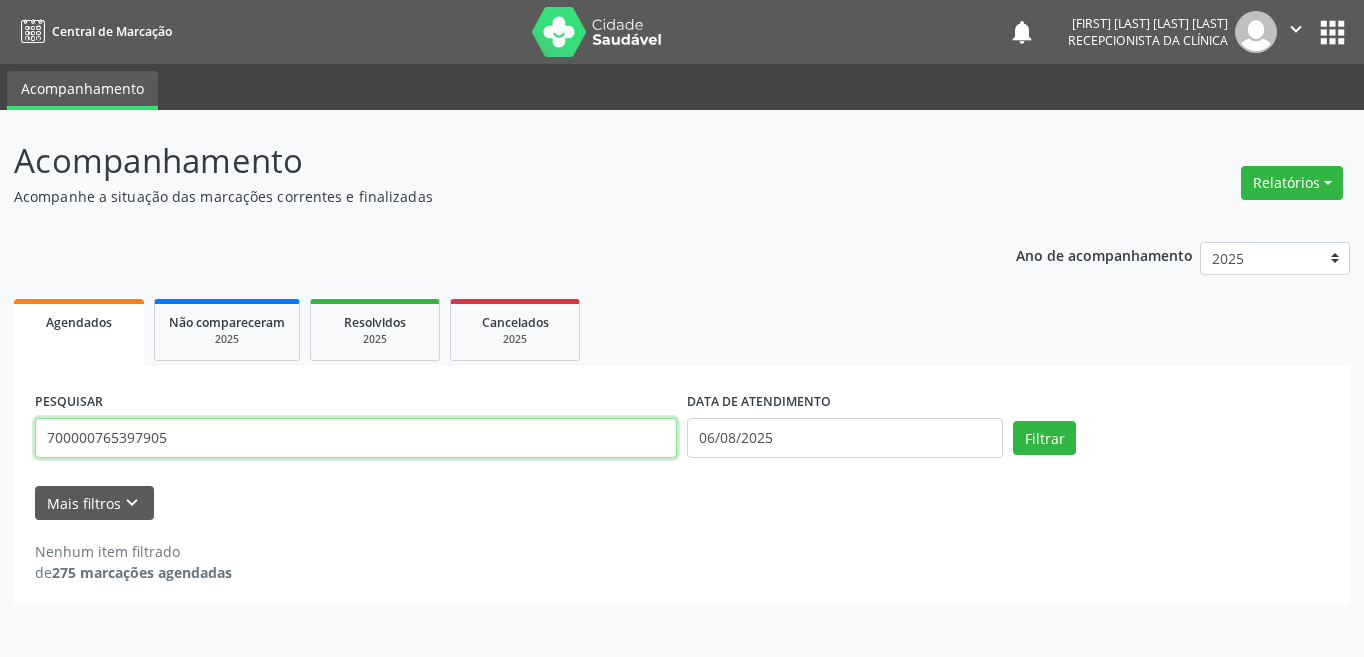 click on "700000765397905" at bounding box center [356, 438] 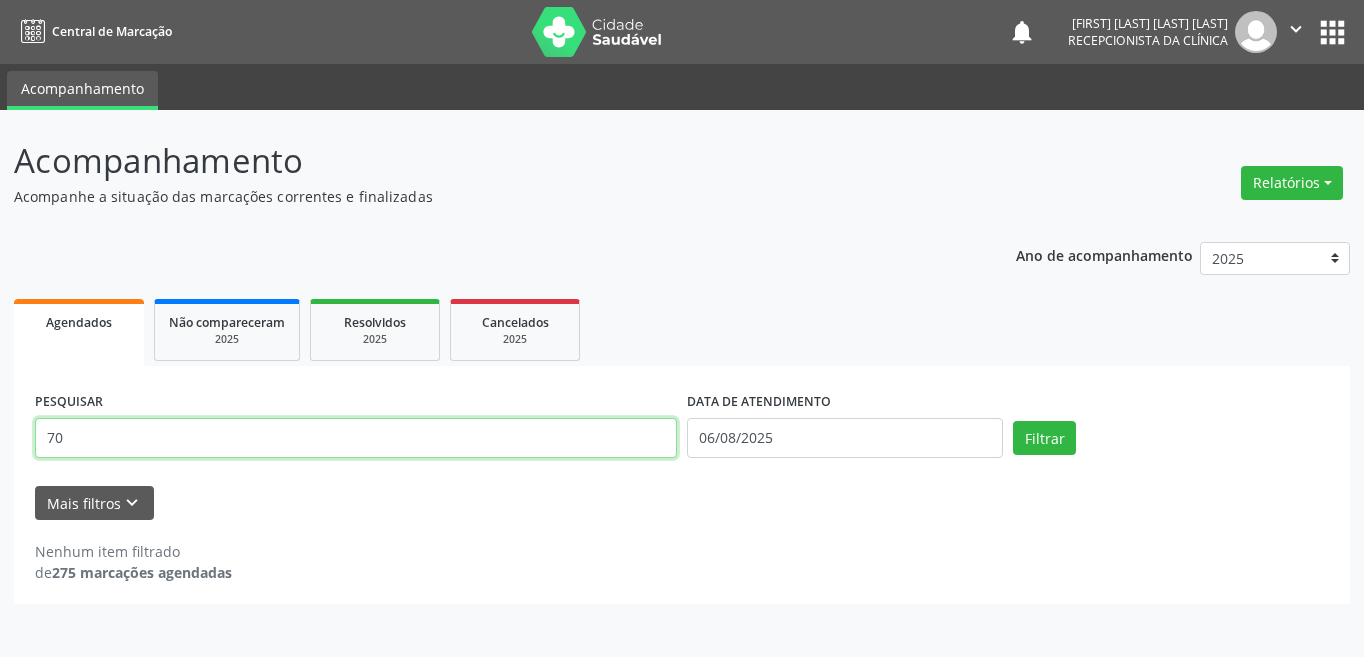 type on "7" 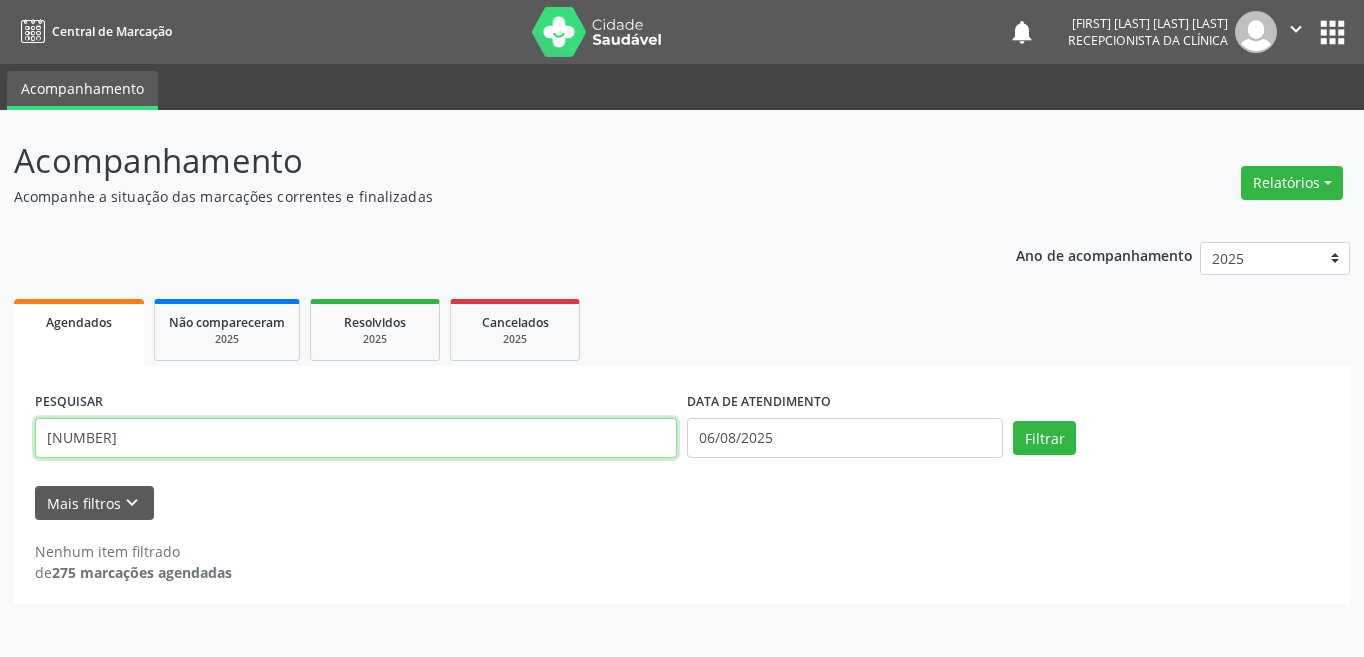 type on "[NUMBER]" 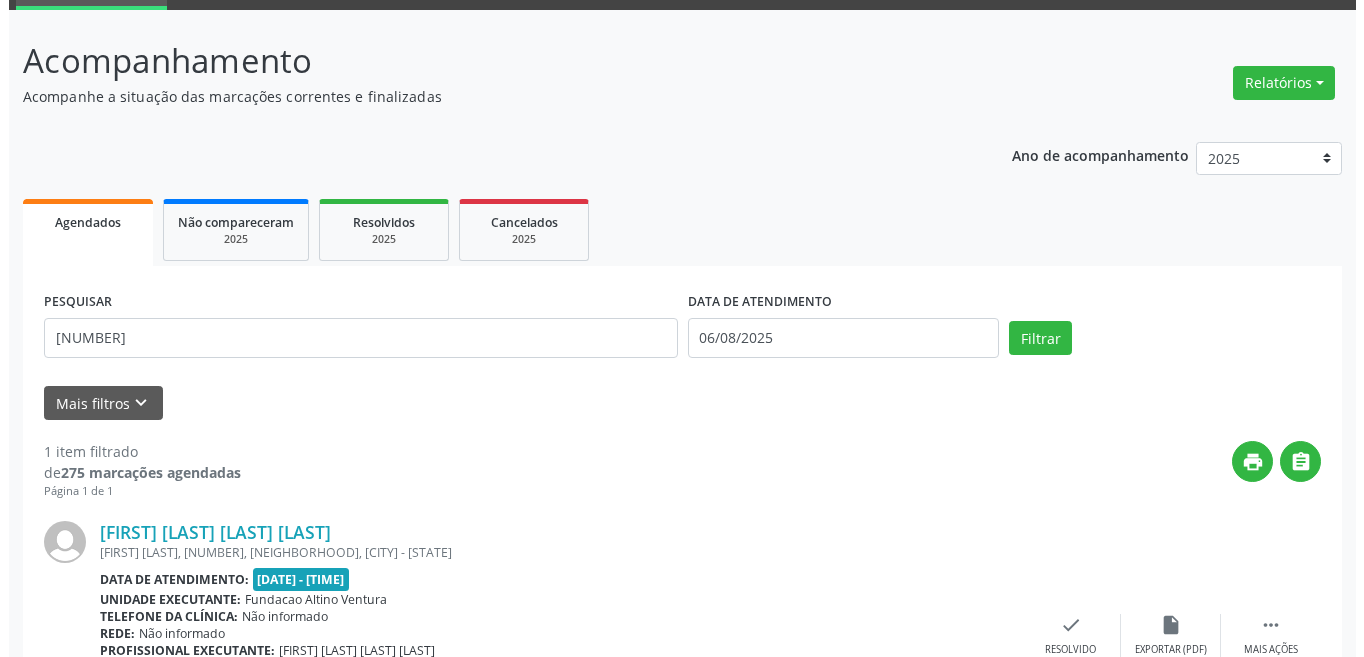 scroll, scrollTop: 200, scrollLeft: 0, axis: vertical 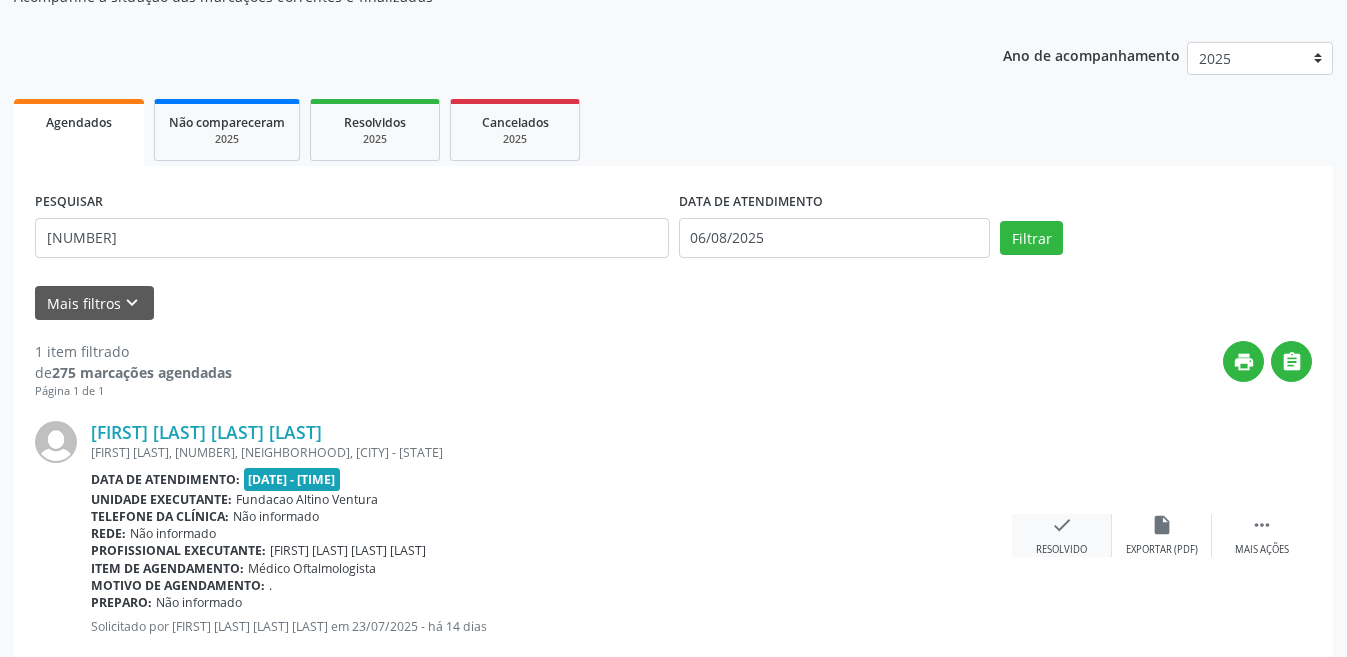 click on "check
Resolvido" at bounding box center (1062, 535) 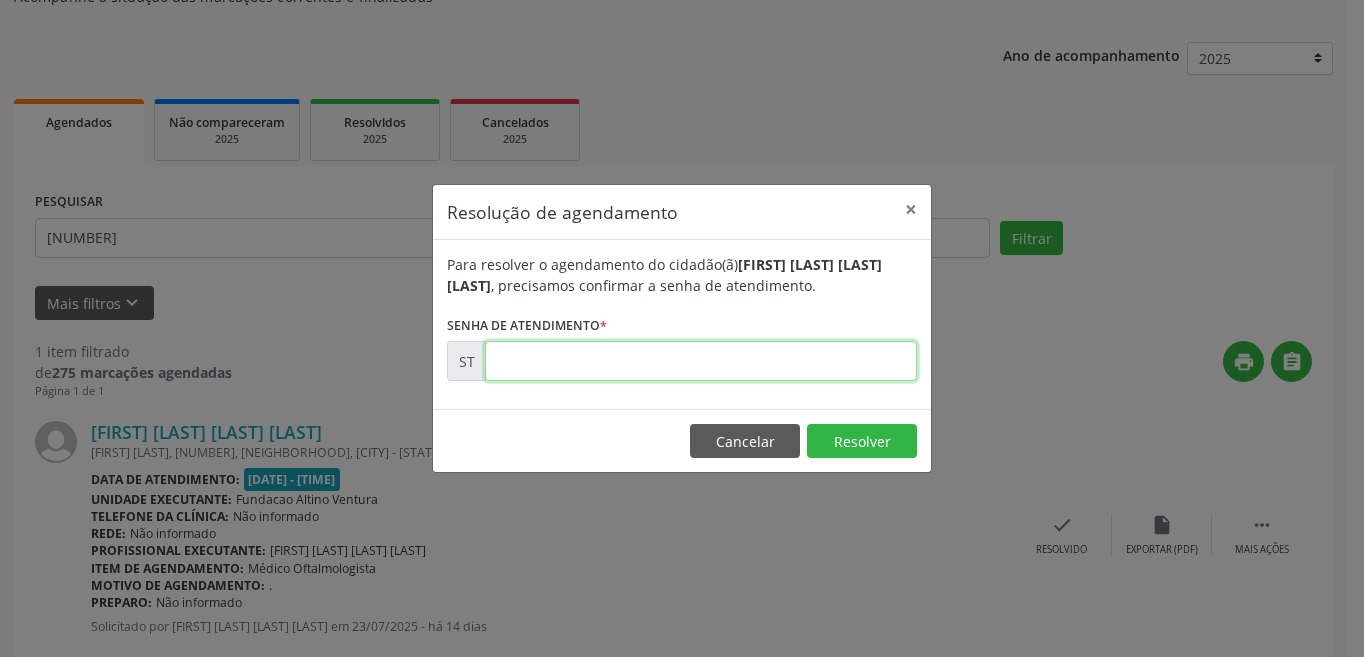 click at bounding box center [701, 361] 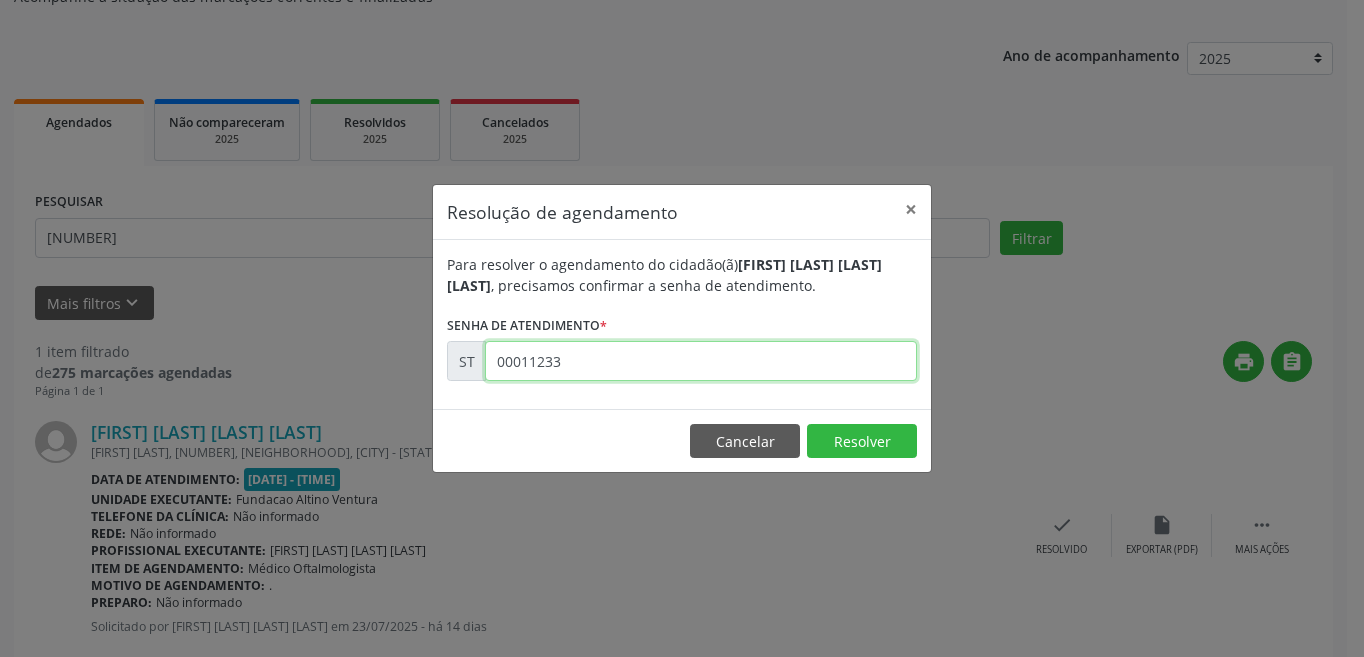type on "00011233" 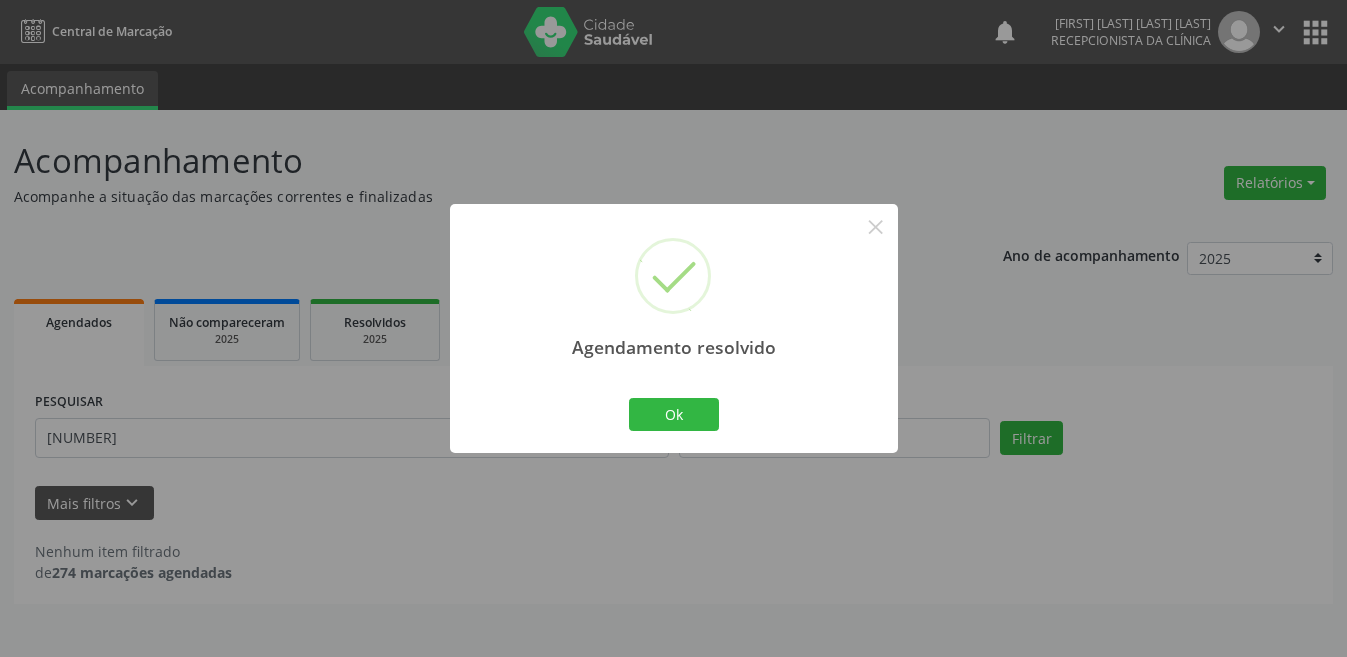 scroll, scrollTop: 0, scrollLeft: 0, axis: both 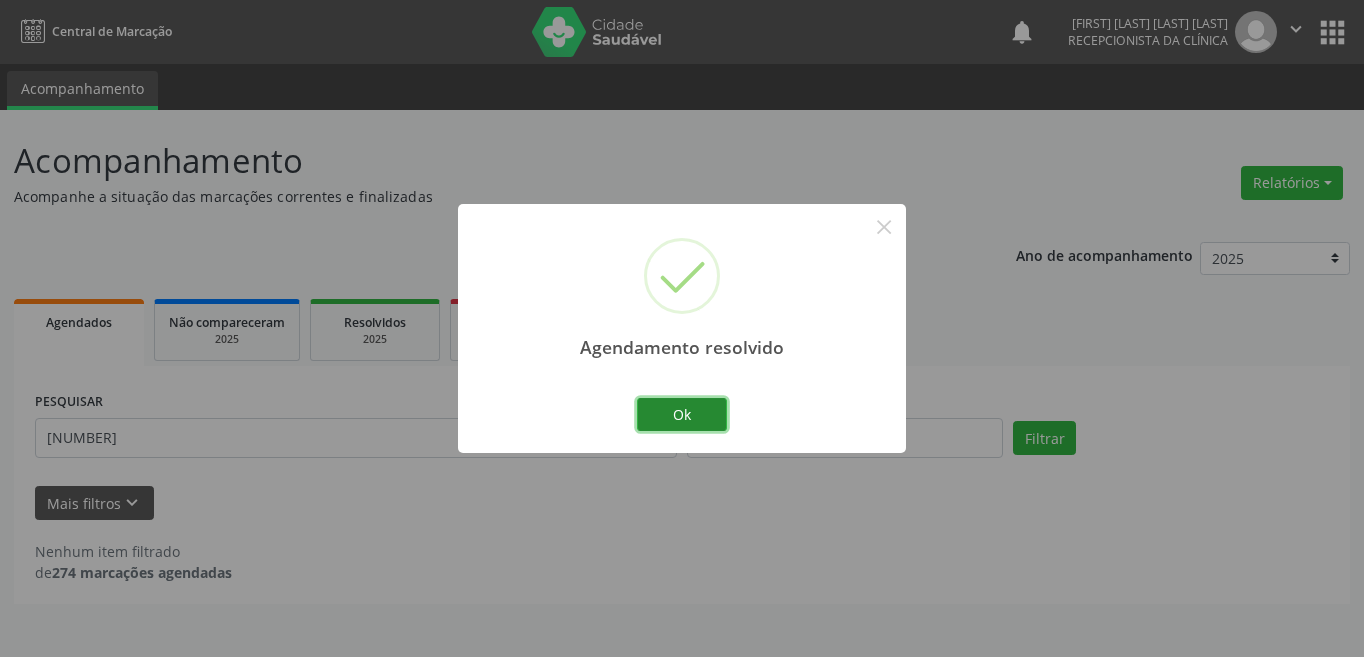 click on "Ok" at bounding box center (682, 415) 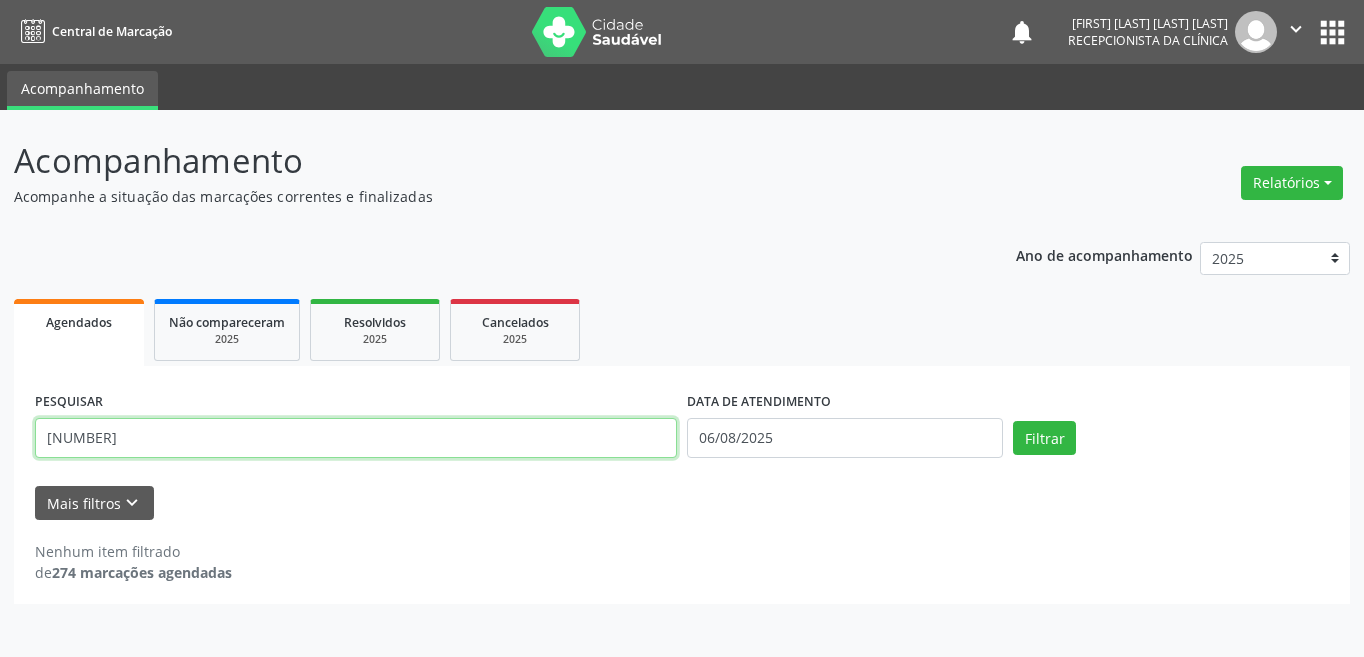click on "[NUMBER]" at bounding box center [356, 438] 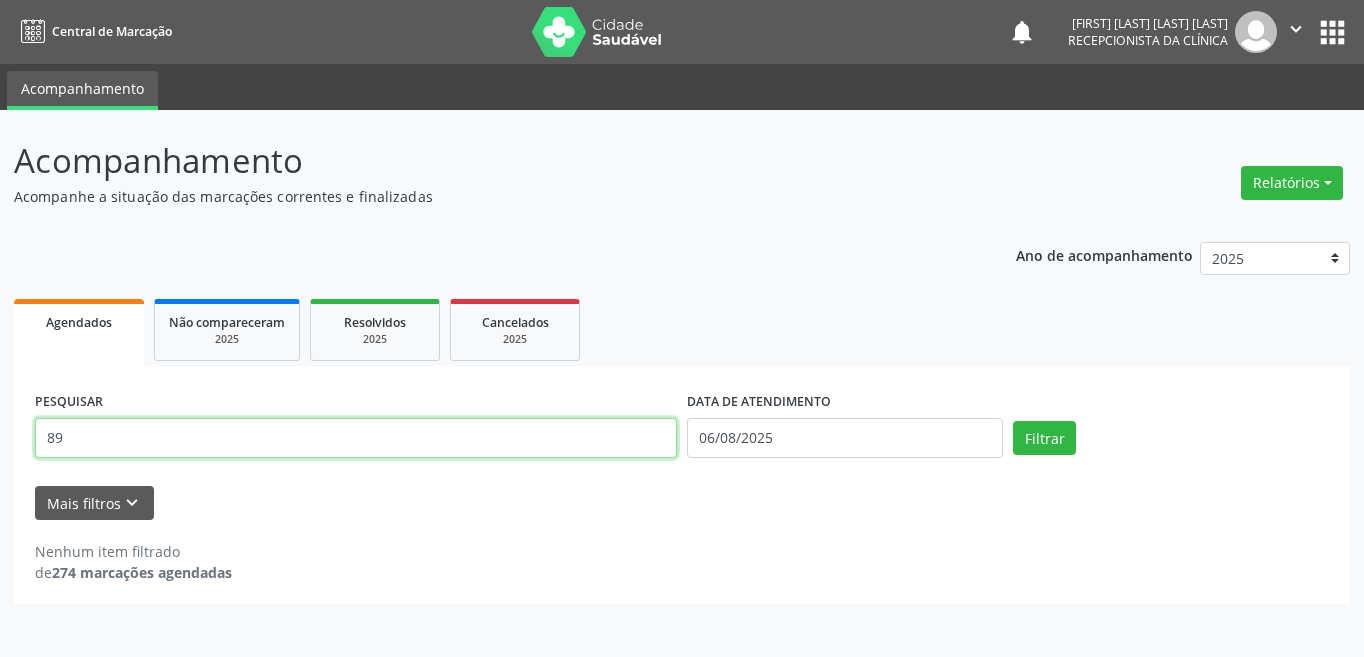 type on "8" 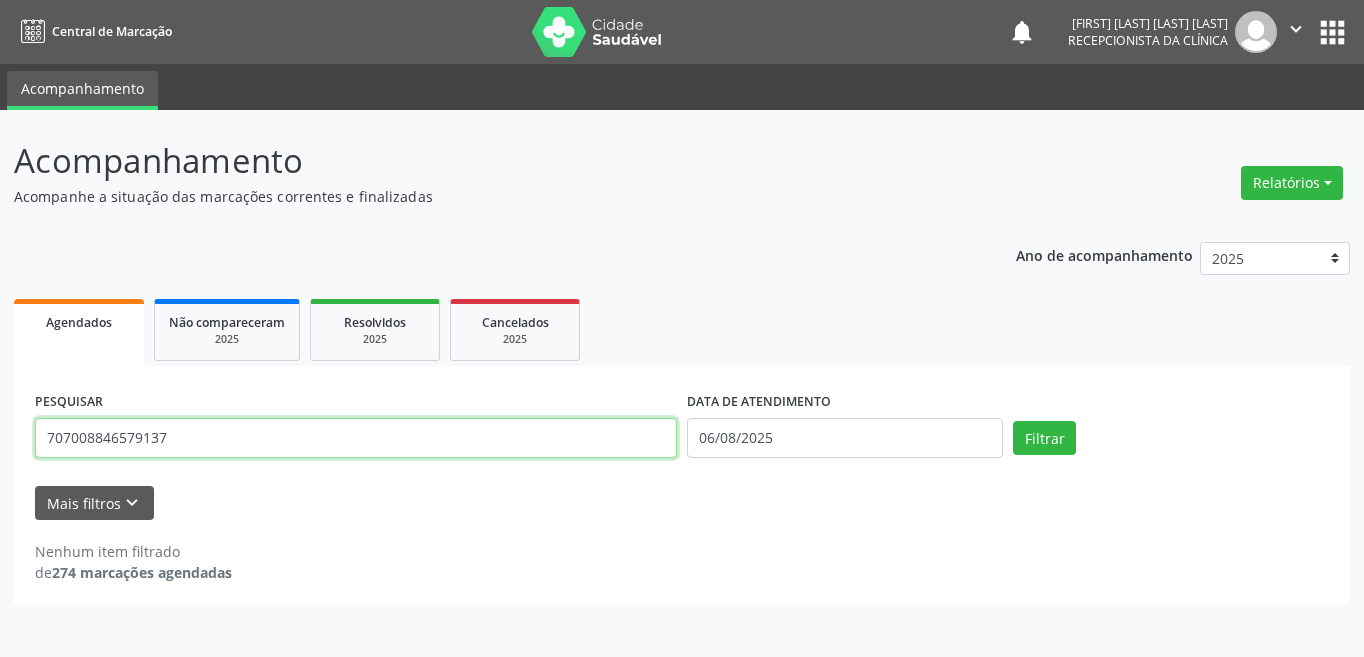type on "707008846579137" 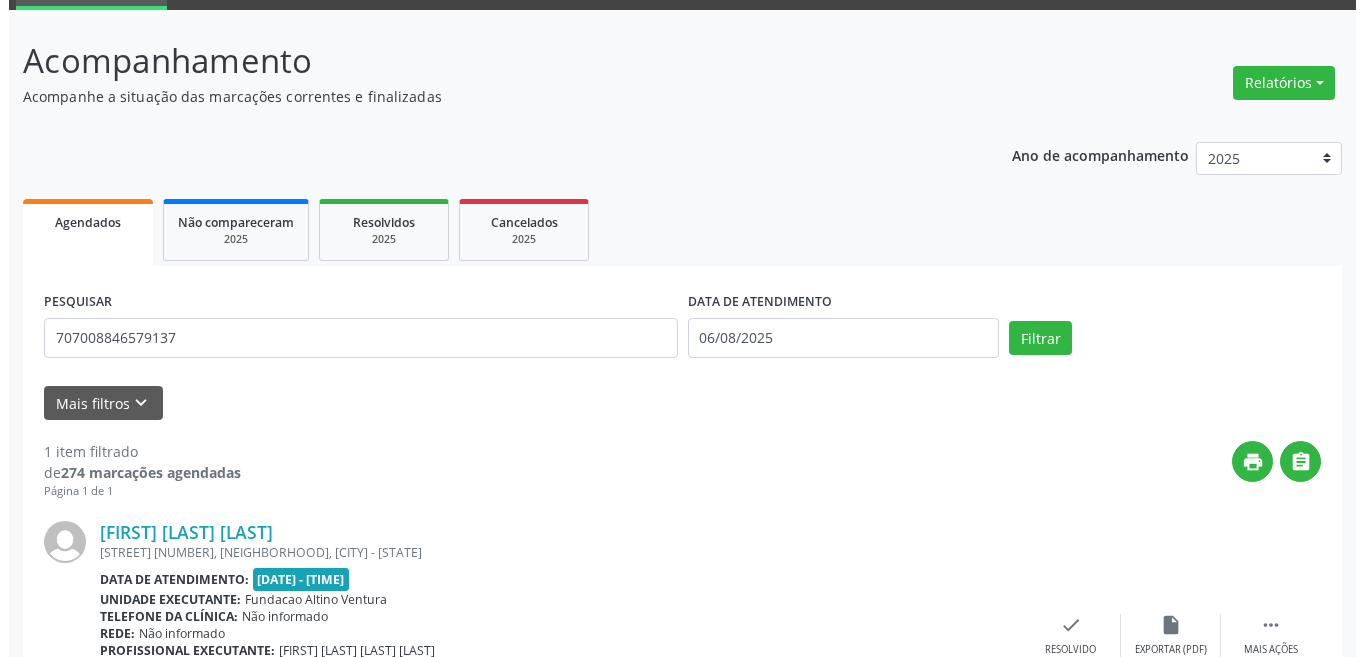 scroll, scrollTop: 248, scrollLeft: 0, axis: vertical 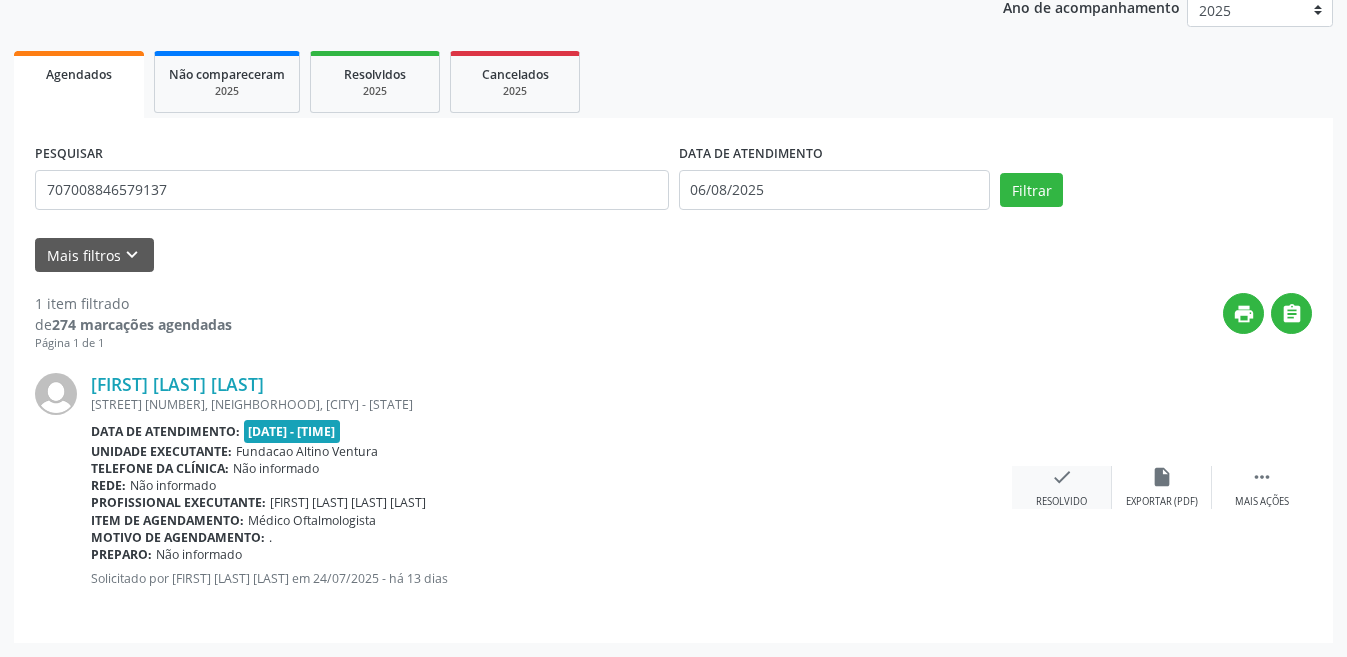 click on "check
Resolvido" at bounding box center [1062, 487] 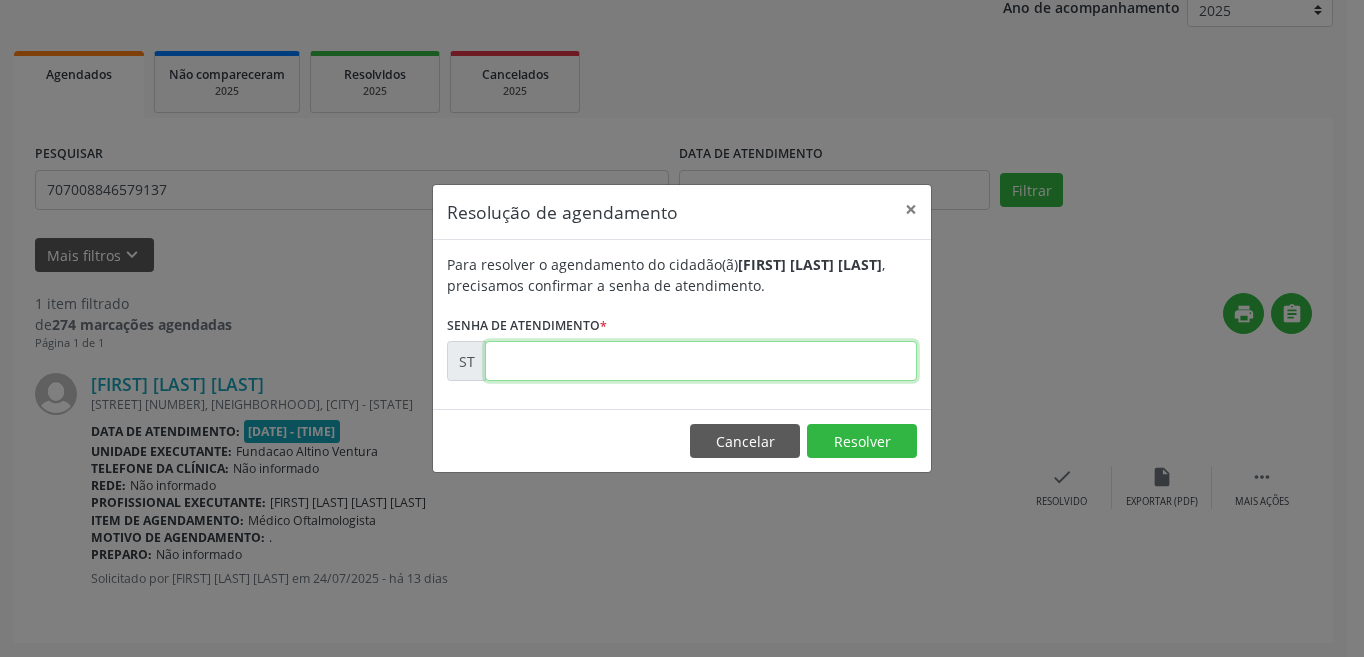 click at bounding box center [701, 361] 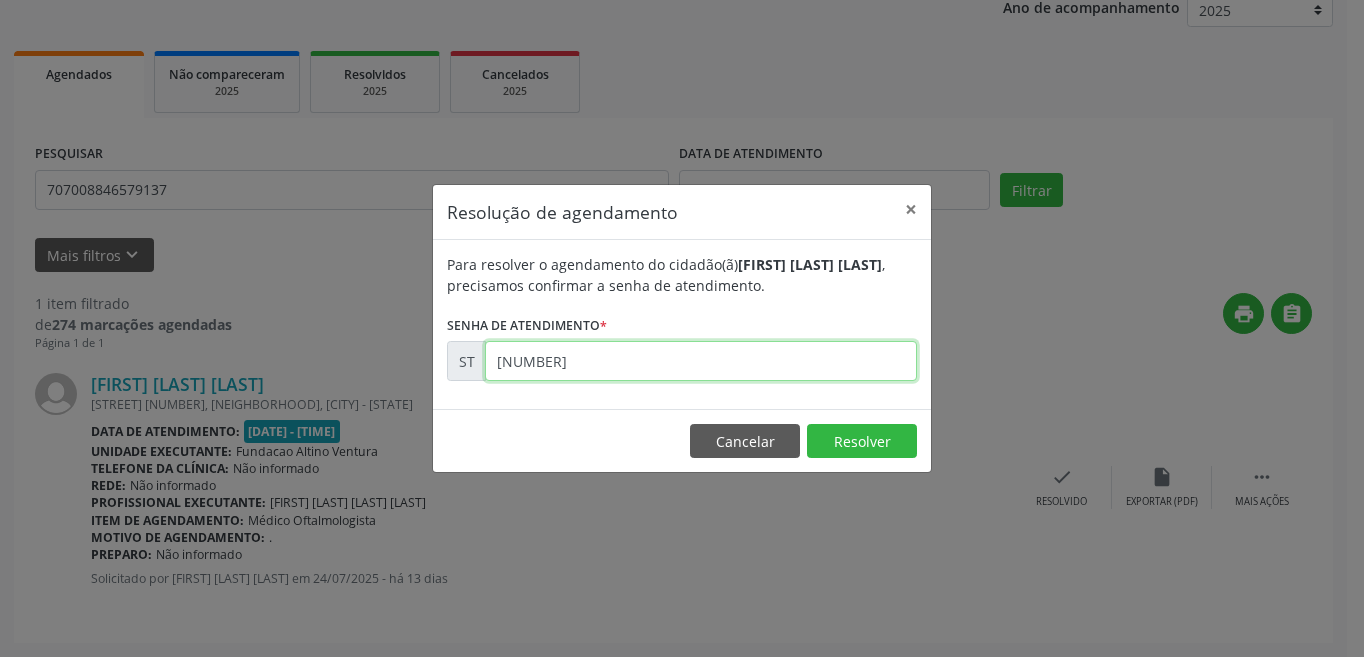 type on "[NUMBER]" 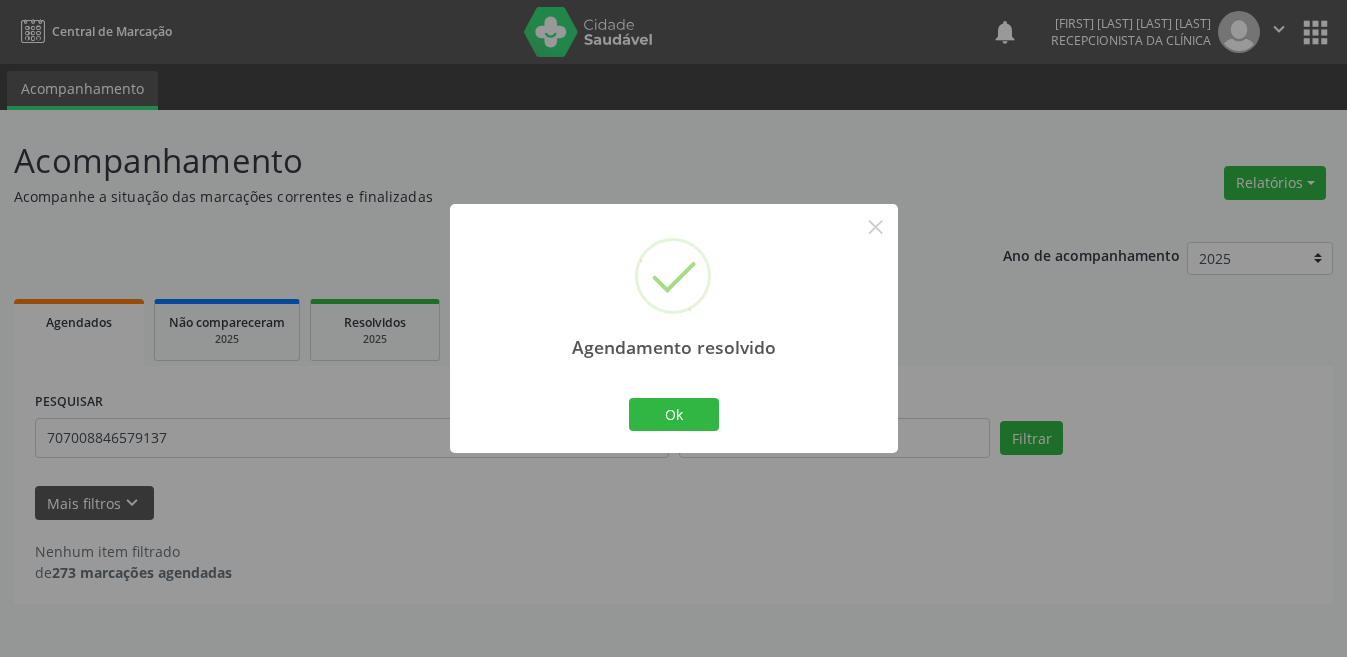 scroll, scrollTop: 0, scrollLeft: 0, axis: both 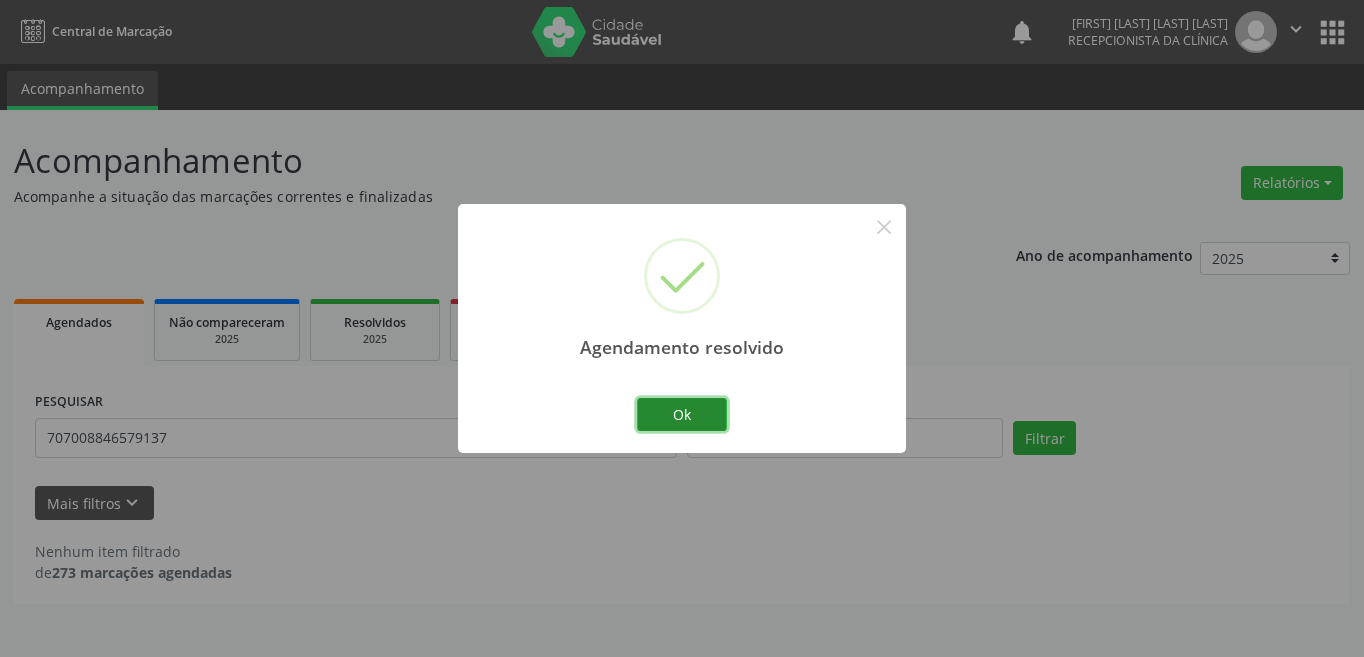 click on "Ok" at bounding box center (682, 415) 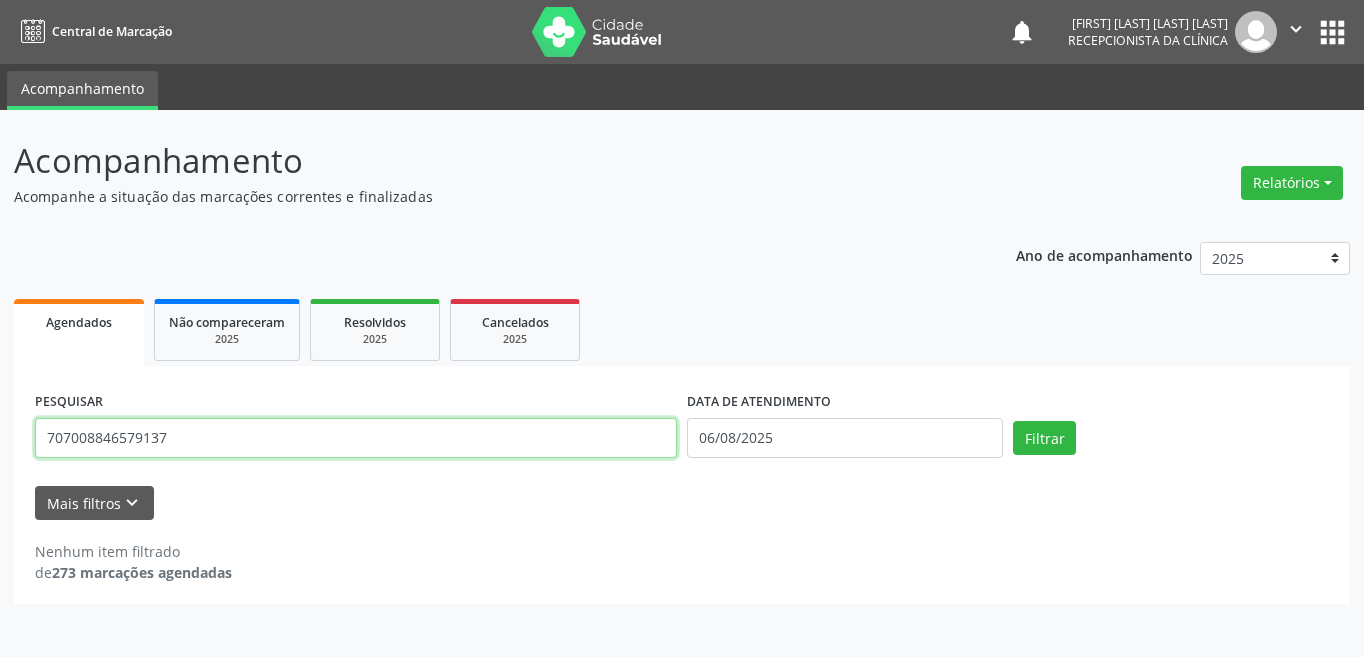 click on "707008846579137" at bounding box center [356, 438] 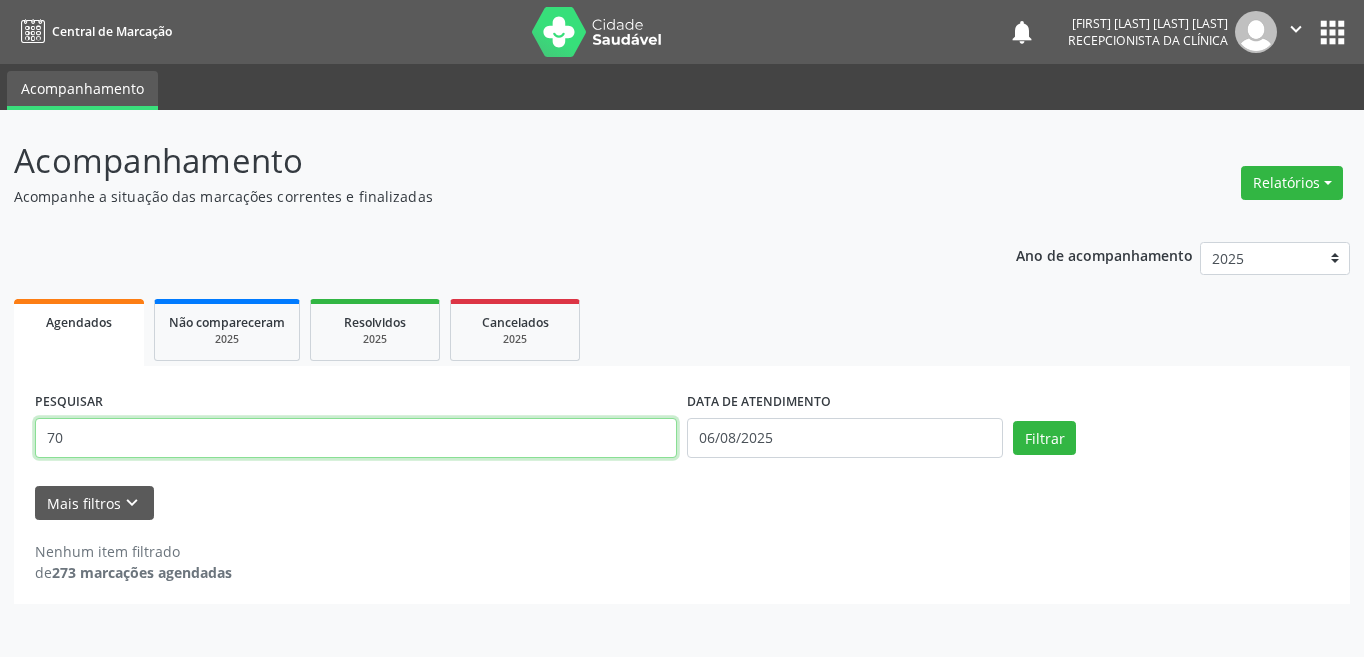 type on "7" 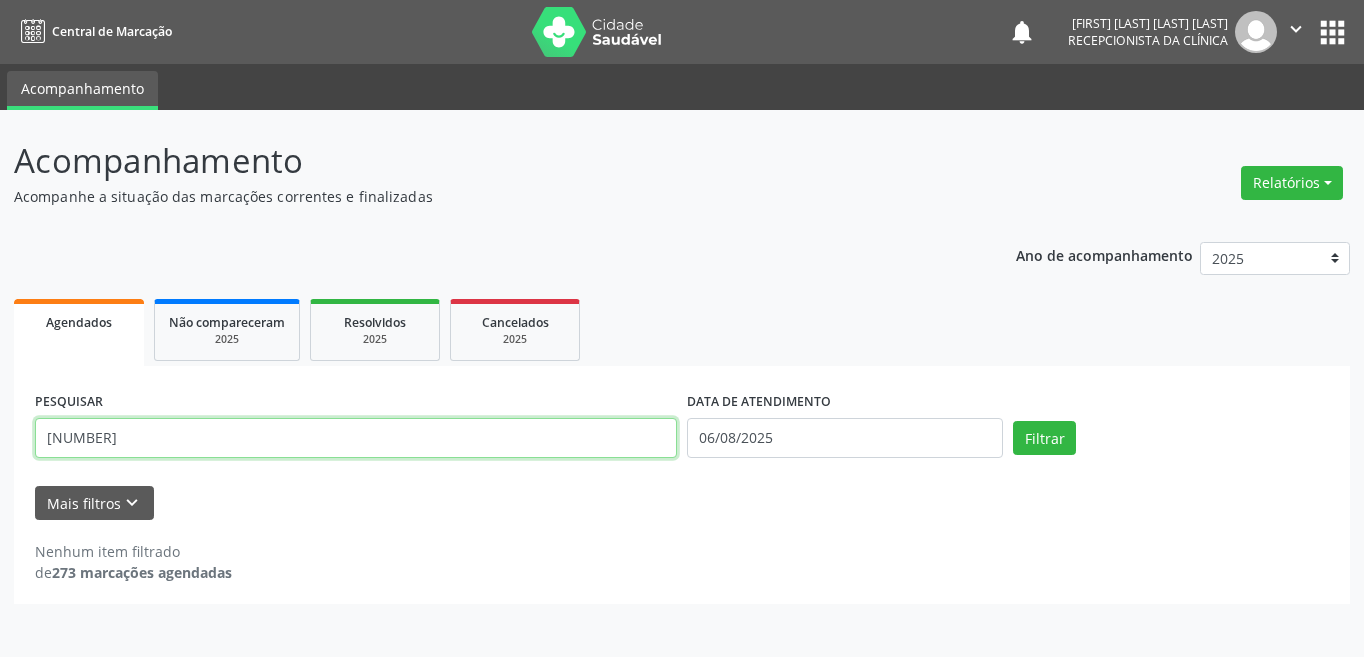 type on "[NUMBER]" 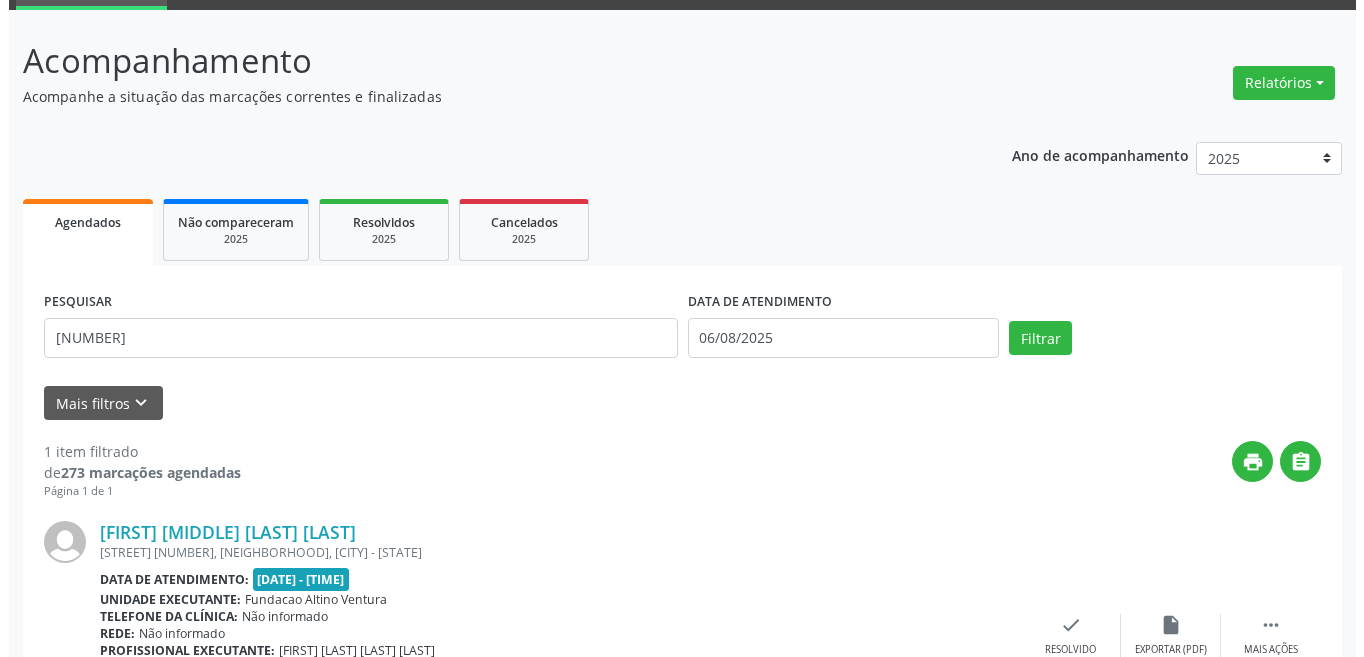 scroll, scrollTop: 248, scrollLeft: 0, axis: vertical 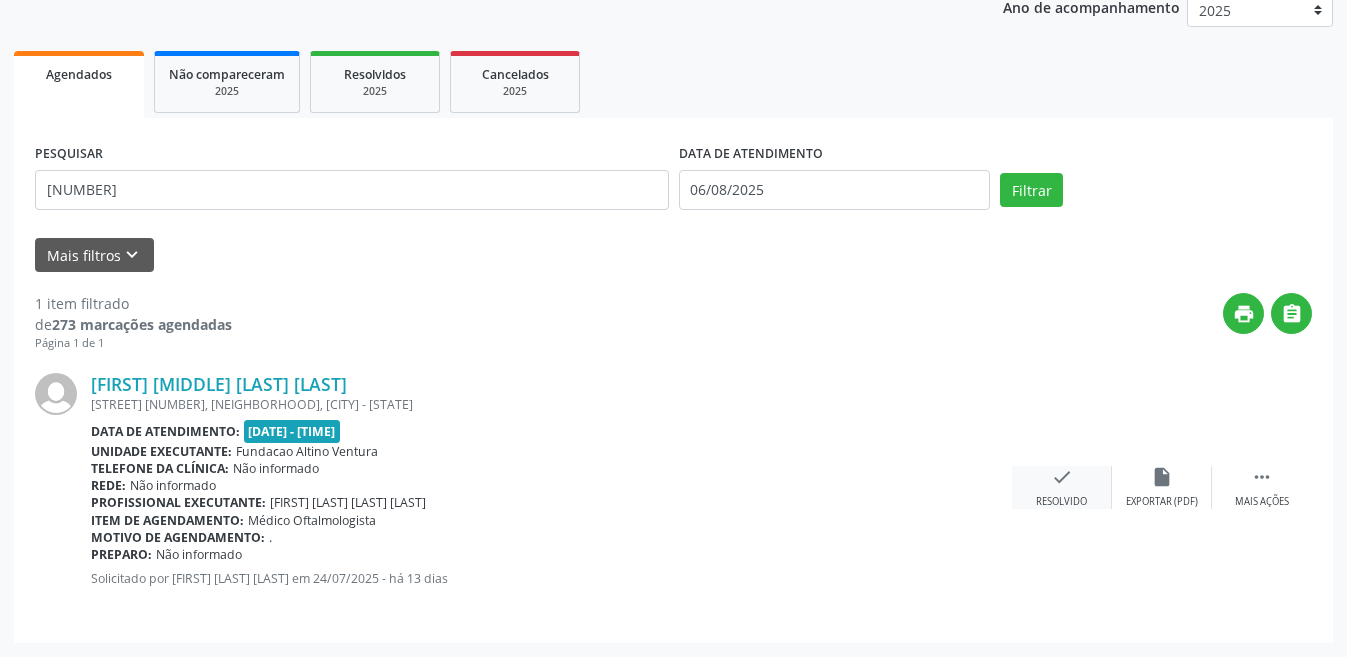 click on "check
Resolvido" at bounding box center (1062, 487) 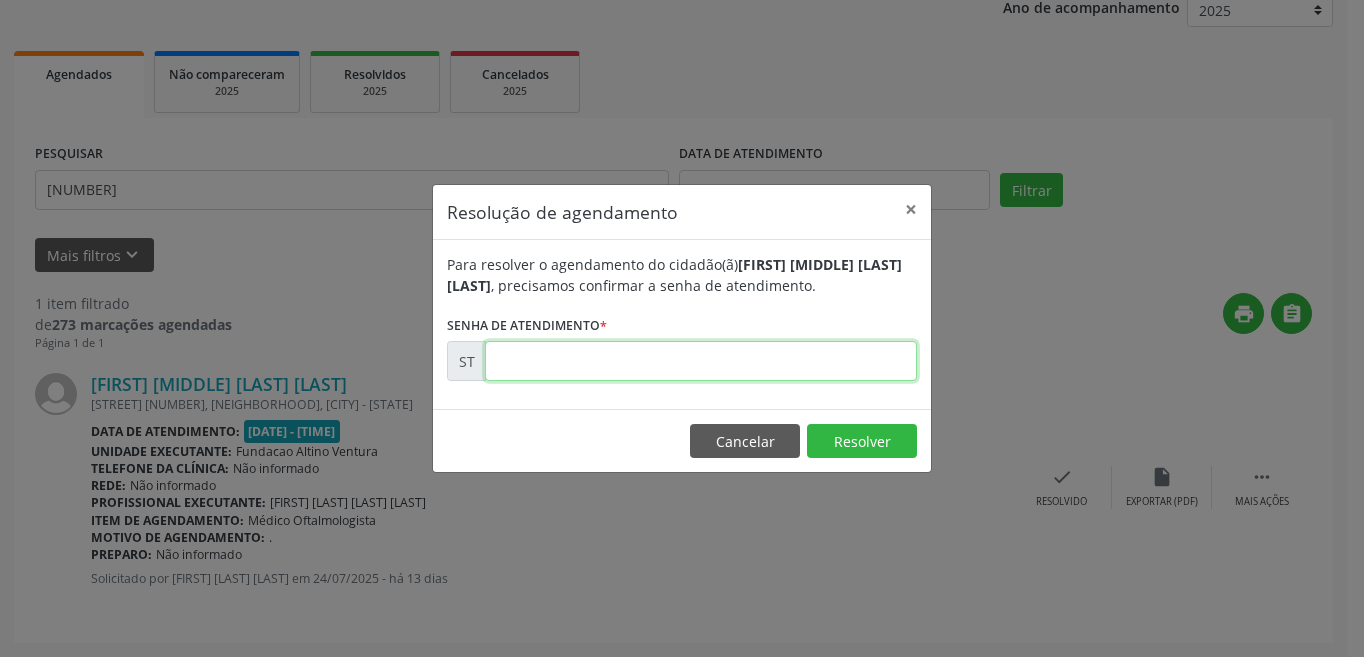 click at bounding box center (701, 361) 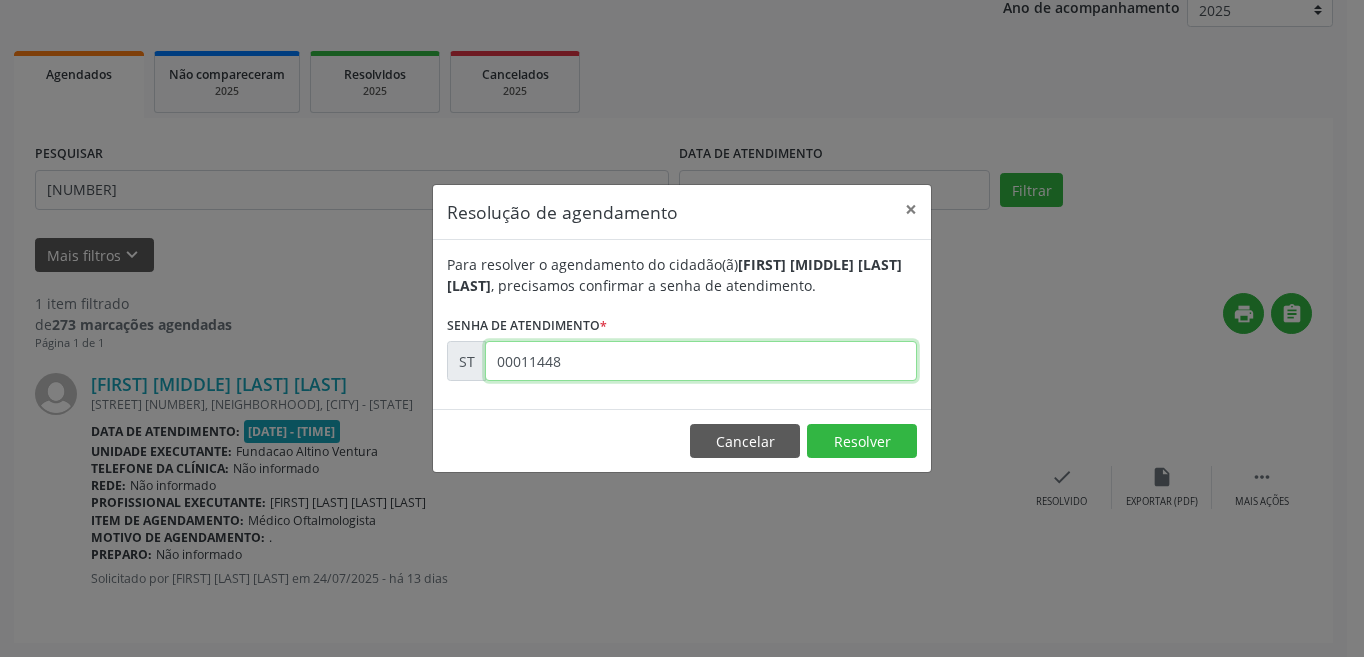 type on "00011448" 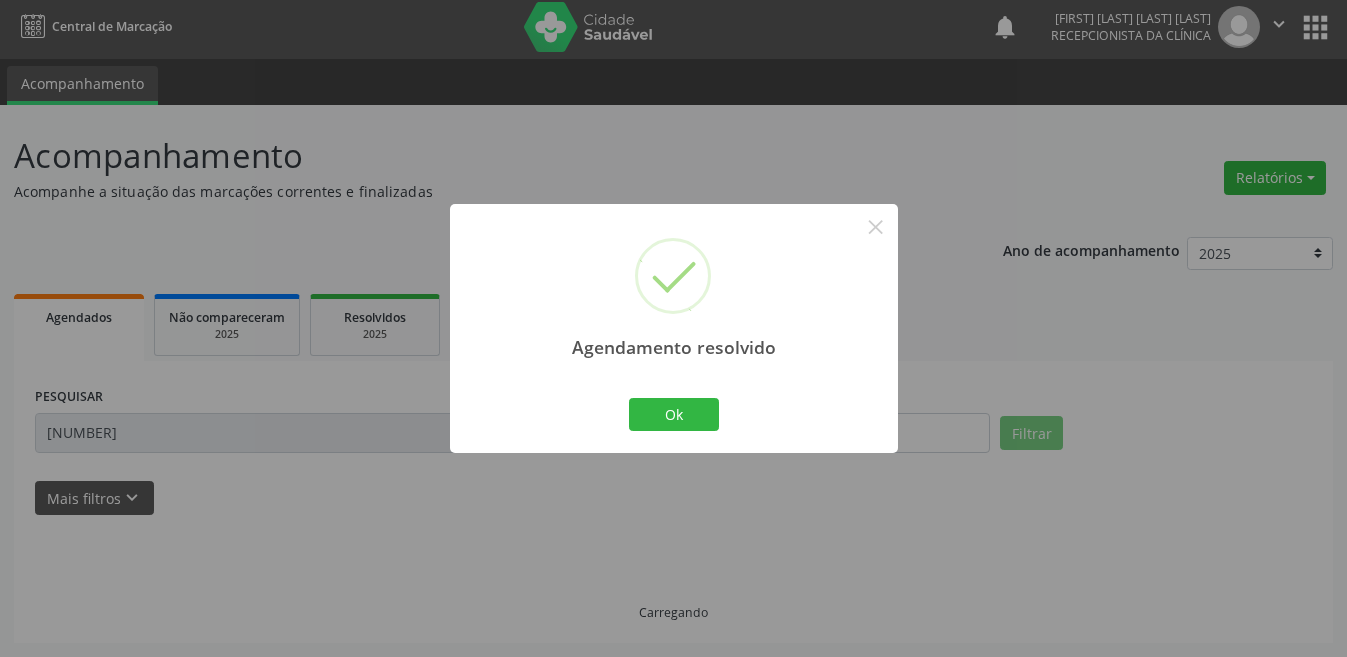 scroll, scrollTop: 0, scrollLeft: 0, axis: both 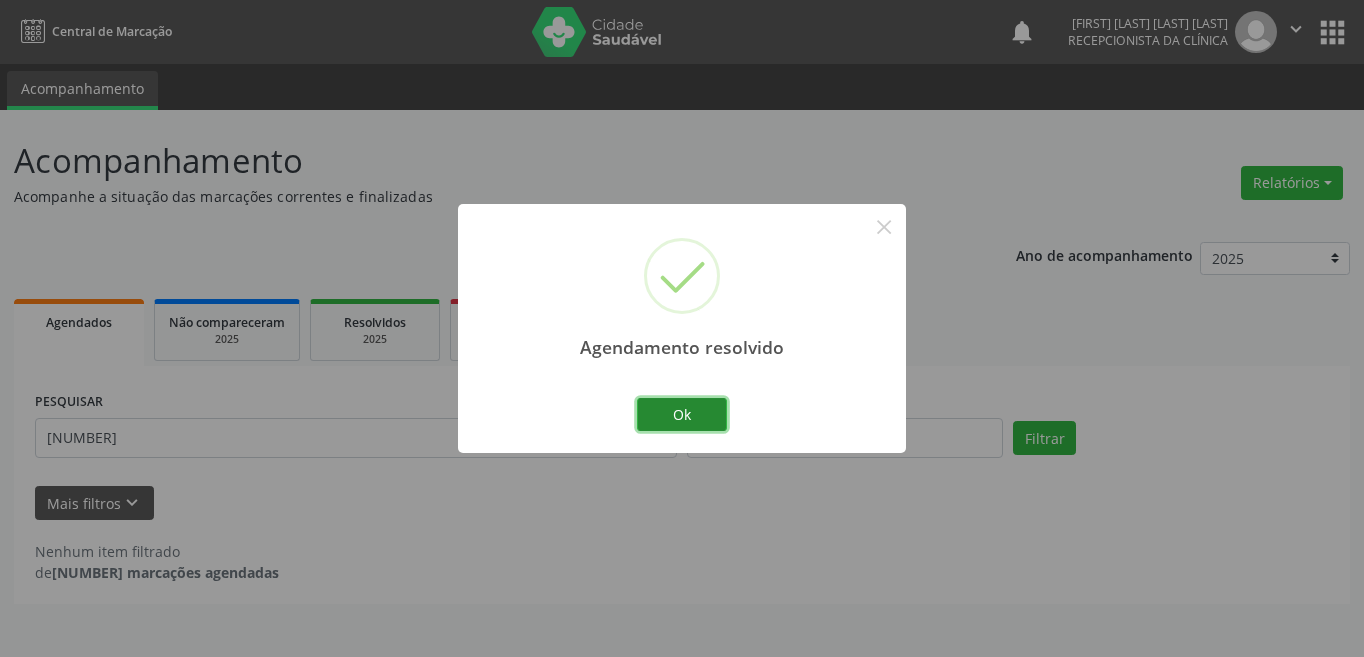 click on "Ok" at bounding box center (682, 415) 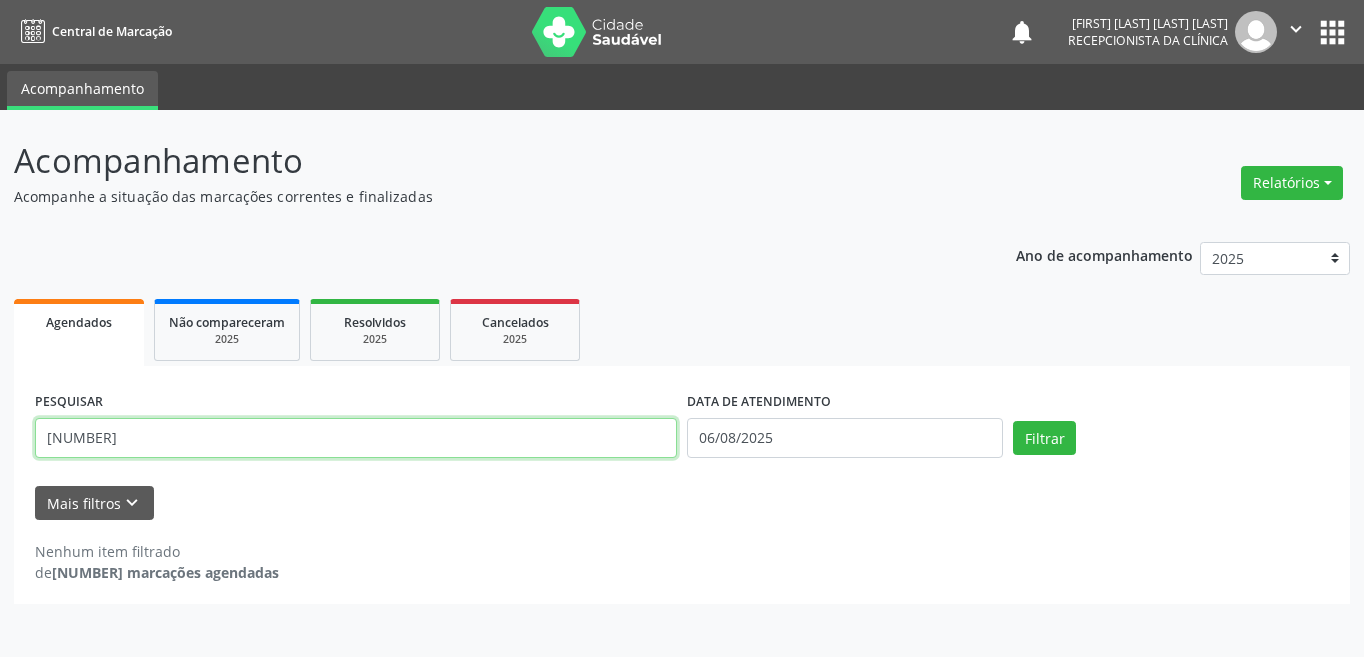 click on "[NUMBER]" at bounding box center [356, 438] 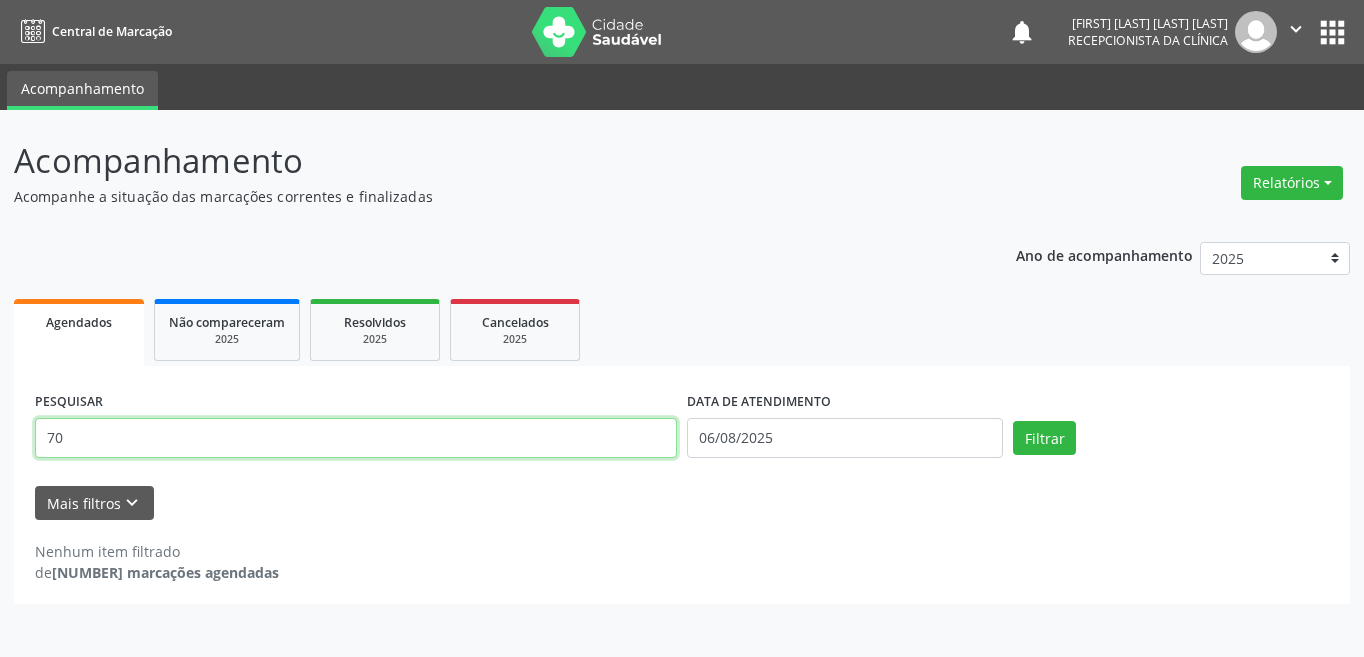 type on "7" 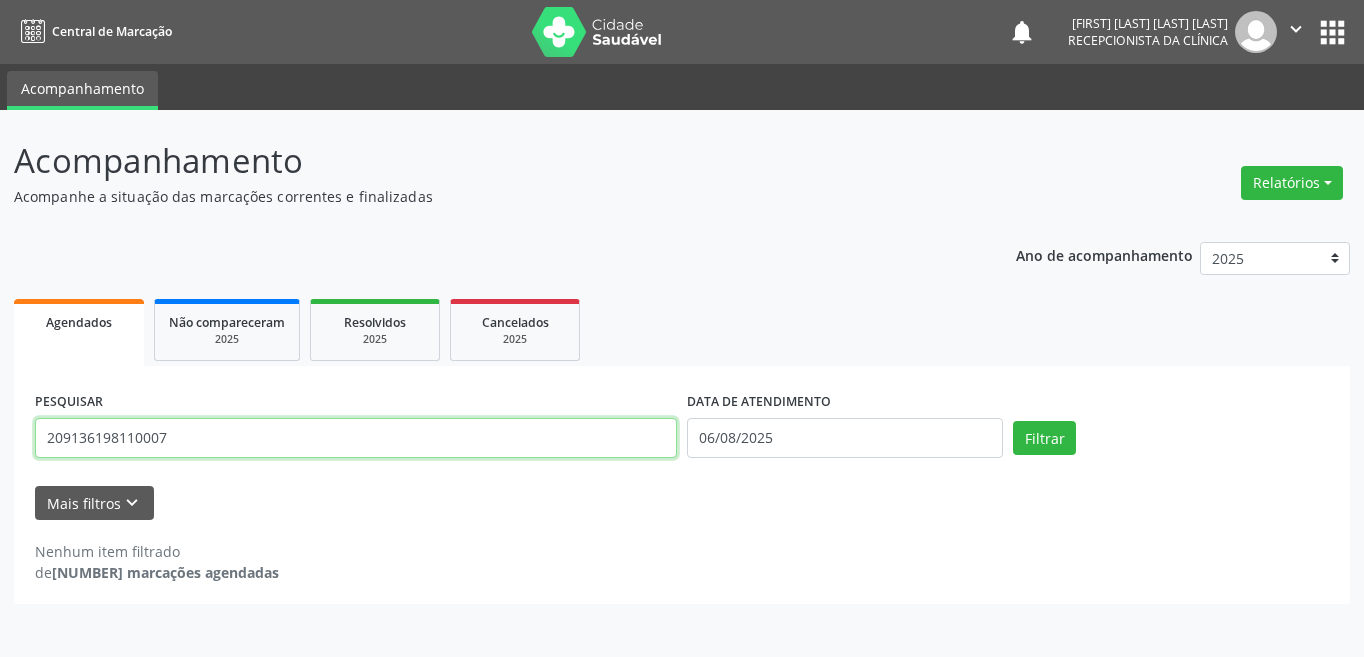 type on "209136198110007" 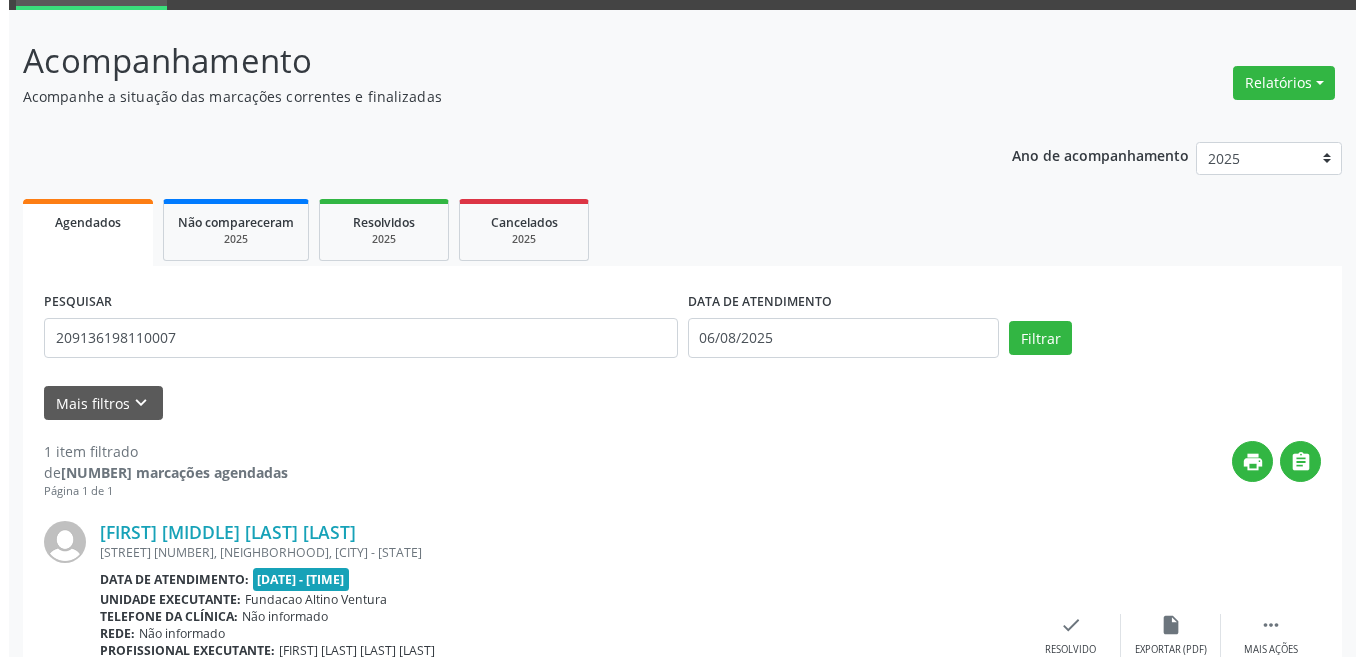 scroll, scrollTop: 248, scrollLeft: 0, axis: vertical 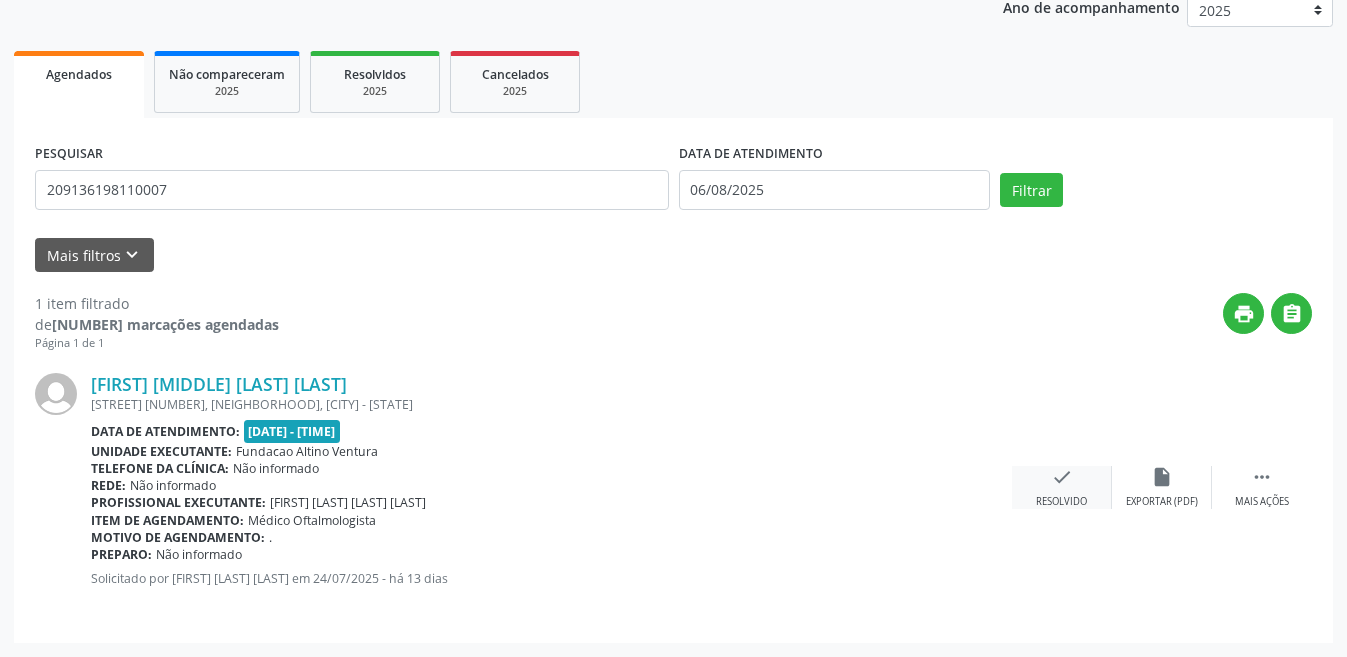 click on "check" at bounding box center [1062, 477] 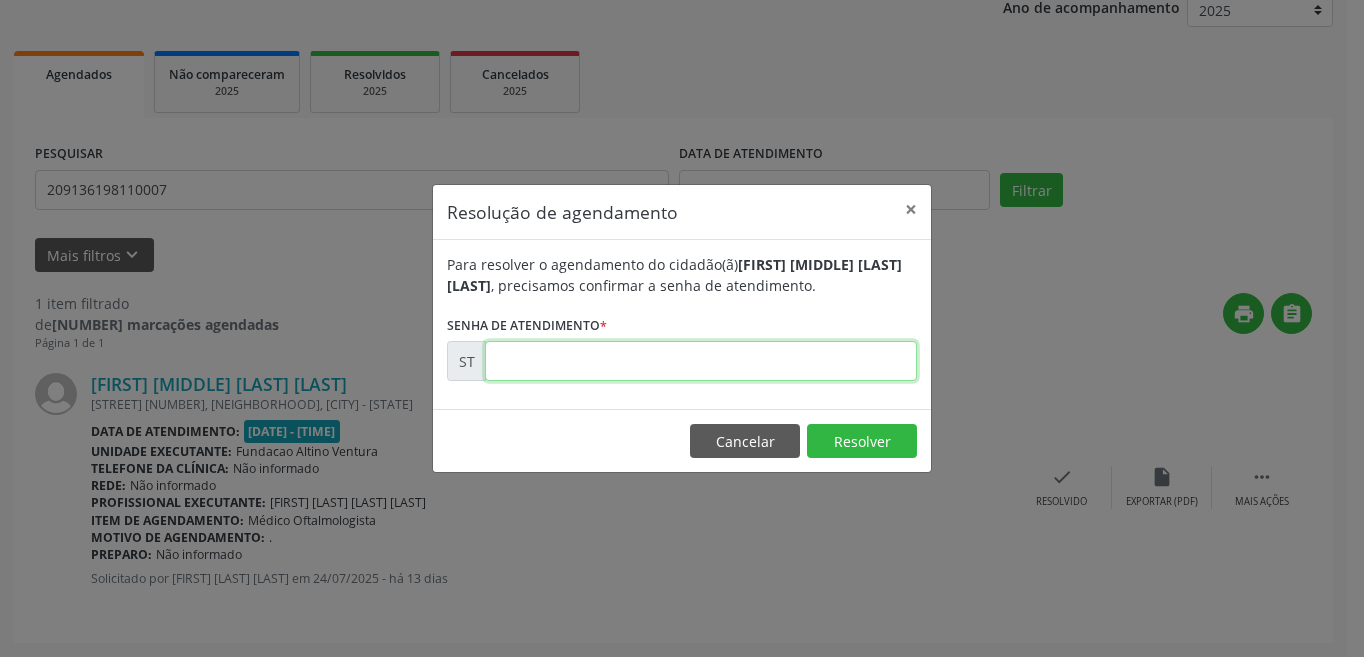 click at bounding box center [701, 361] 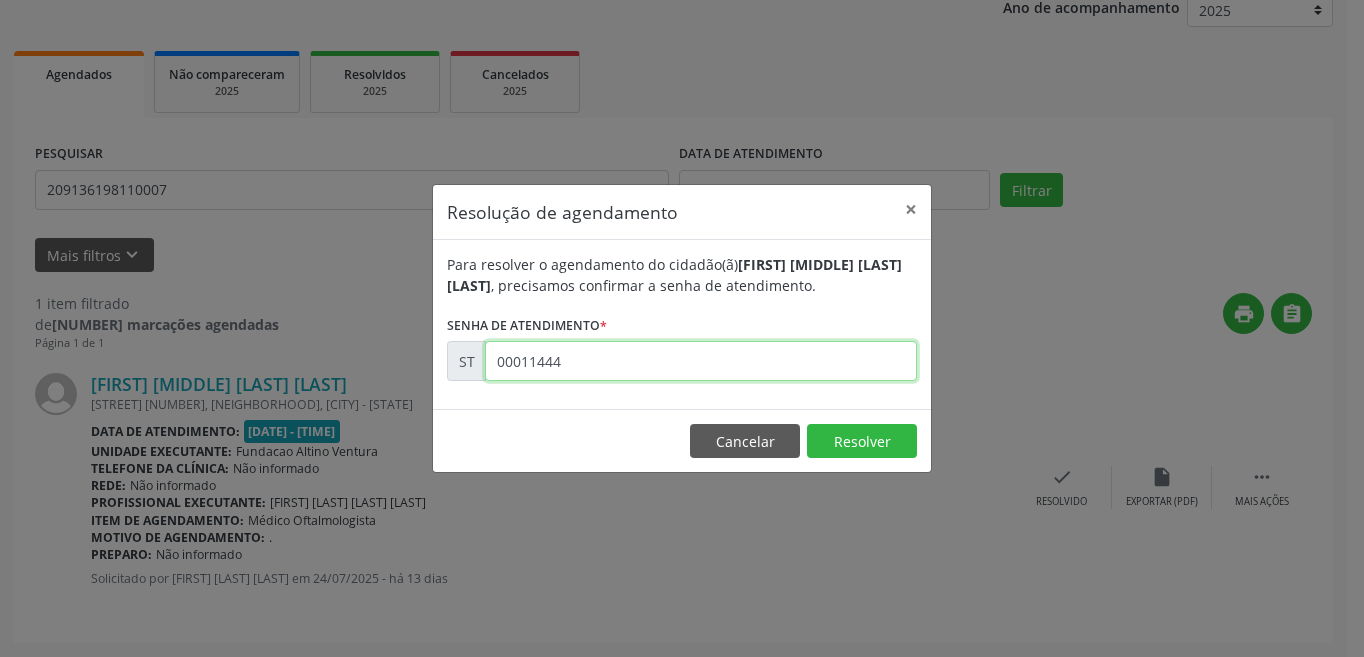 type on "00011444" 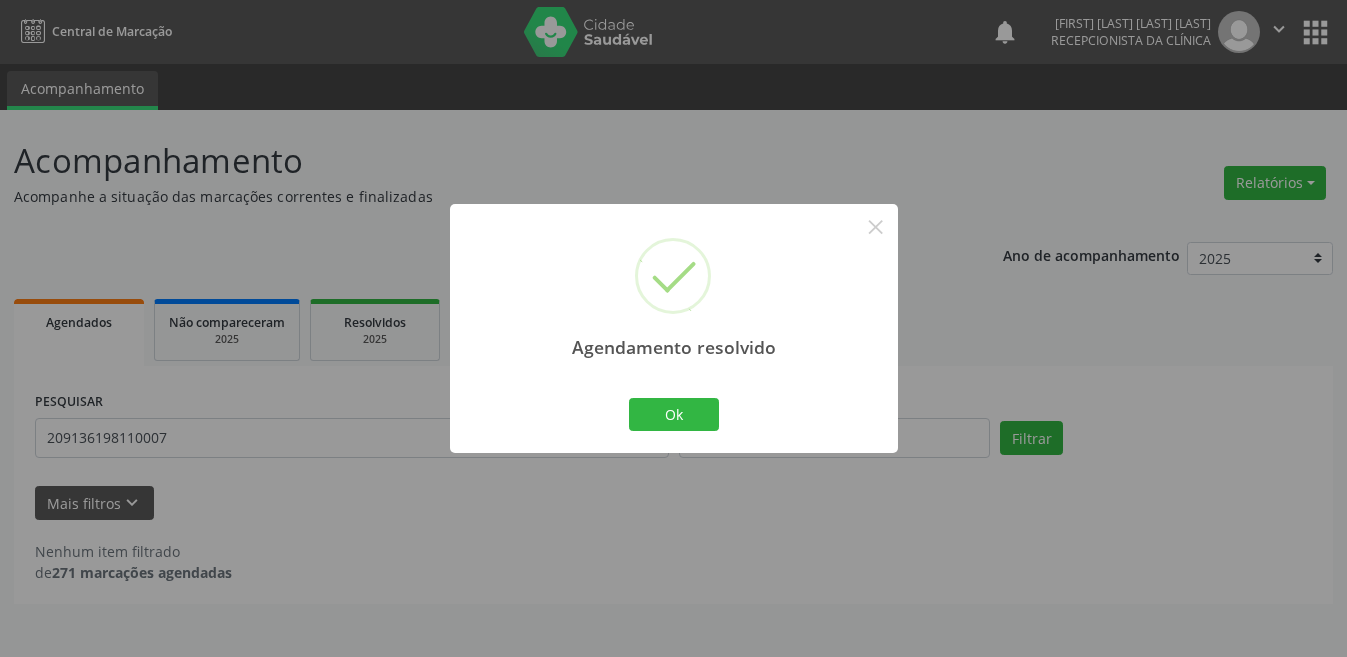 scroll, scrollTop: 0, scrollLeft: 0, axis: both 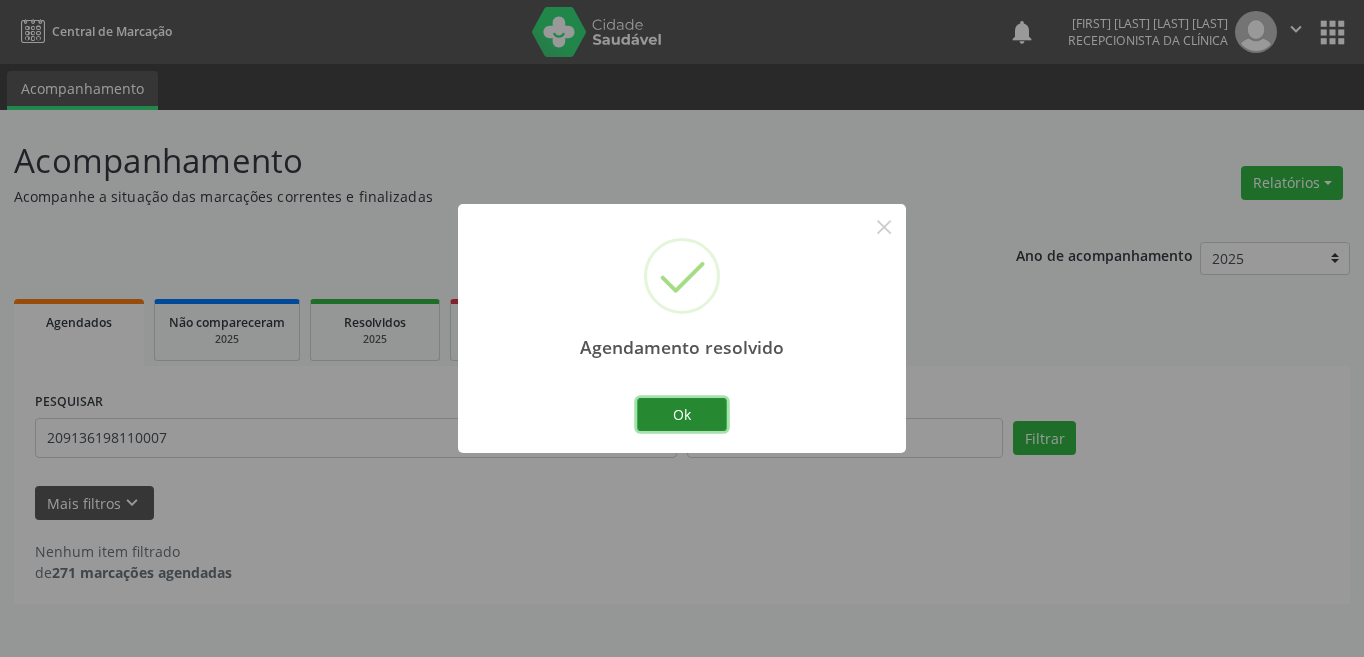 click on "Ok" at bounding box center [682, 415] 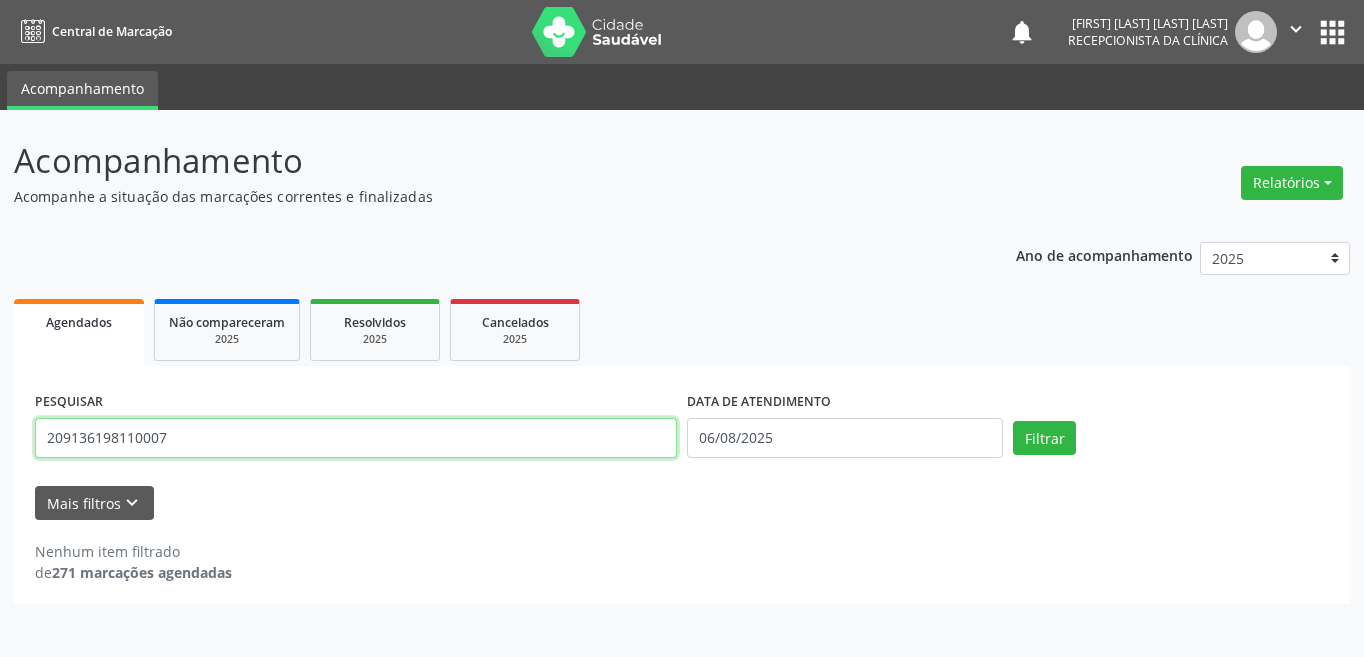 click on "209136198110007" at bounding box center [356, 438] 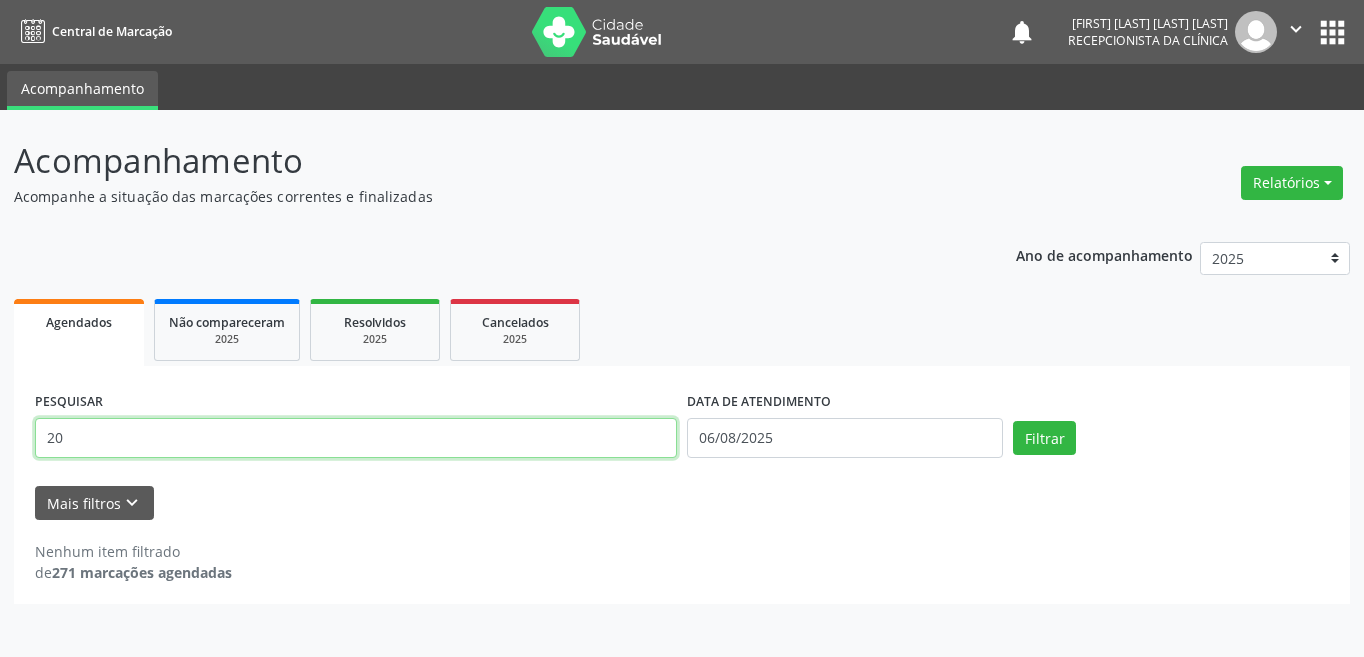 type on "2" 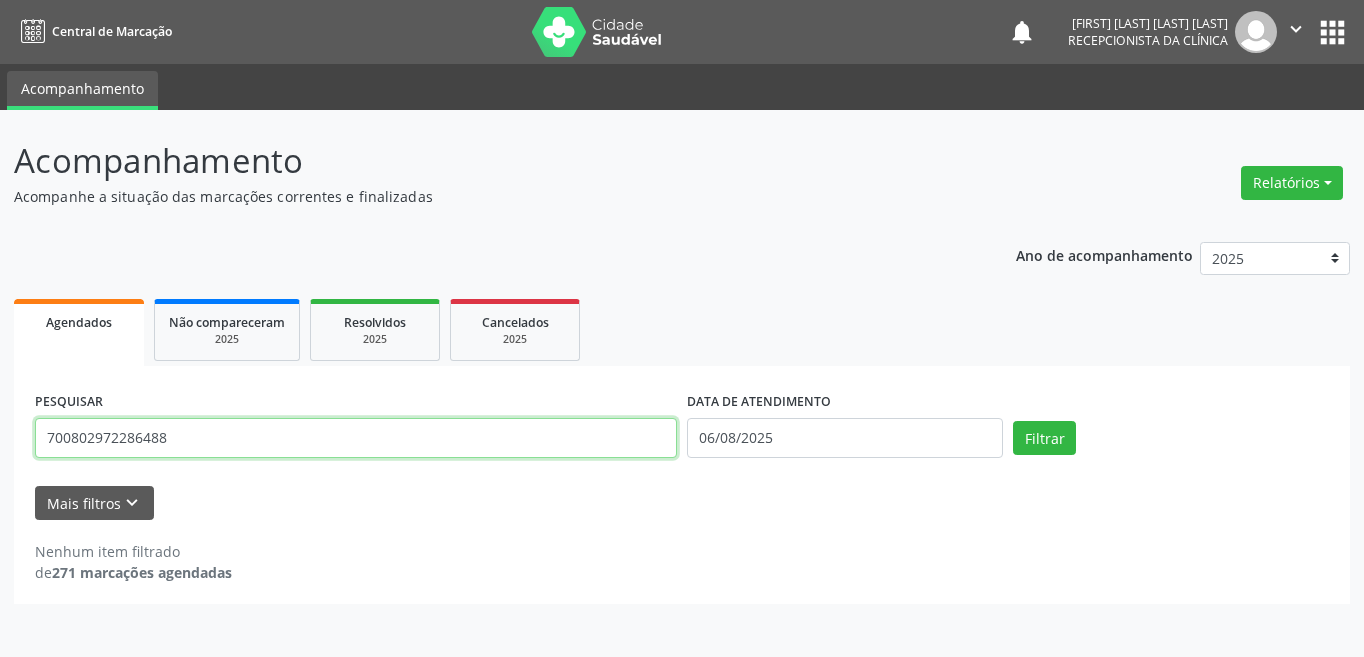 type on "700802972286488" 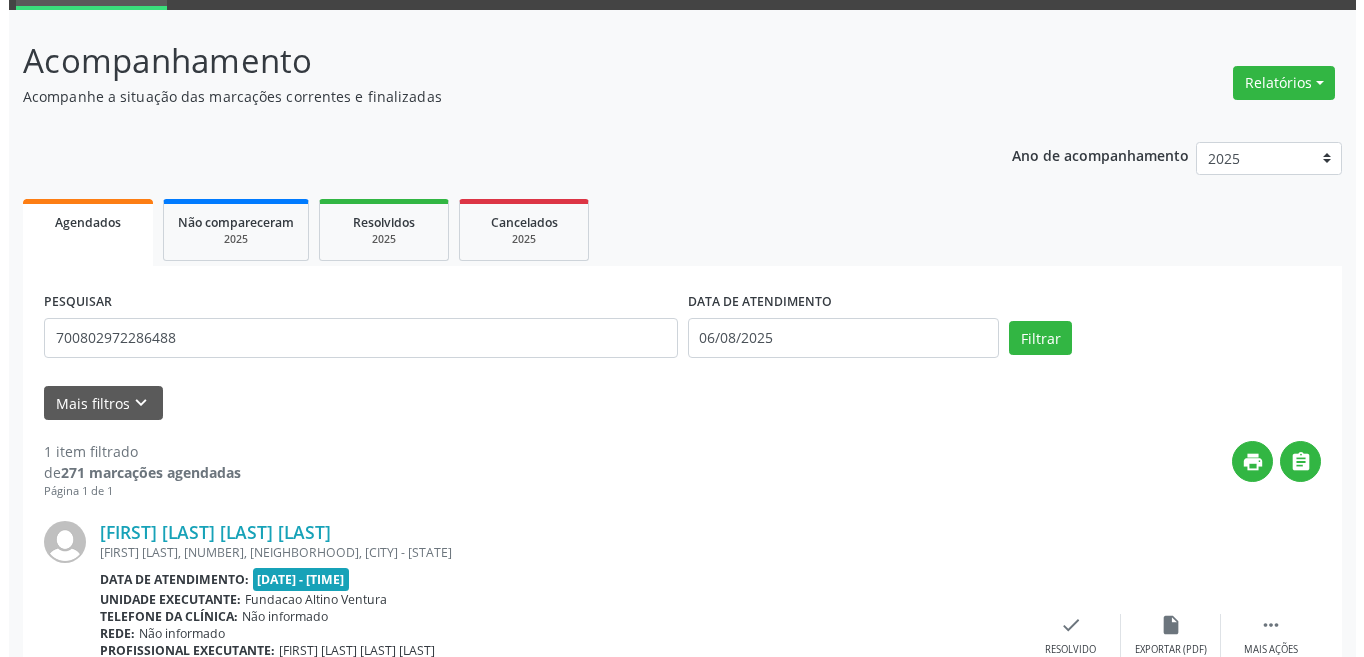 scroll, scrollTop: 248, scrollLeft: 0, axis: vertical 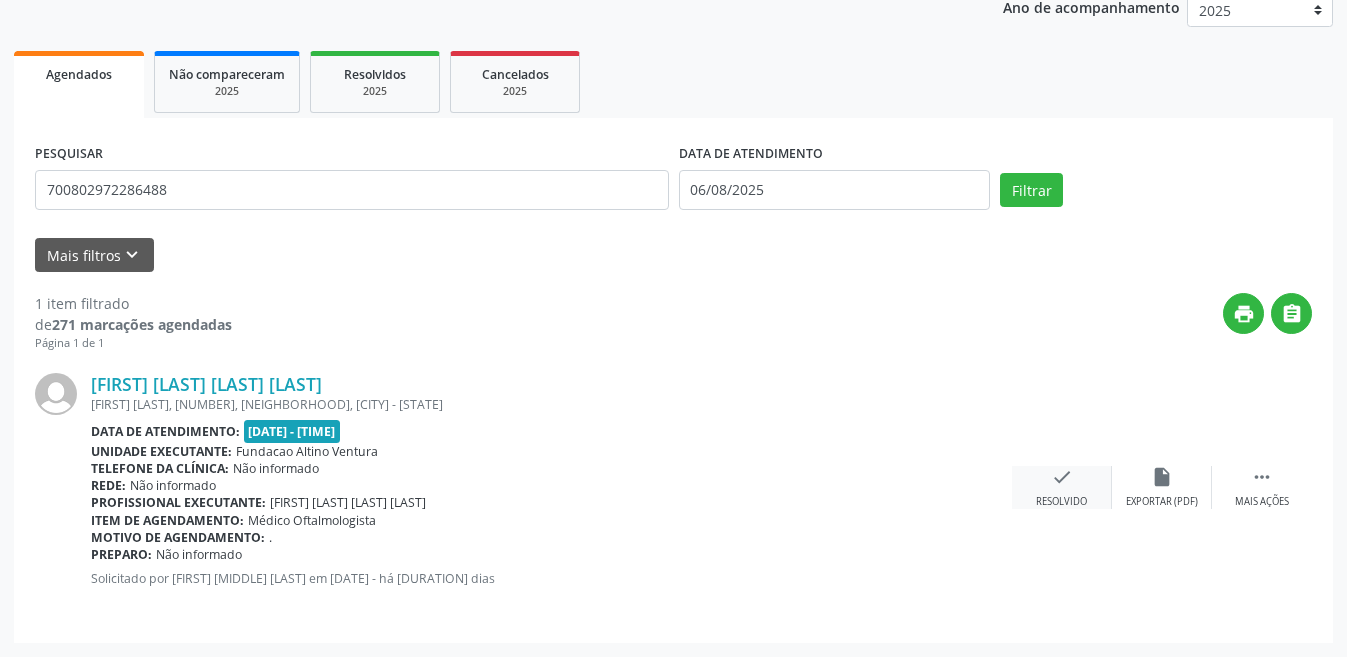 click on "Resolvido" at bounding box center (1061, 502) 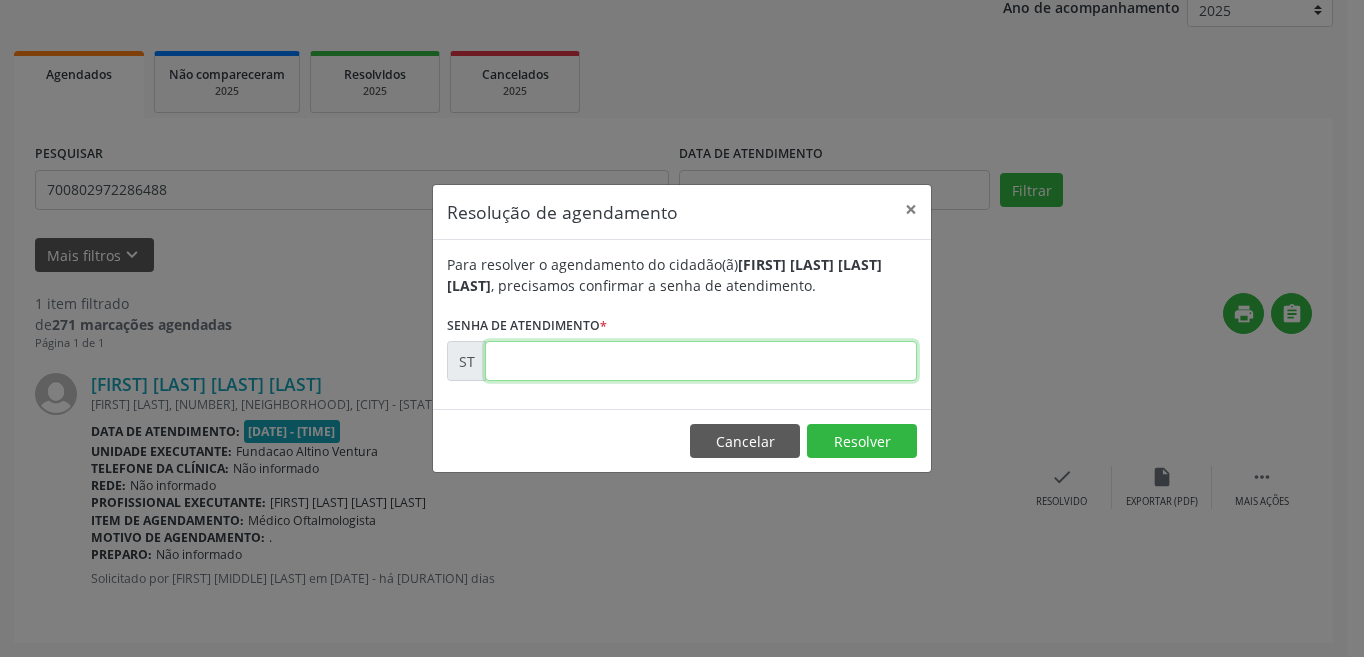 click at bounding box center (701, 361) 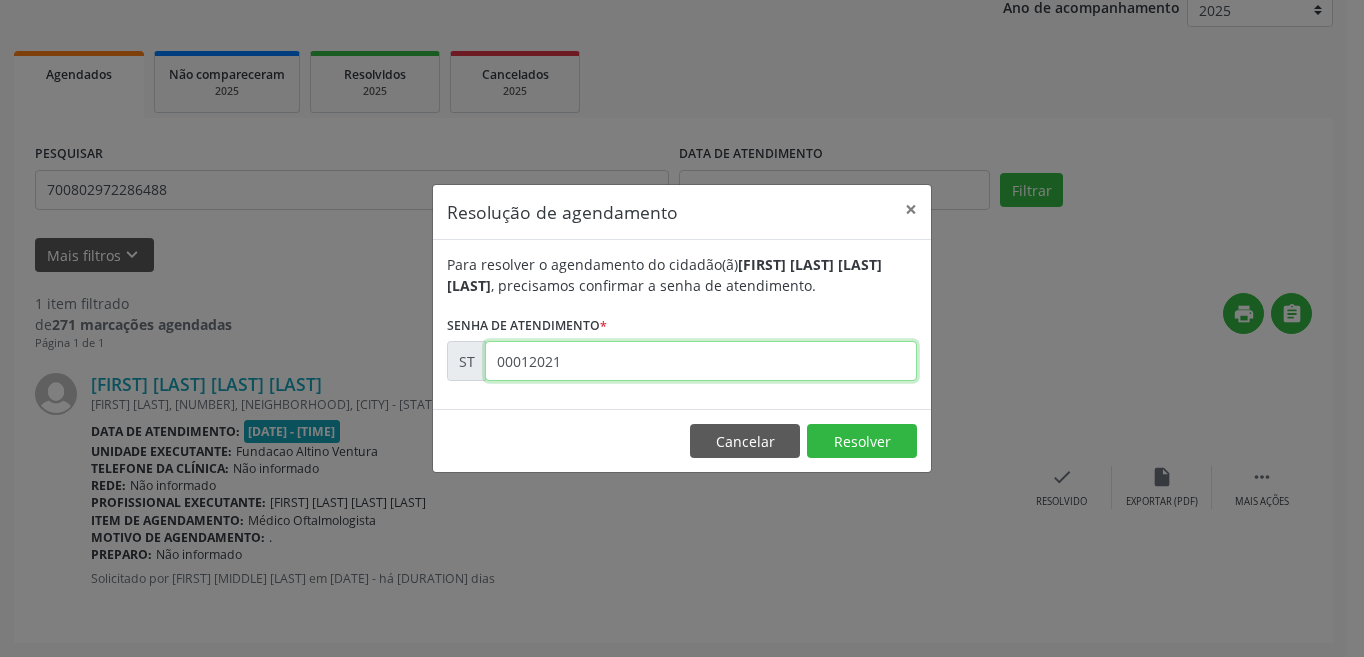 type on "00012021" 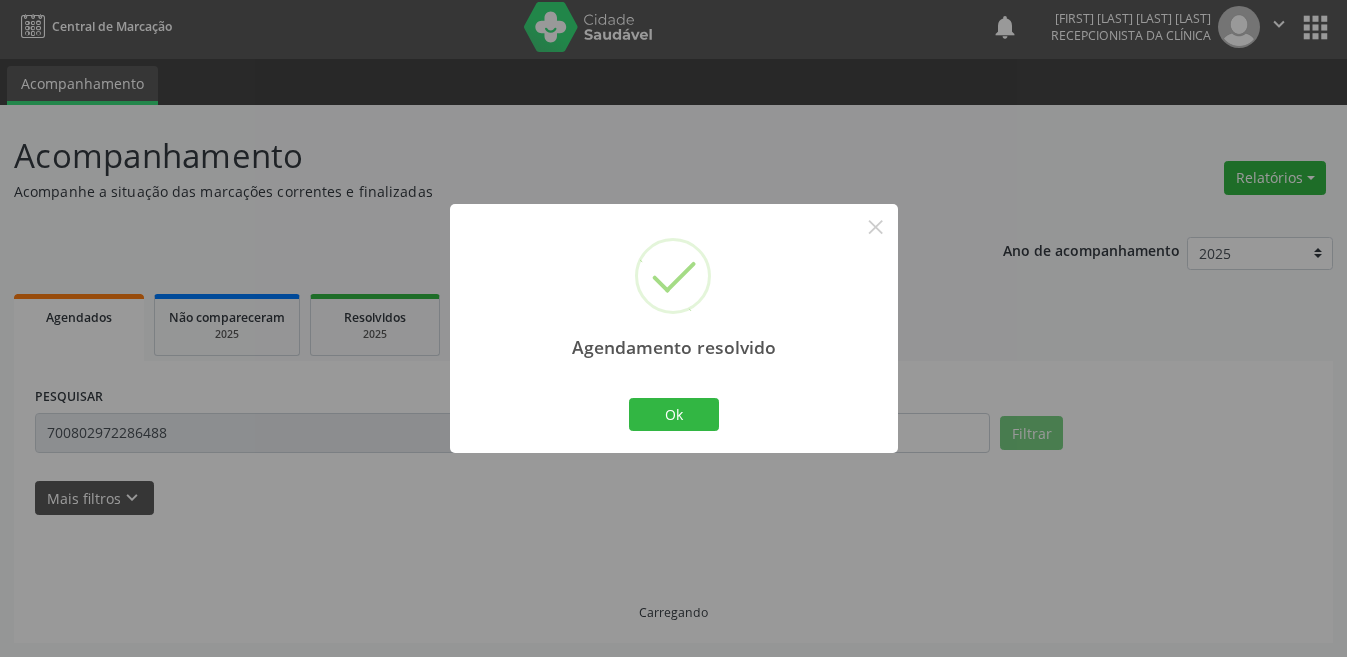 scroll, scrollTop: 26, scrollLeft: 0, axis: vertical 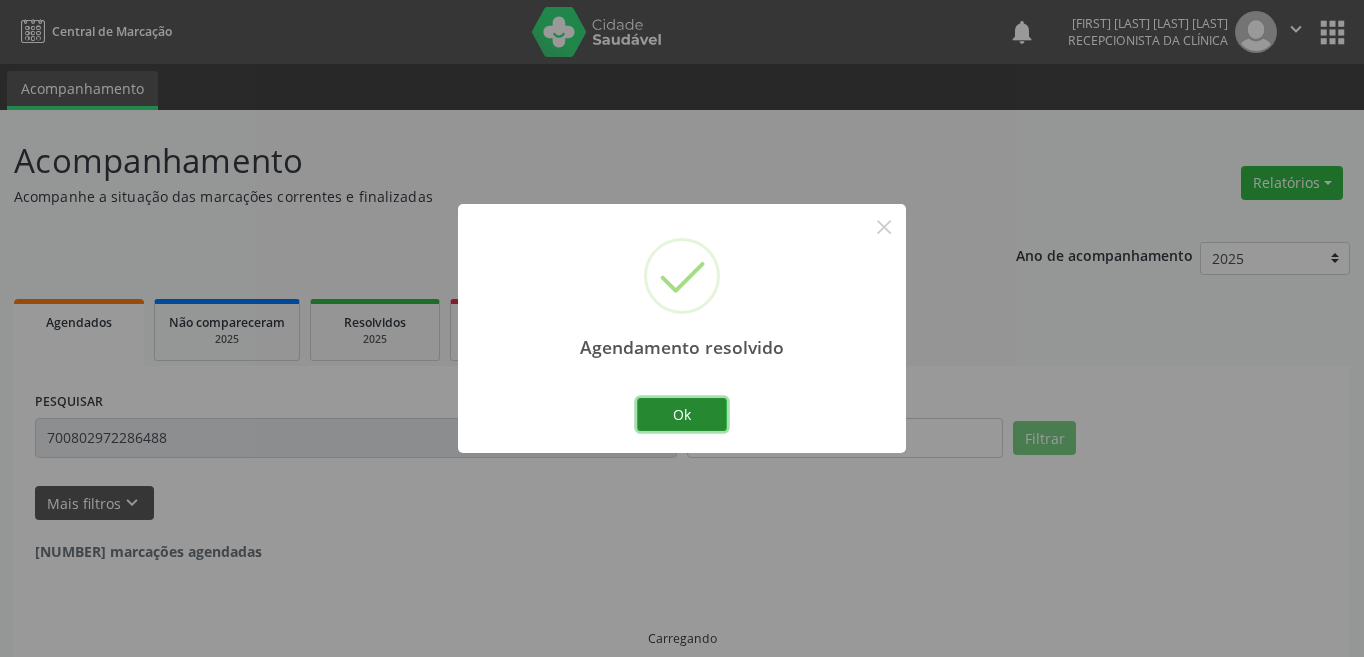 click on "Ok" at bounding box center (682, 415) 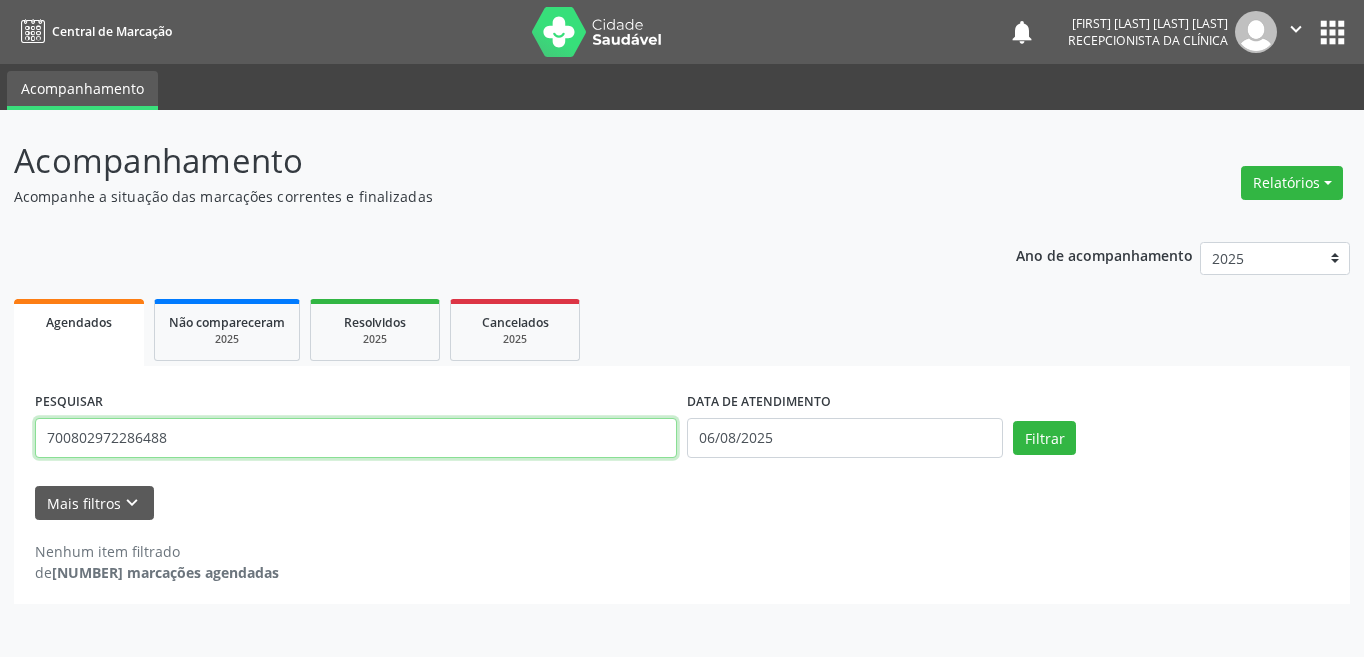 click on "700802972286488" at bounding box center [356, 438] 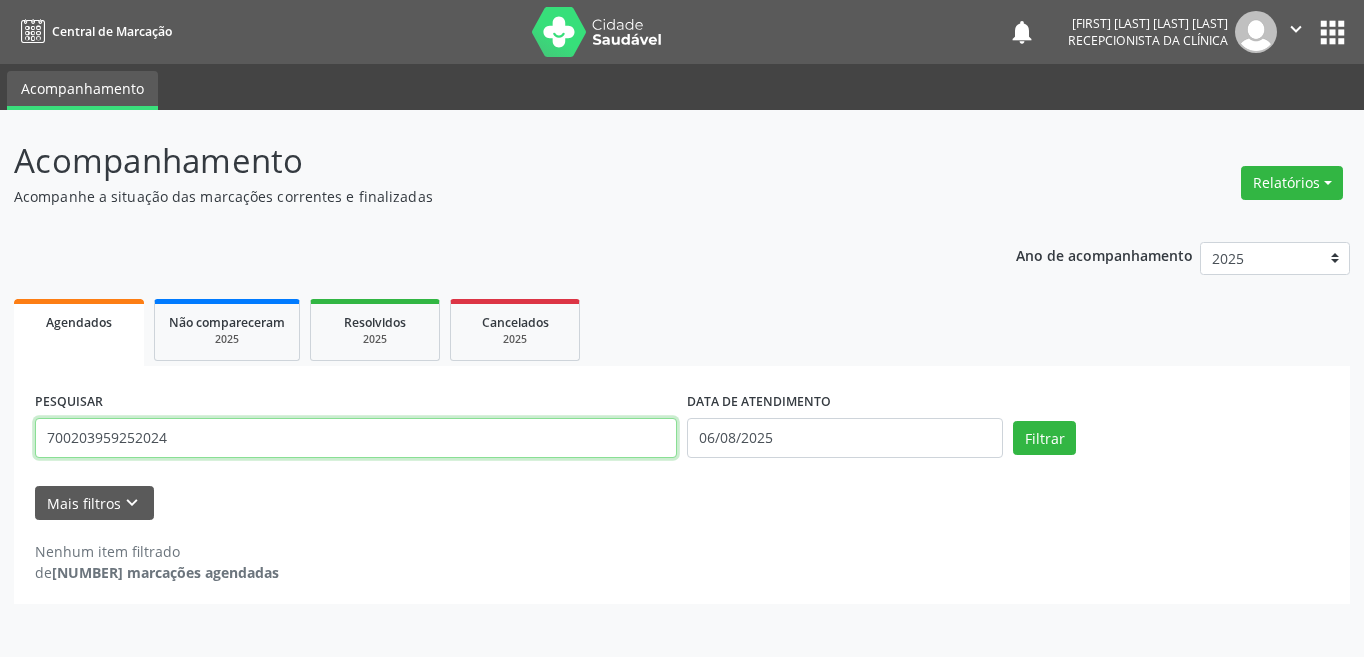 type on "700203959252024" 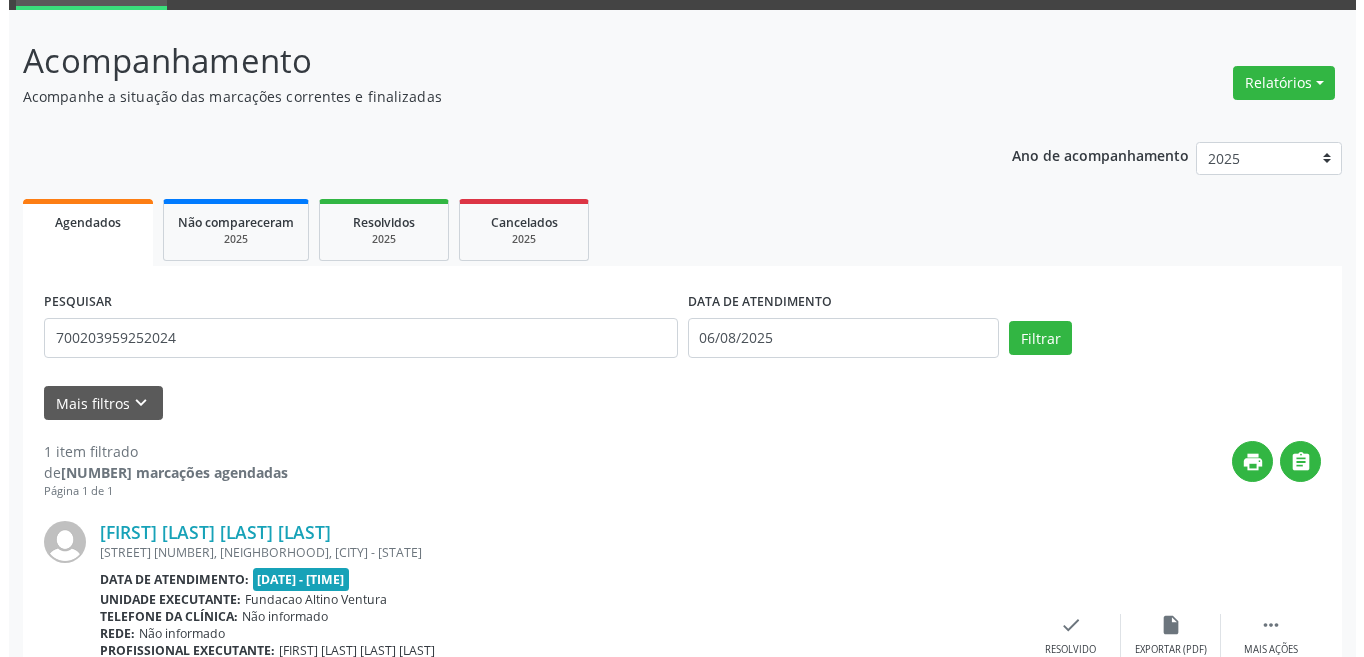 scroll, scrollTop: 248, scrollLeft: 0, axis: vertical 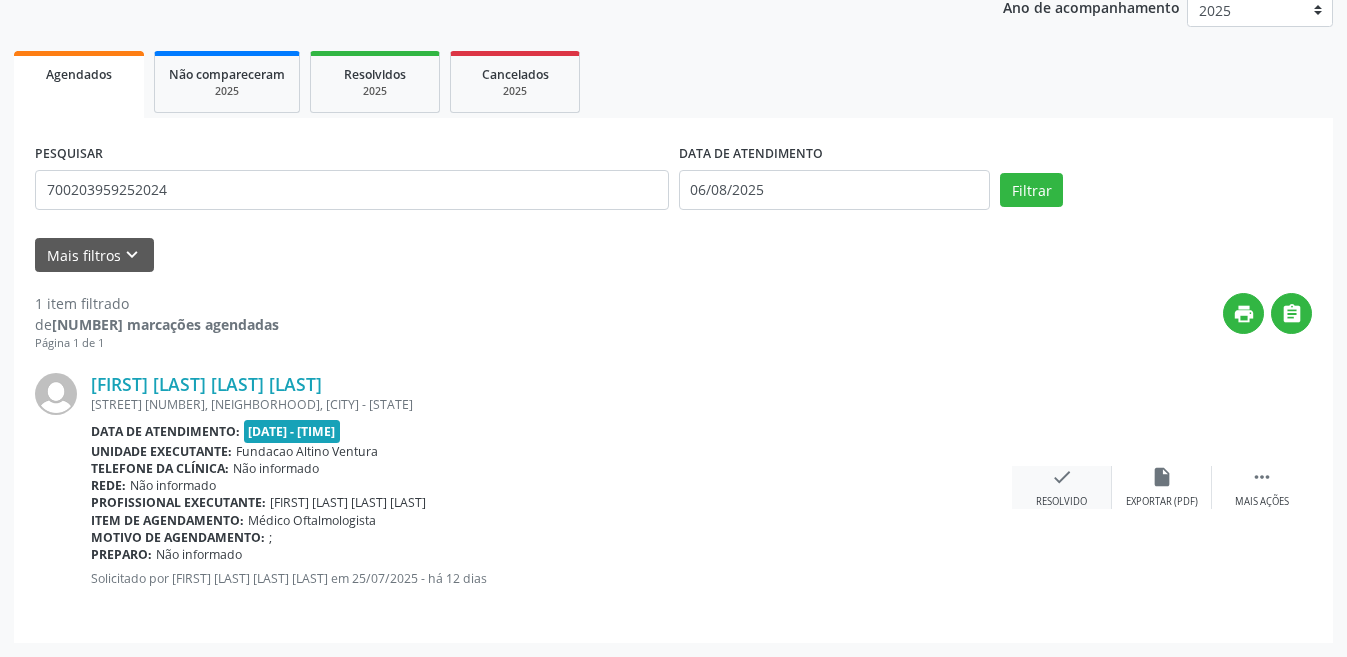 click on "Resolvido" at bounding box center [1061, 502] 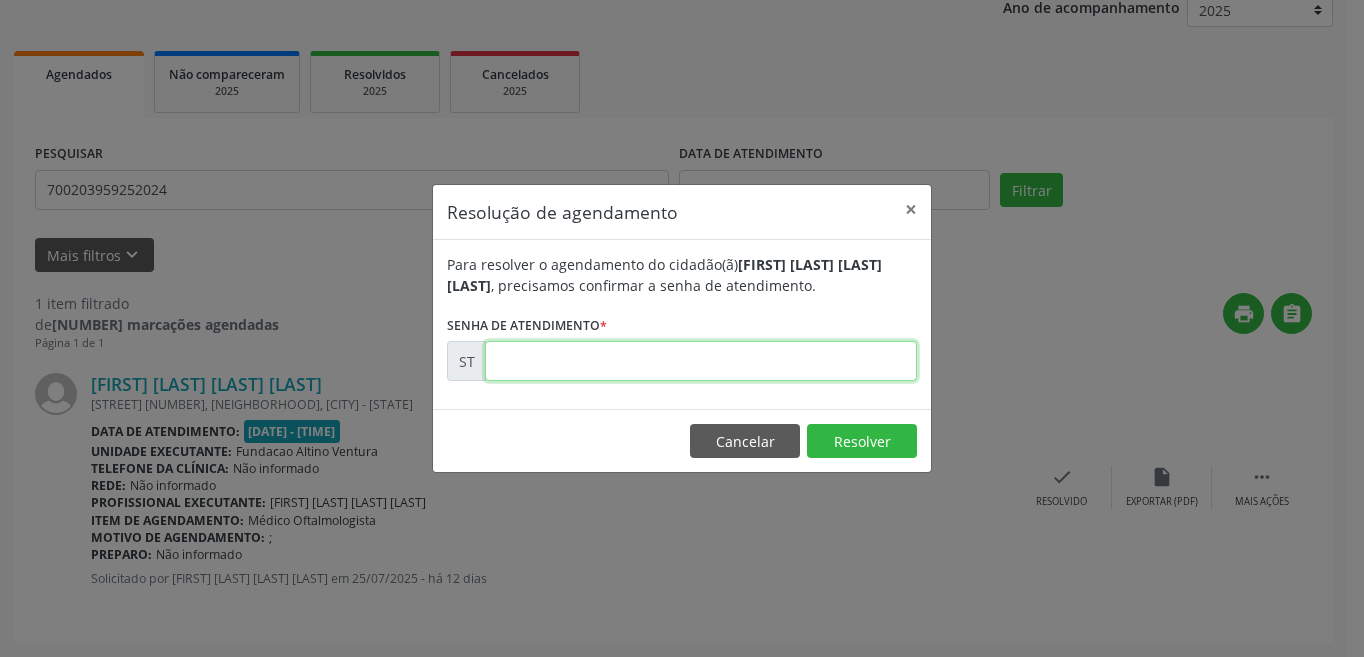 click at bounding box center [701, 361] 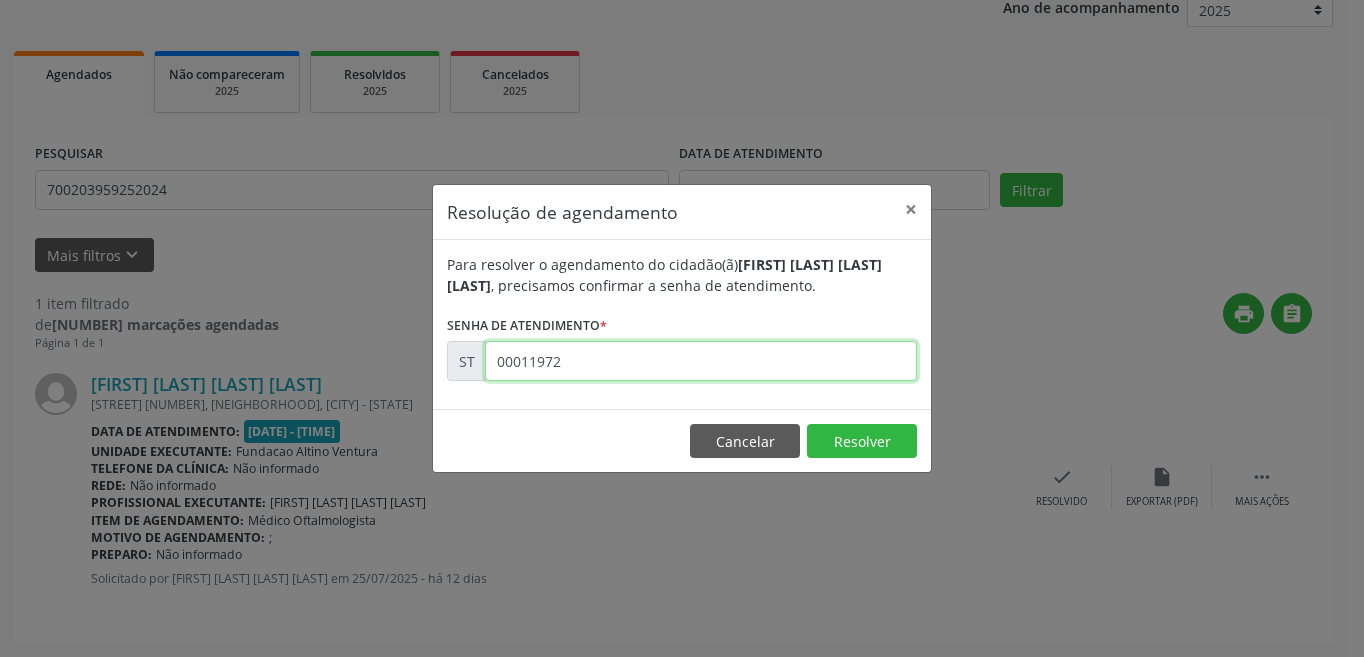 type on "00011972" 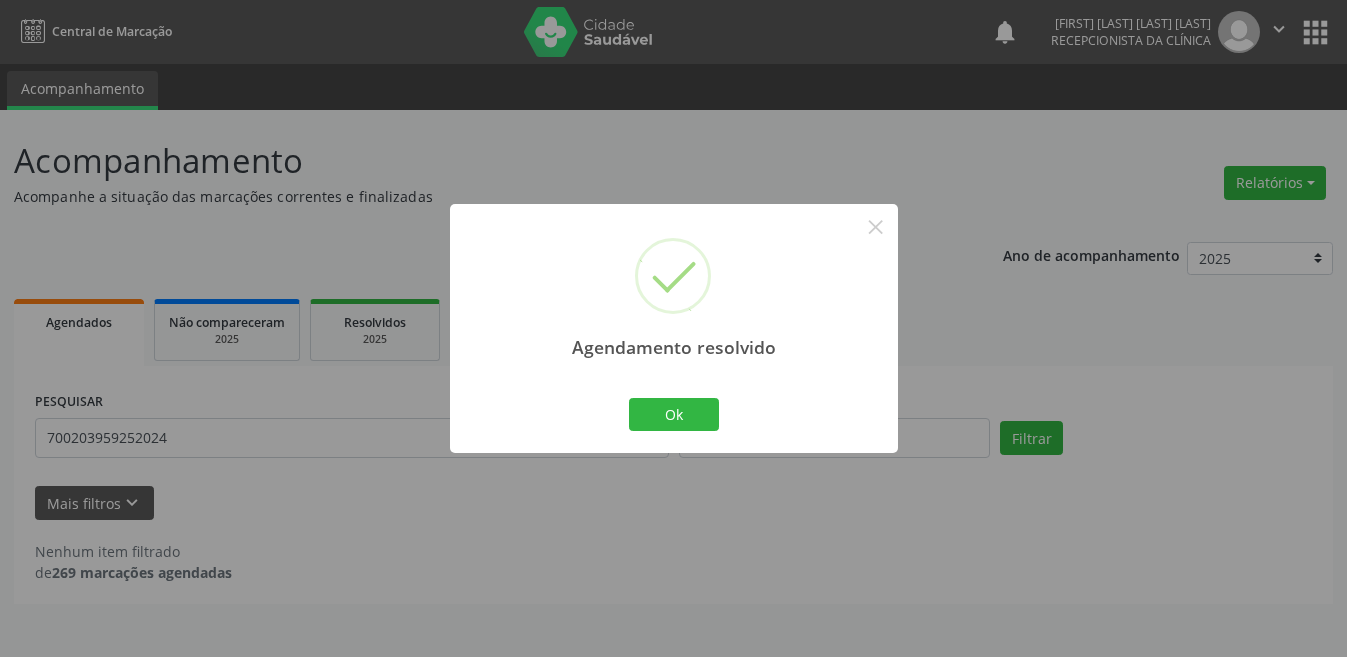 scroll, scrollTop: 0, scrollLeft: 0, axis: both 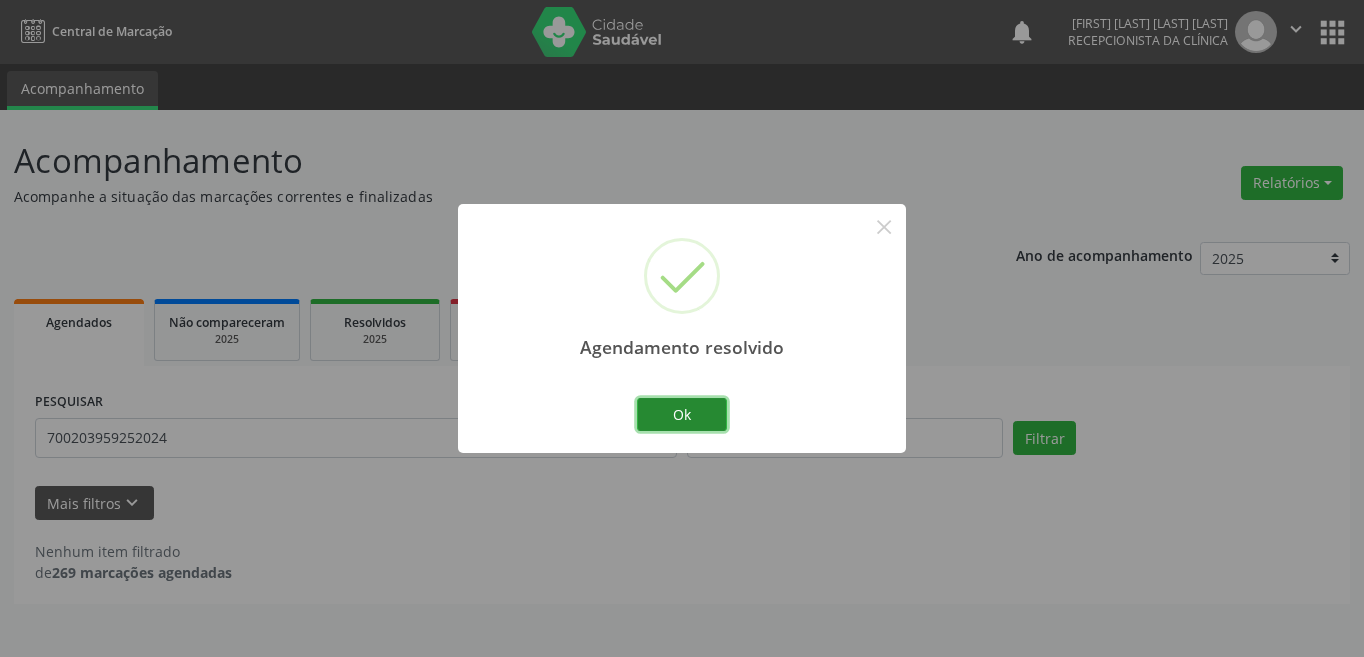 click on "Ok" at bounding box center [682, 415] 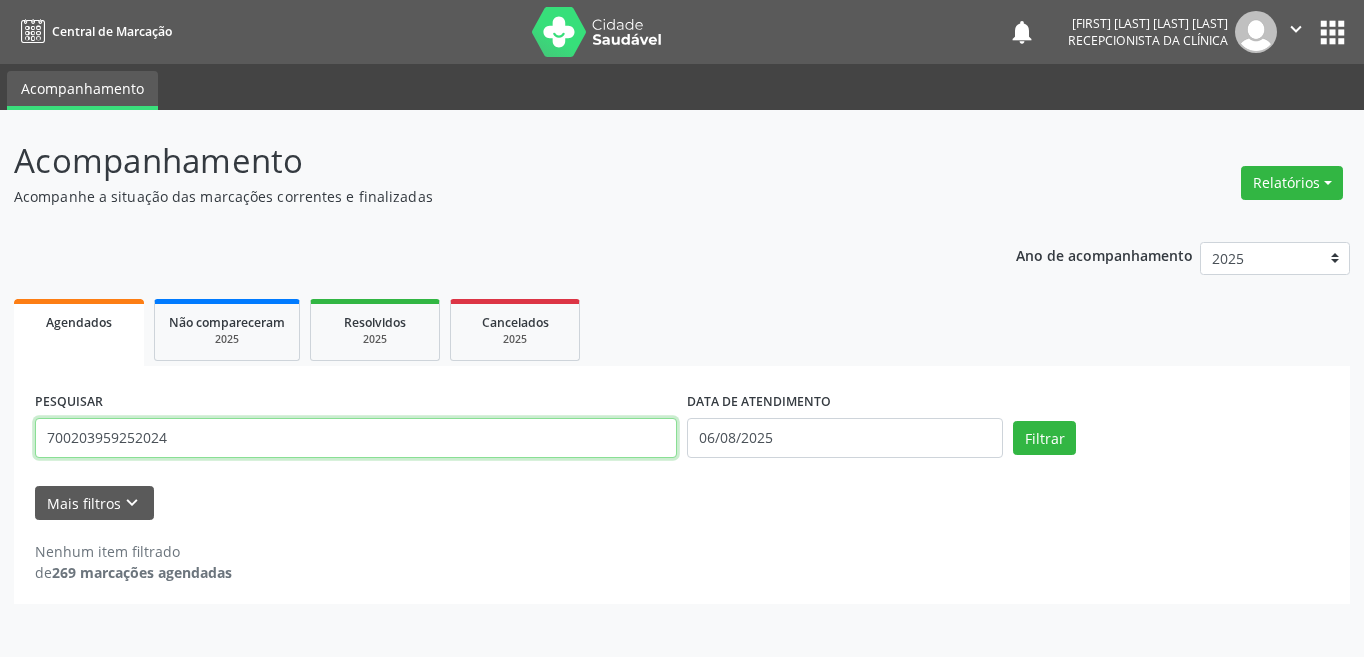 click on "700203959252024" at bounding box center [356, 438] 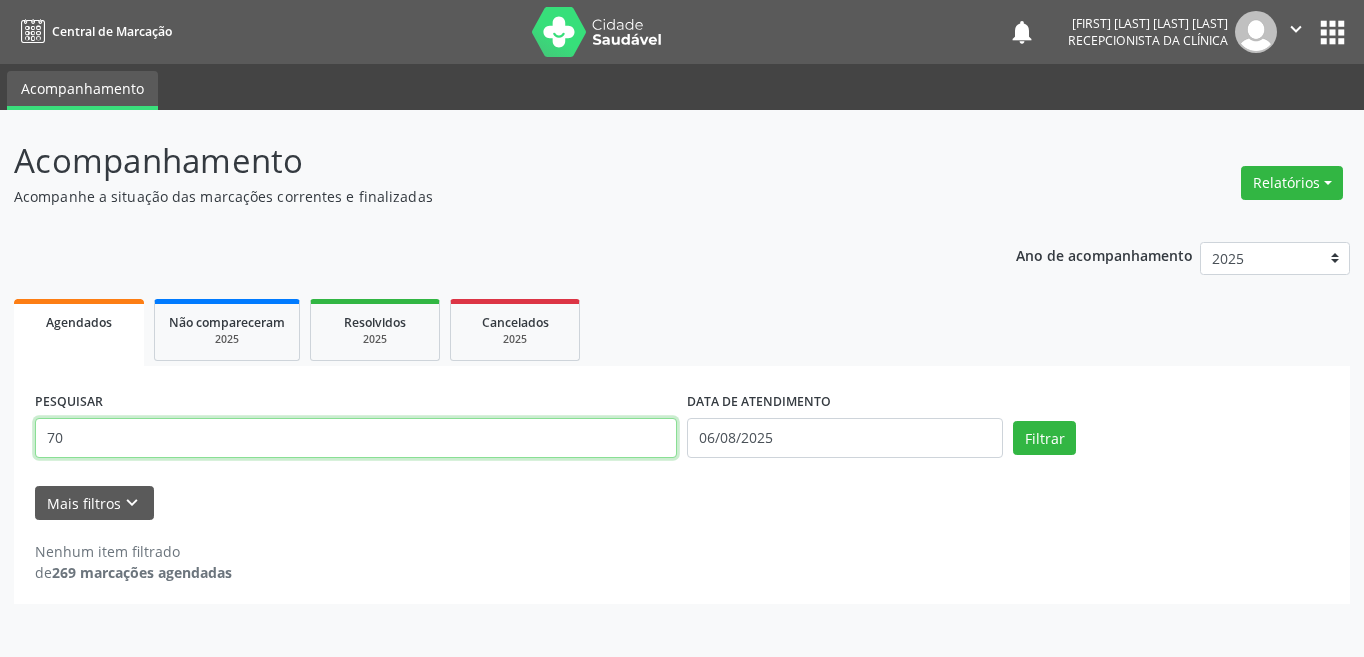 type on "7" 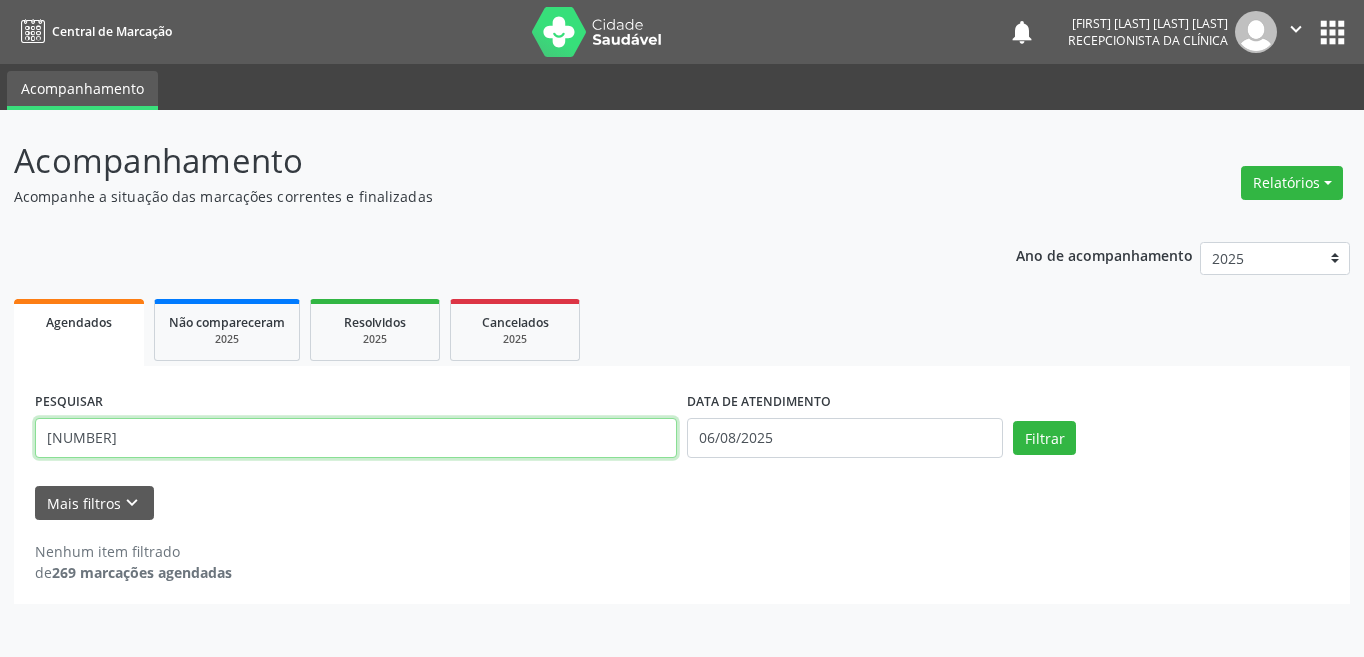 type on "[NUMBER]" 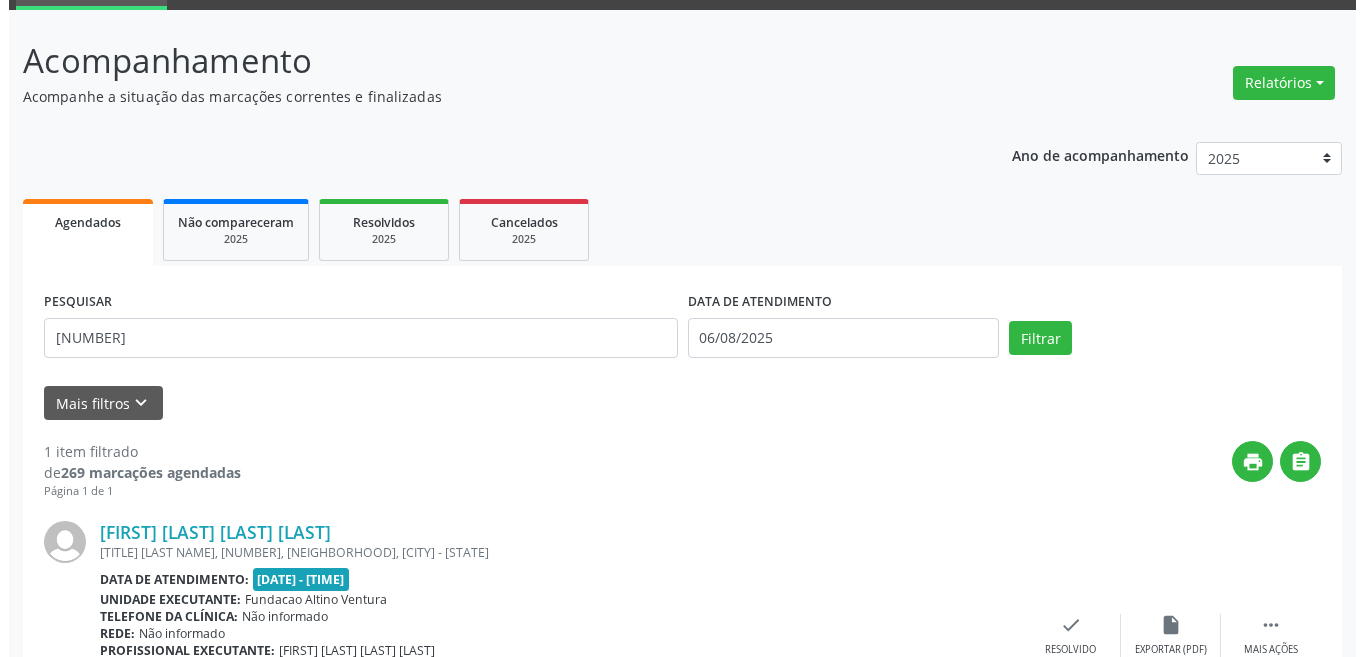 scroll, scrollTop: 248, scrollLeft: 0, axis: vertical 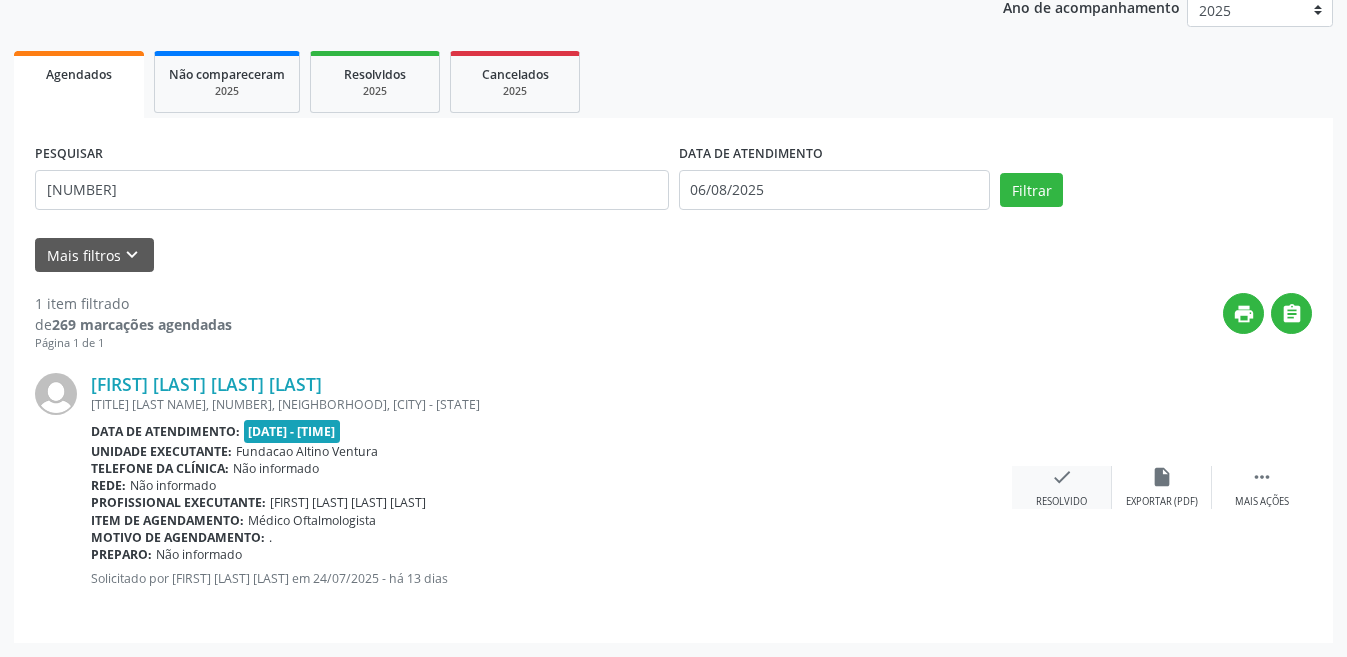 click on "Resolvido" at bounding box center (1061, 502) 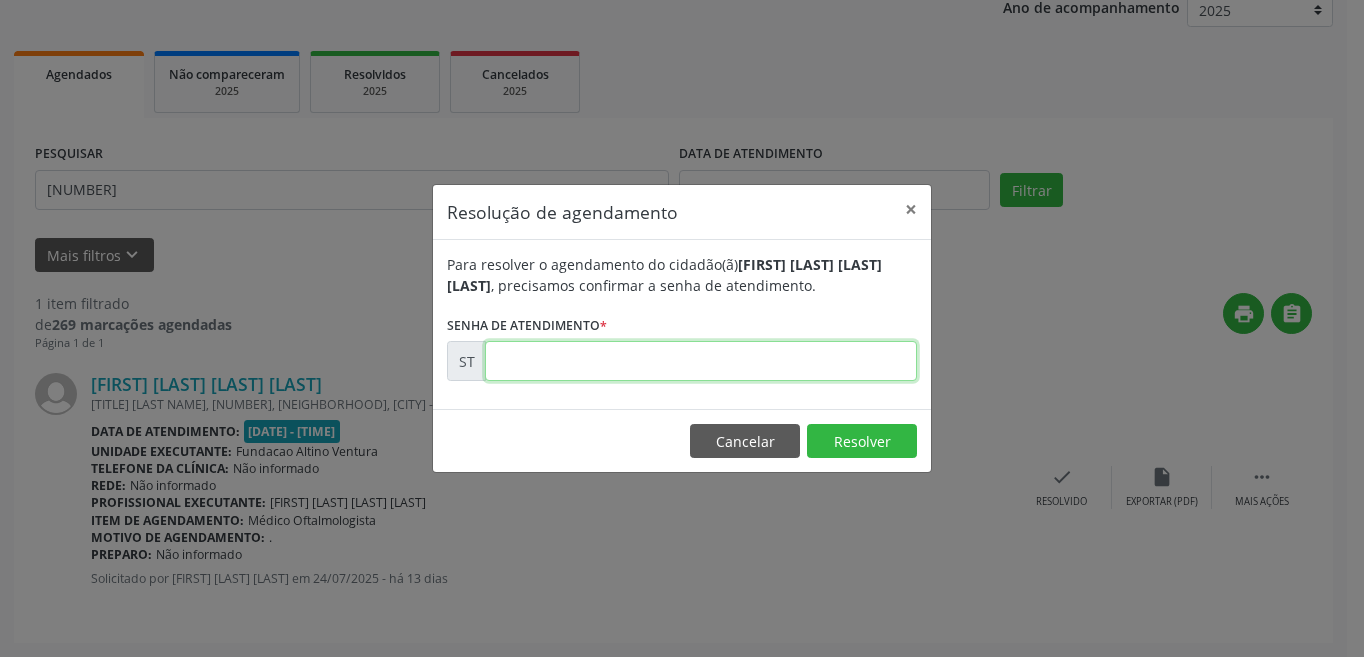 click at bounding box center (701, 361) 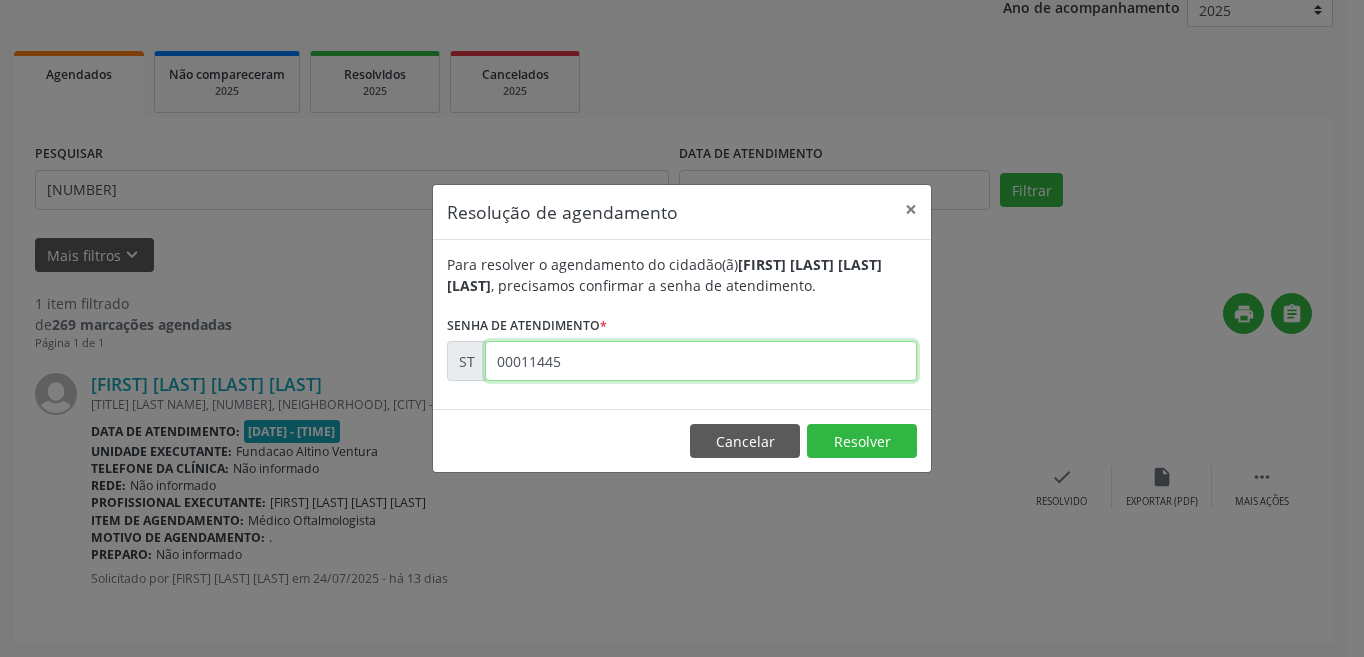 type on "00011445" 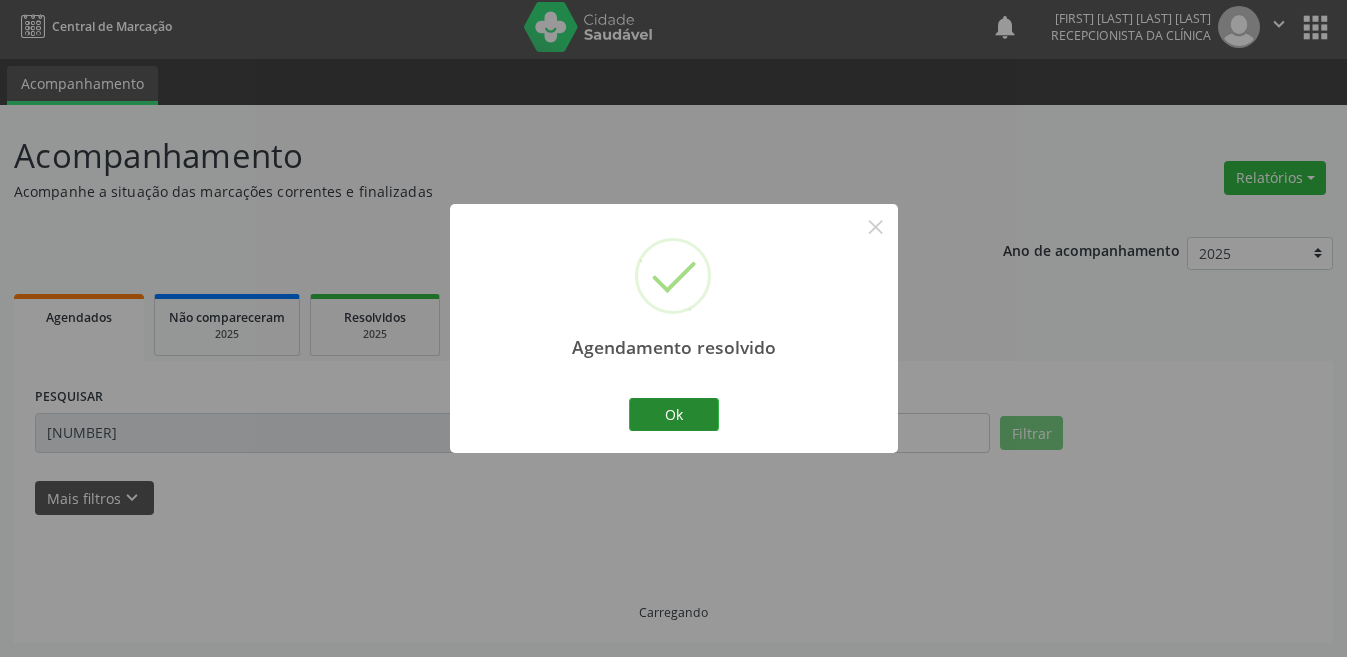 scroll, scrollTop: 26, scrollLeft: 0, axis: vertical 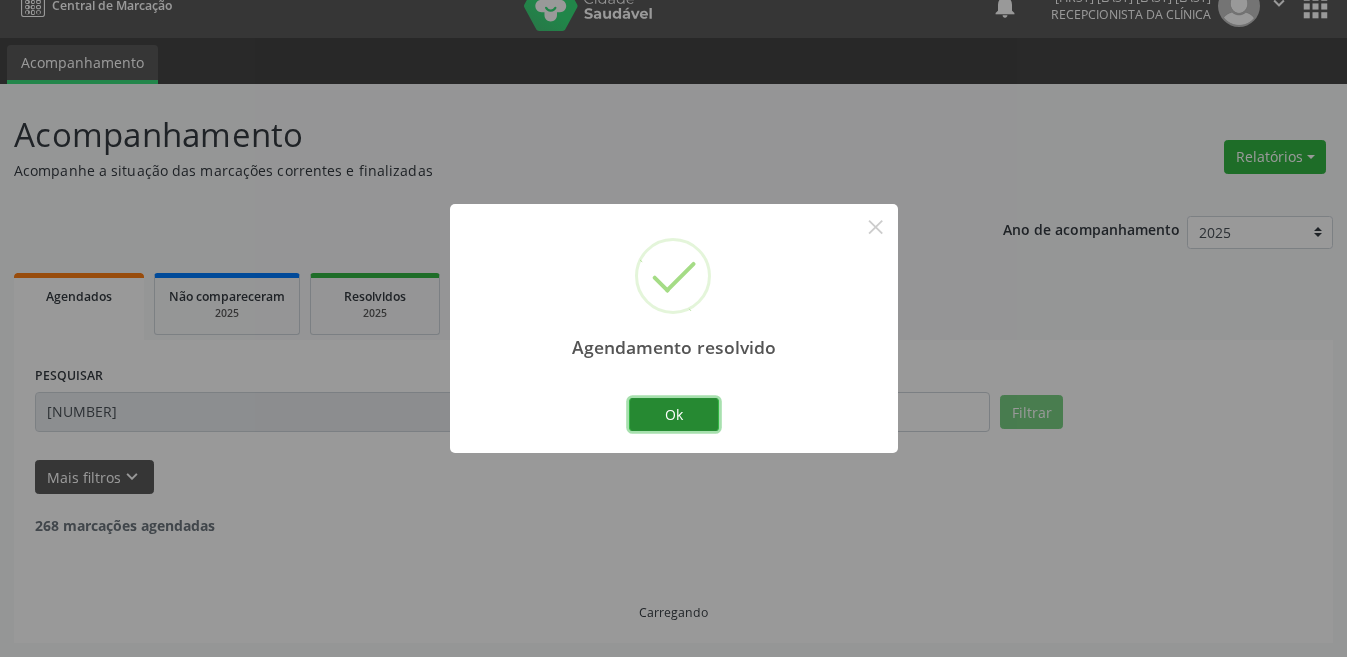 click on "Ok" at bounding box center (674, 415) 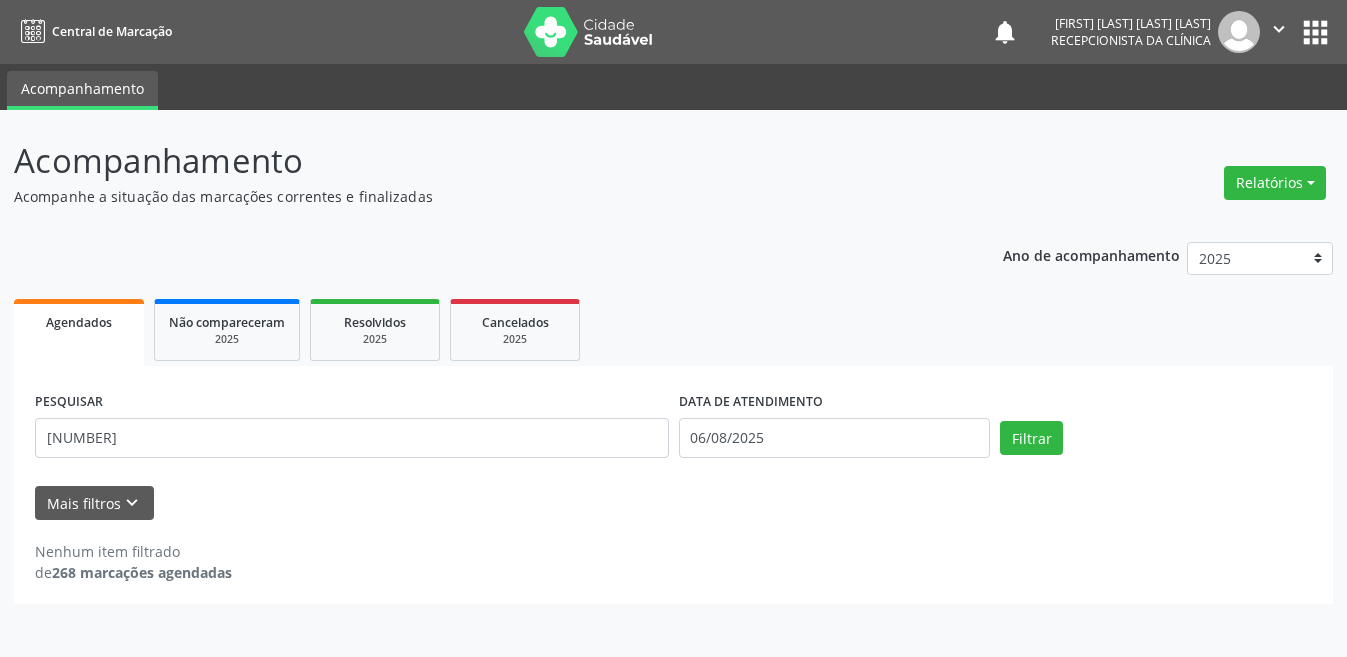 scroll, scrollTop: 0, scrollLeft: 0, axis: both 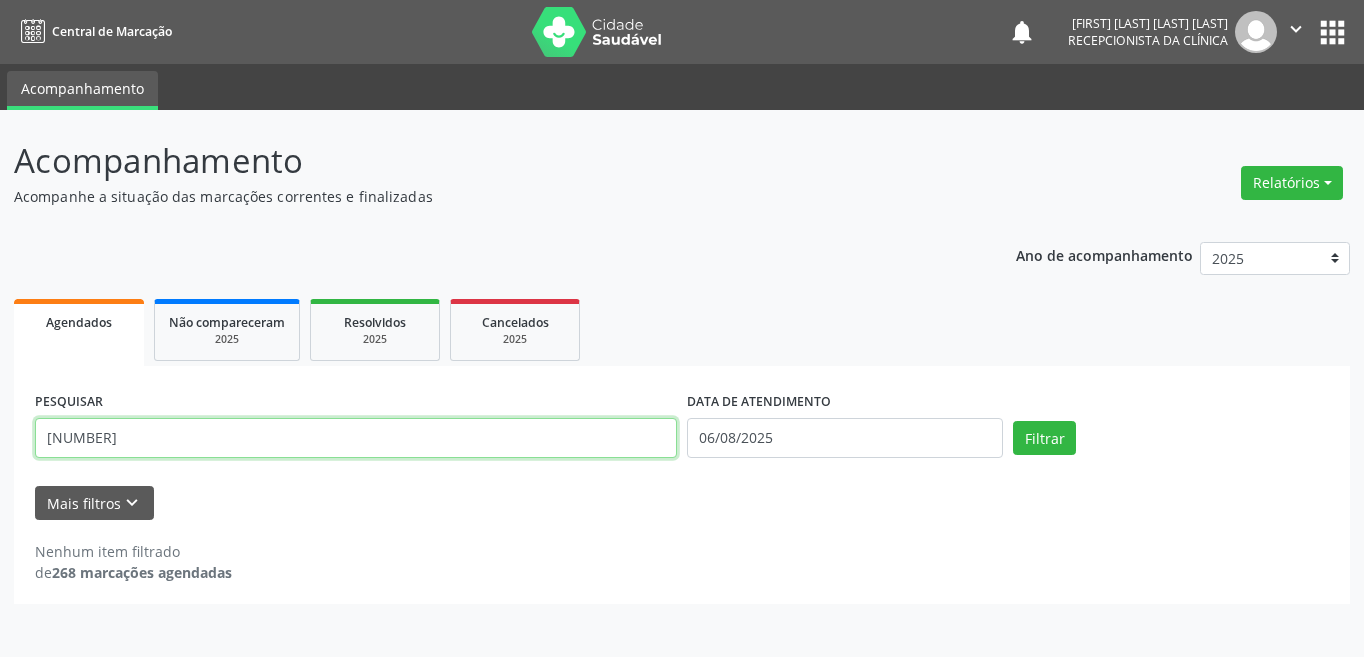 click on "[NUMBER]" at bounding box center [356, 438] 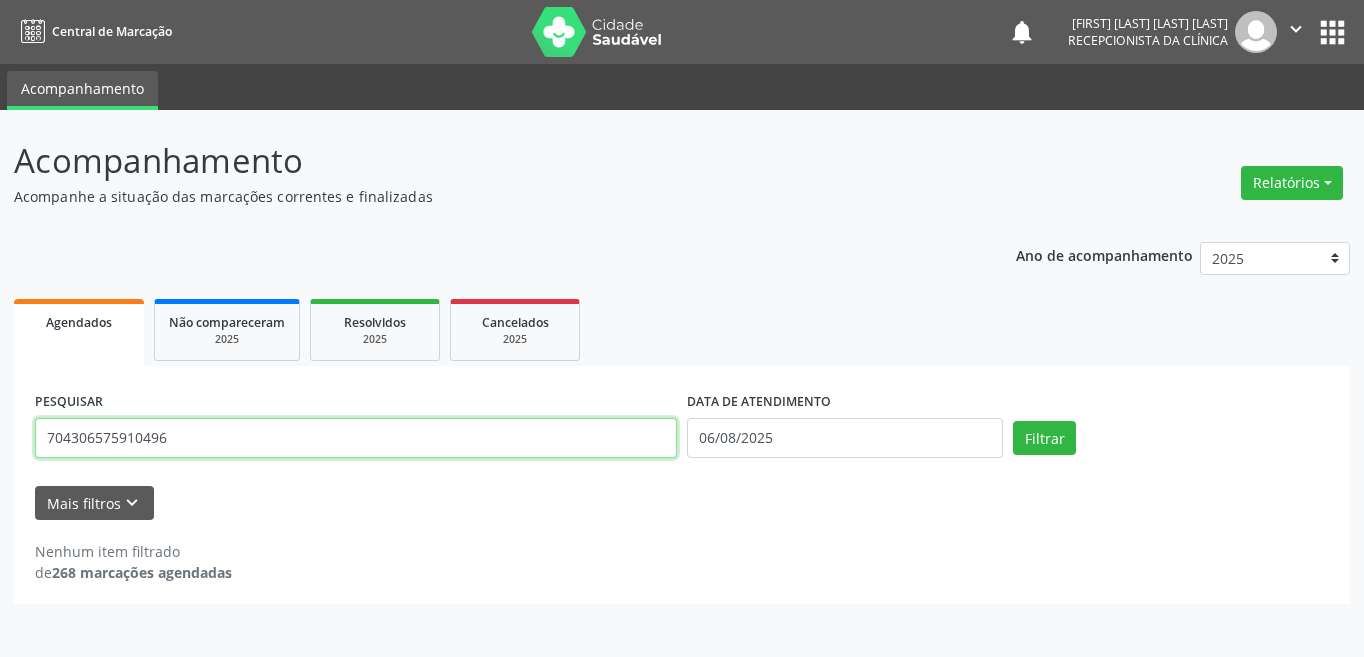 type on "704306575910496" 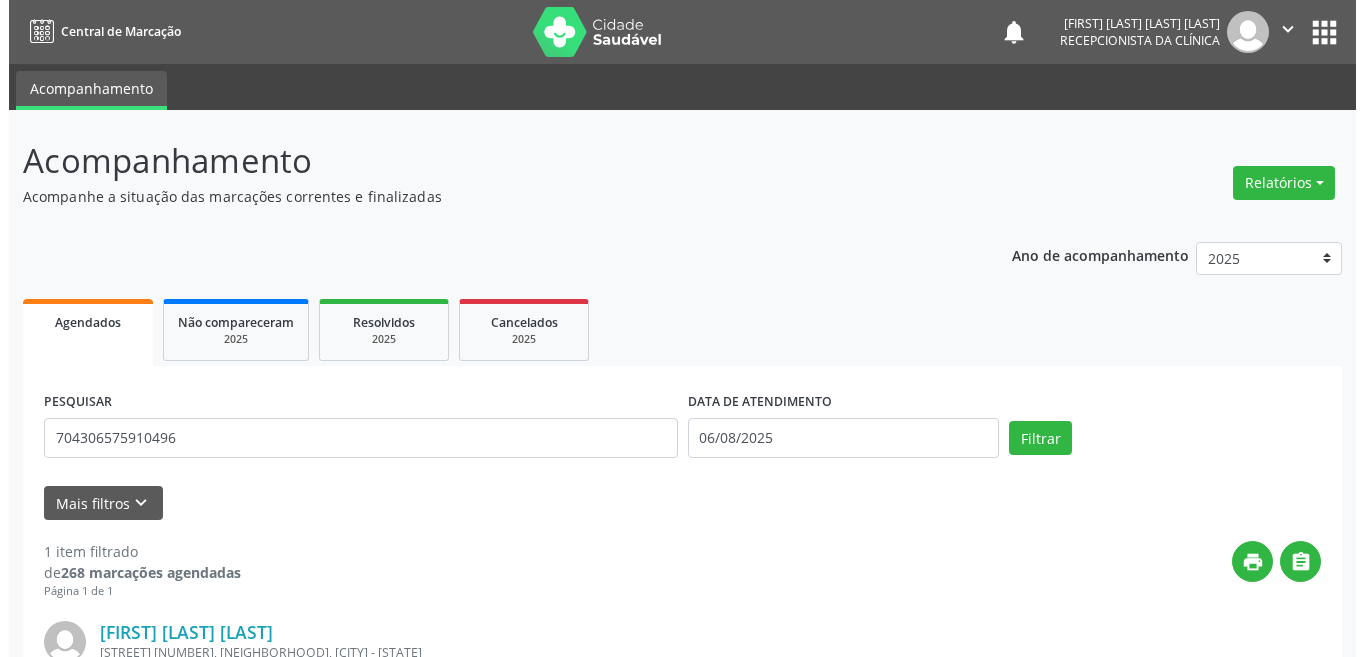 scroll, scrollTop: 248, scrollLeft: 0, axis: vertical 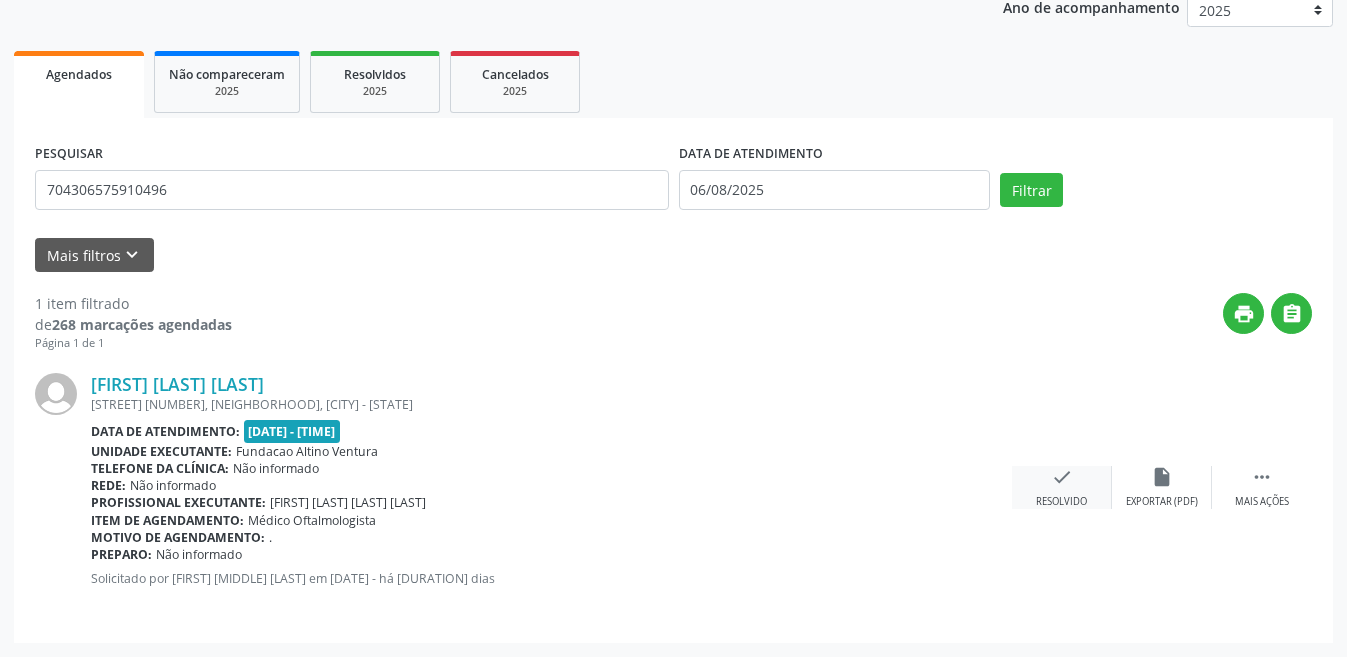 click on "check" at bounding box center [1062, 477] 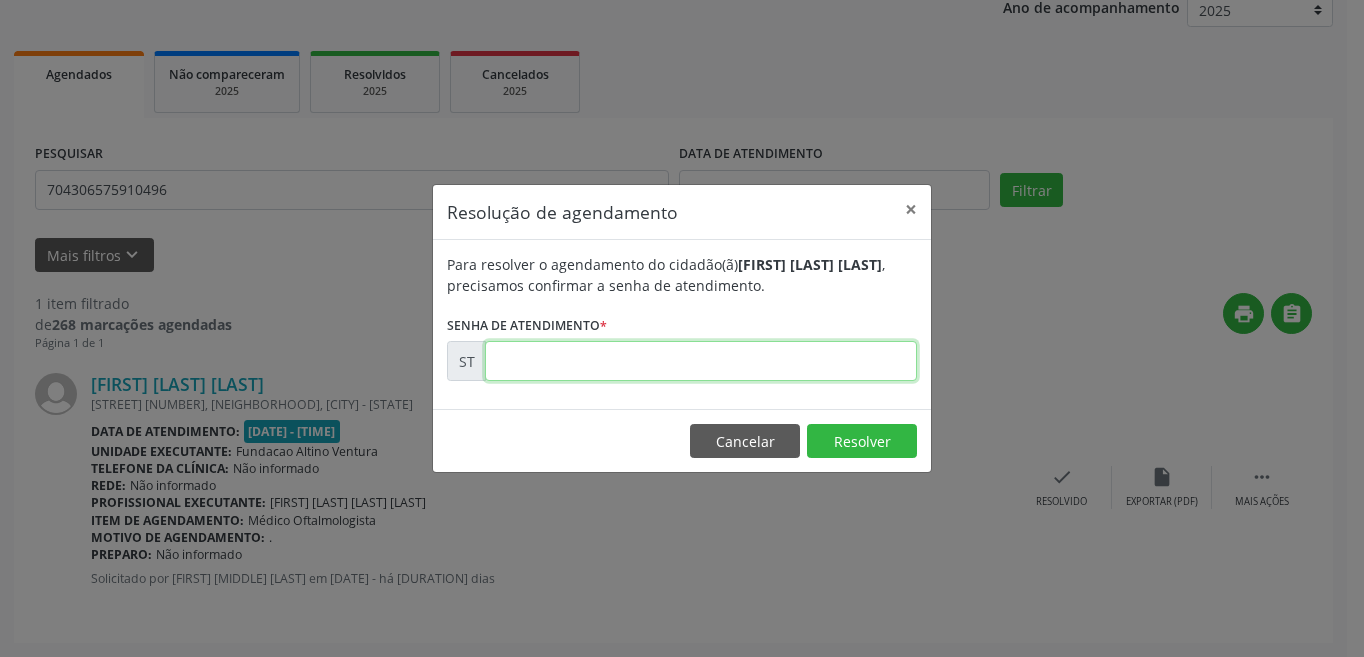 click at bounding box center (701, 361) 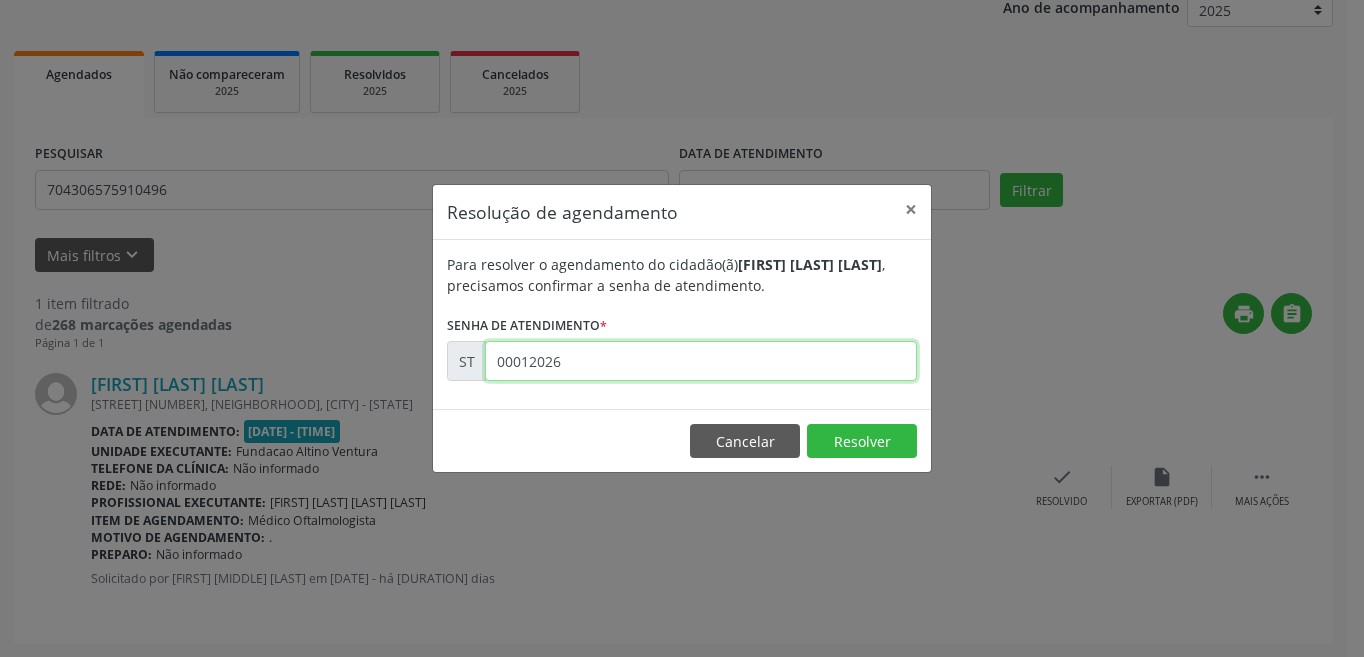 type on "00012026" 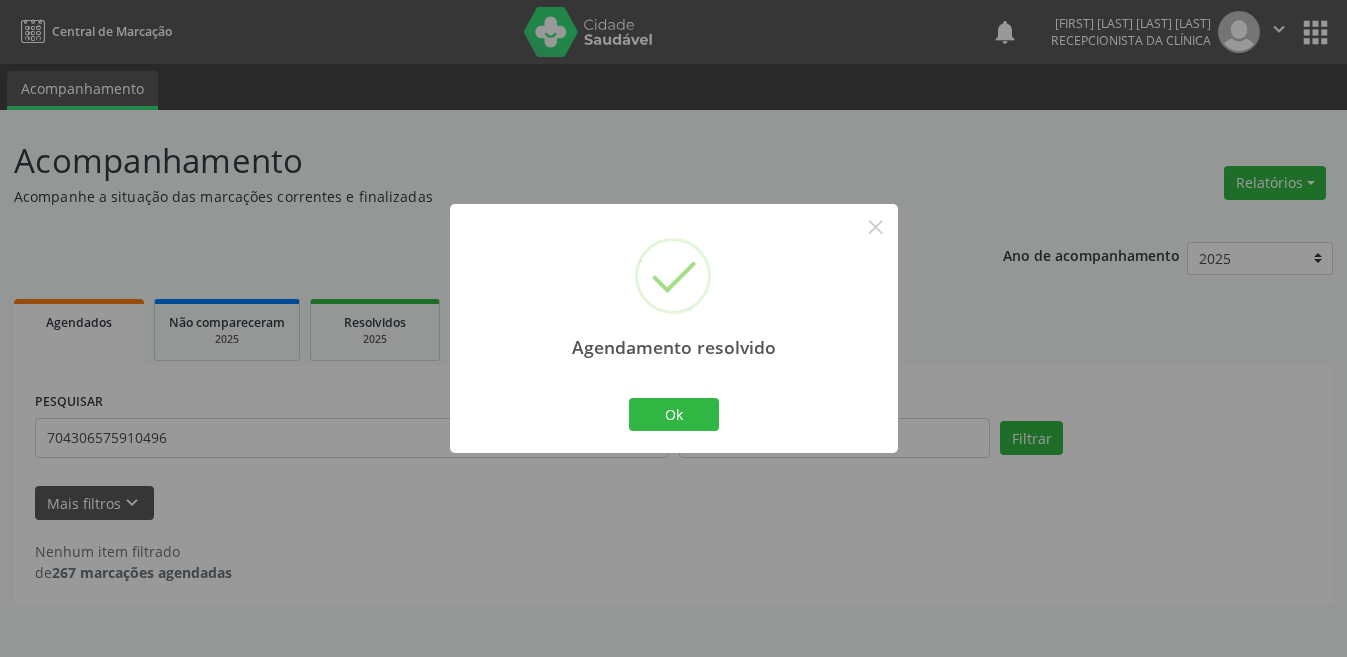 scroll, scrollTop: 0, scrollLeft: 0, axis: both 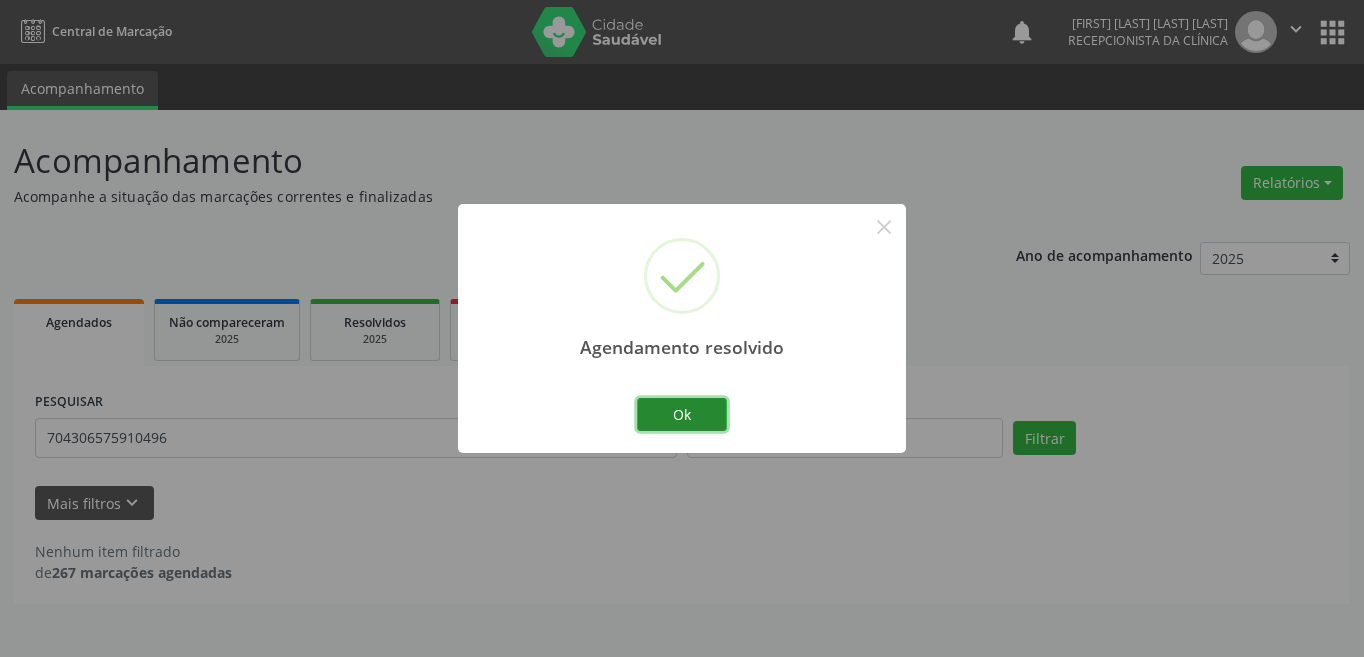 click on "Ok" at bounding box center [682, 415] 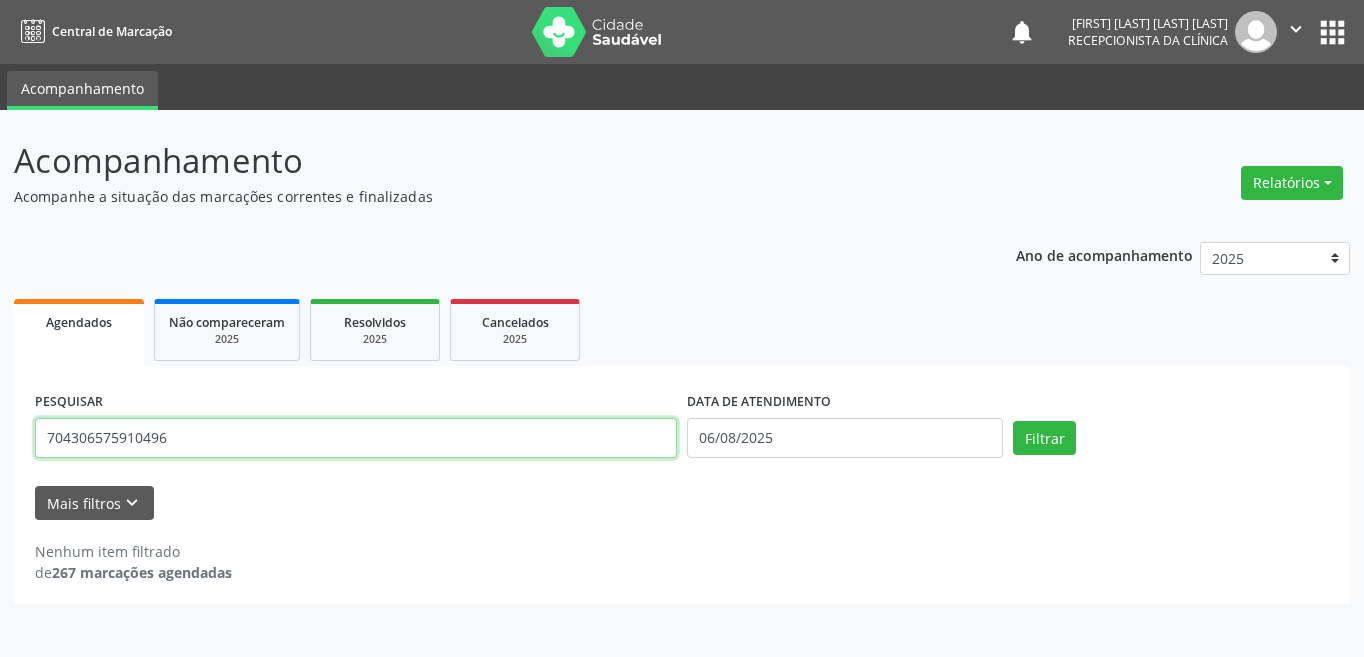 click on "704306575910496" at bounding box center (356, 438) 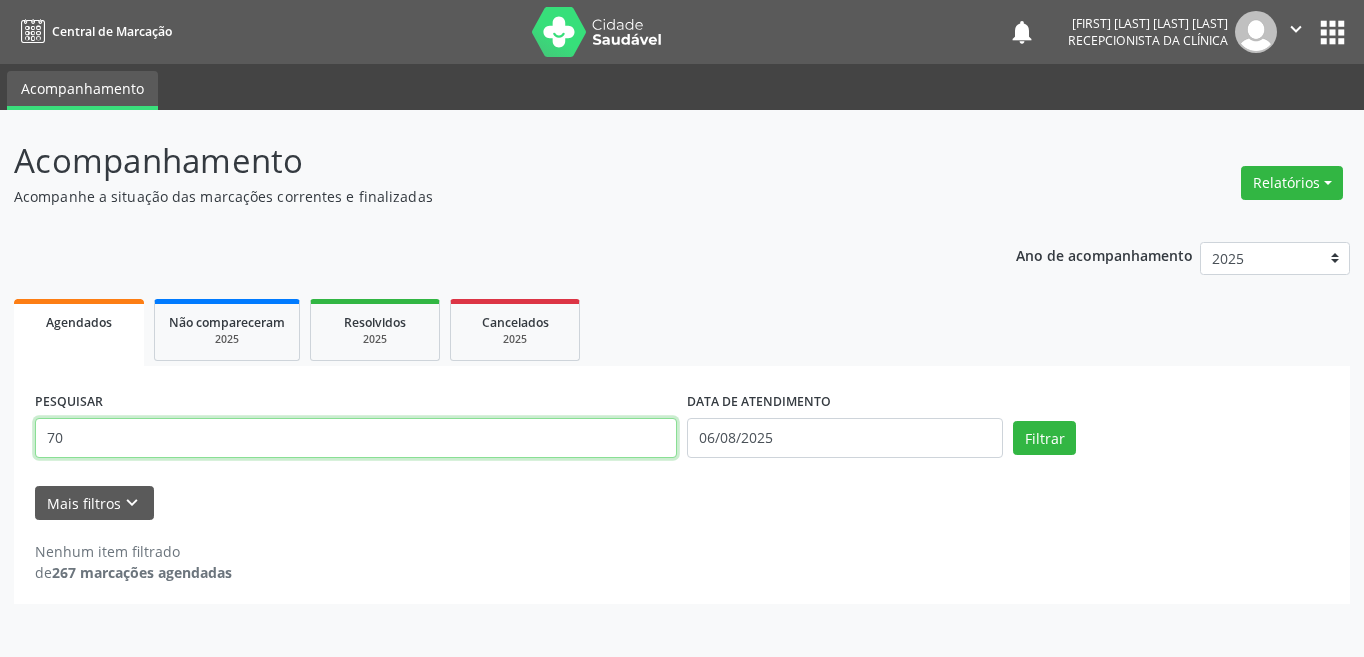 type on "7" 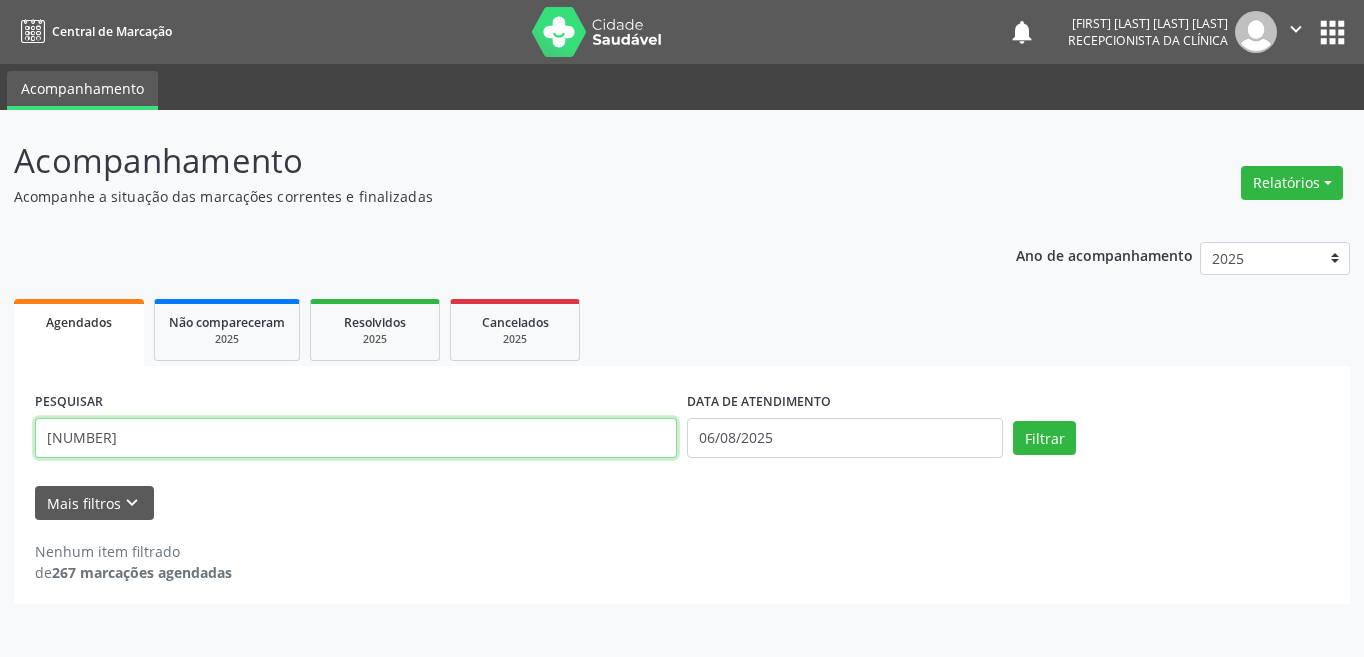 type on "[NUMBER]" 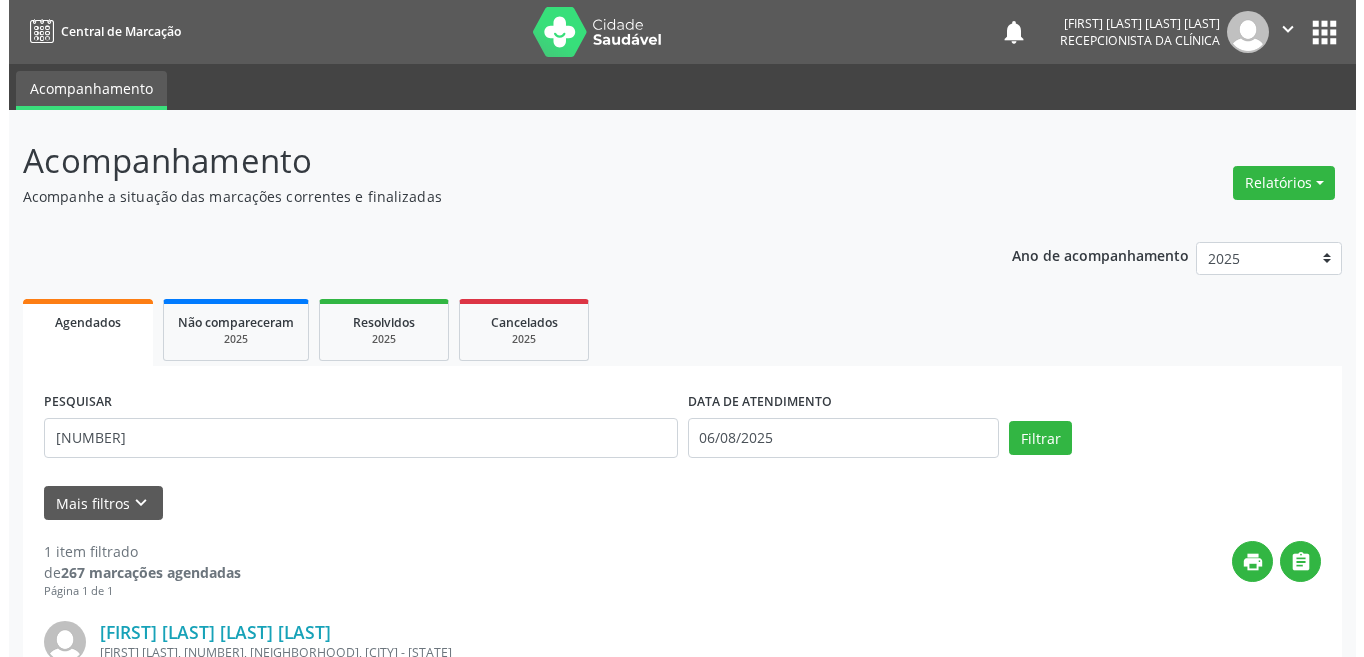 scroll, scrollTop: 248, scrollLeft: 0, axis: vertical 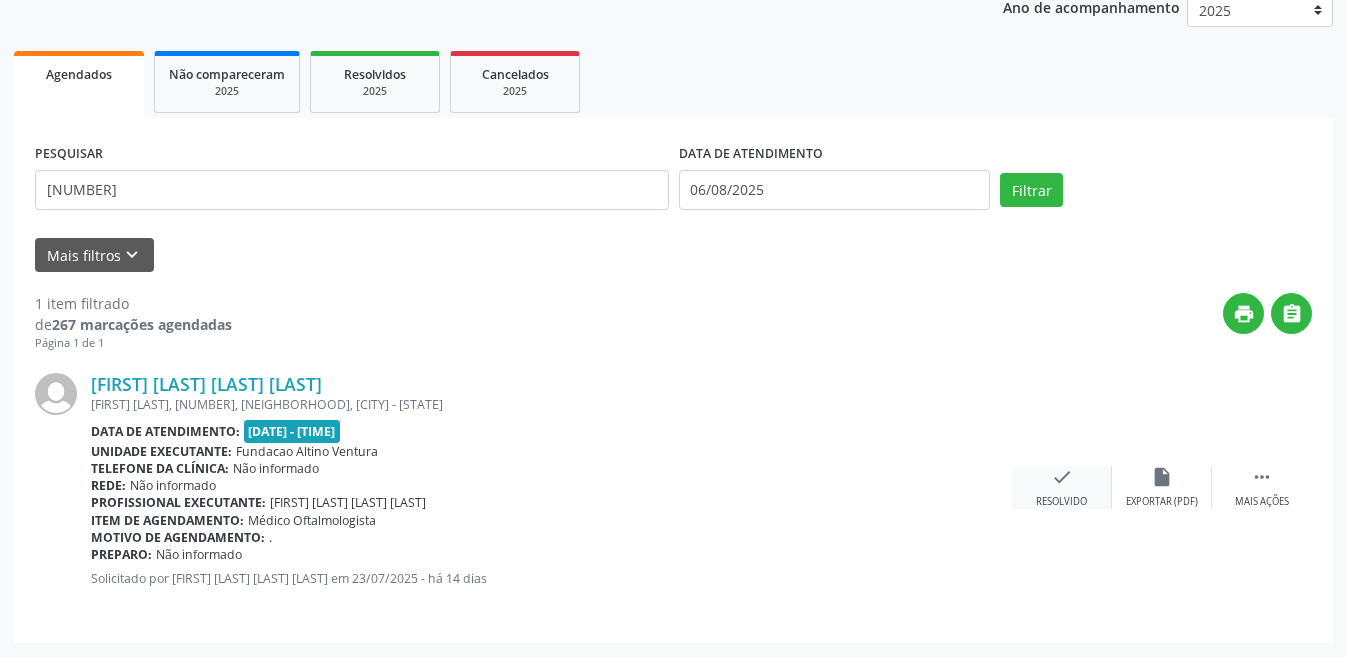 click on "check
Resolvido" at bounding box center (1062, 487) 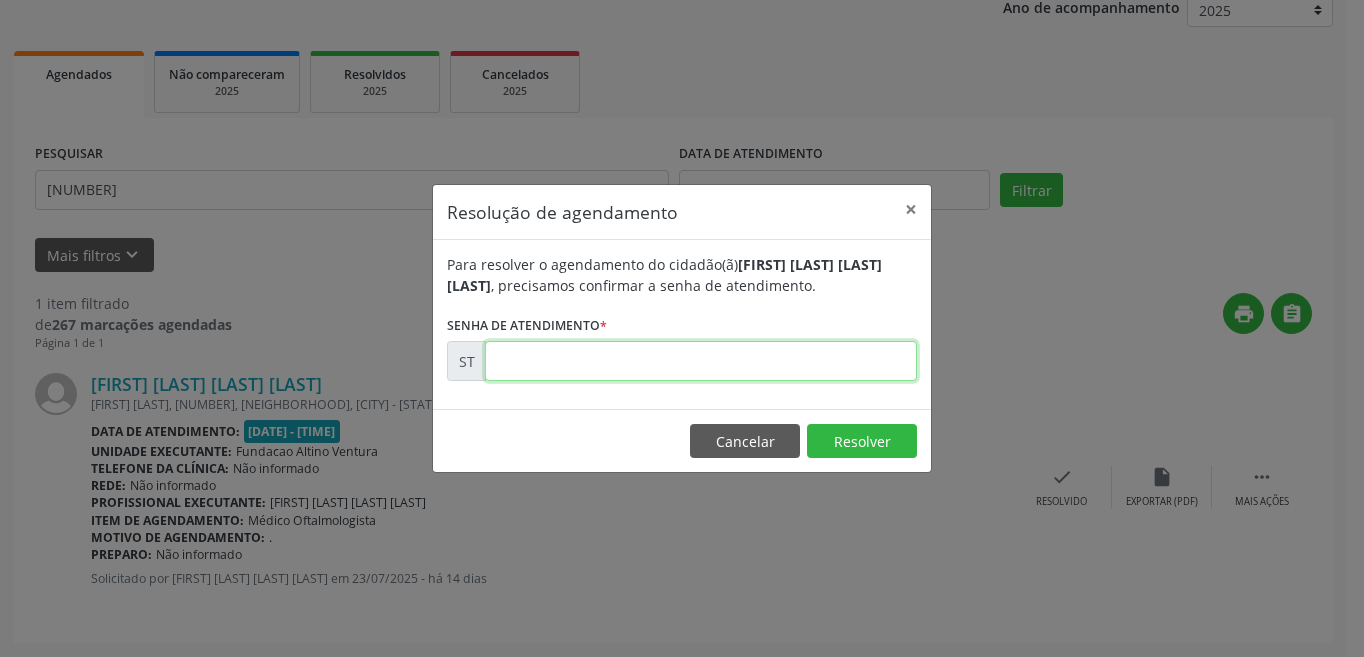 click at bounding box center (701, 361) 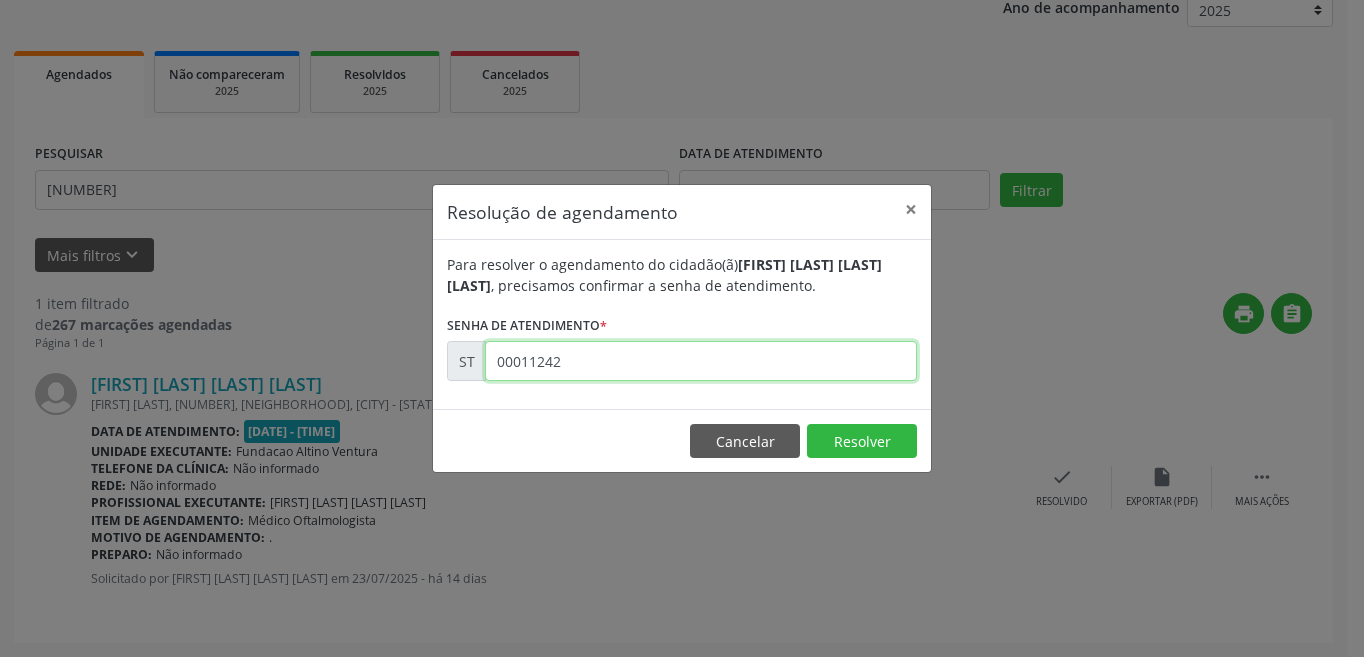 type on "00011242" 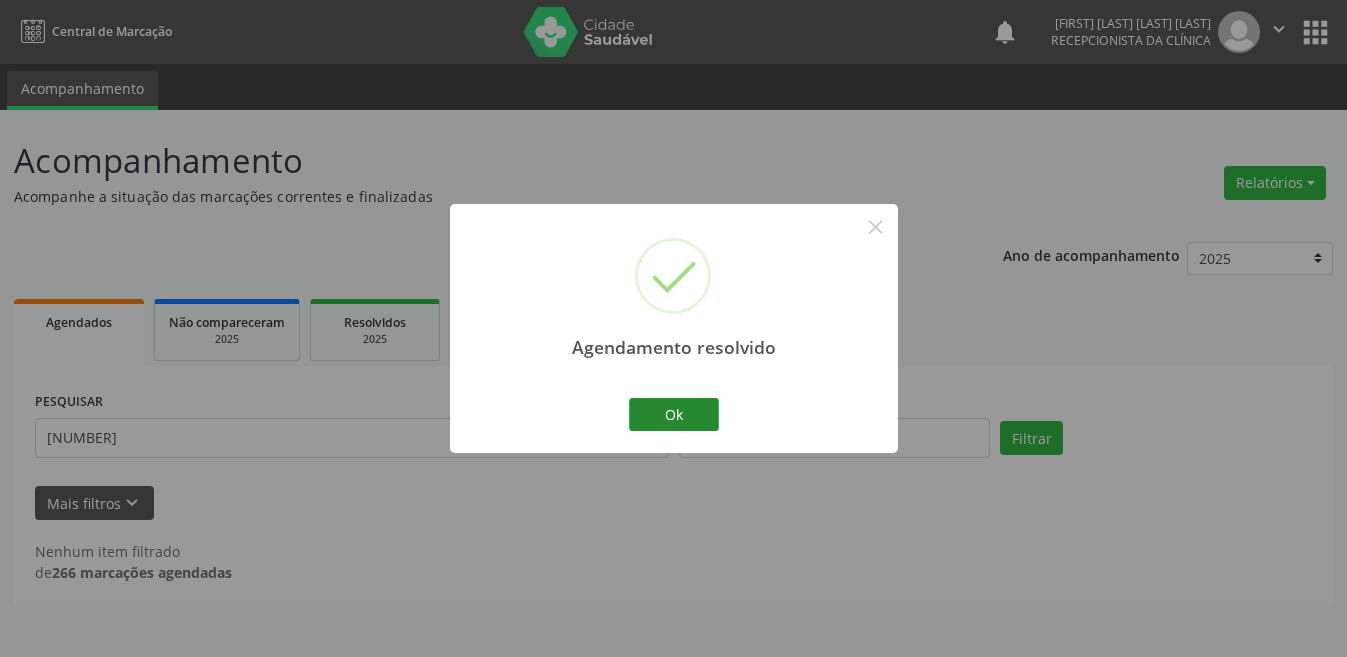 scroll, scrollTop: 0, scrollLeft: 0, axis: both 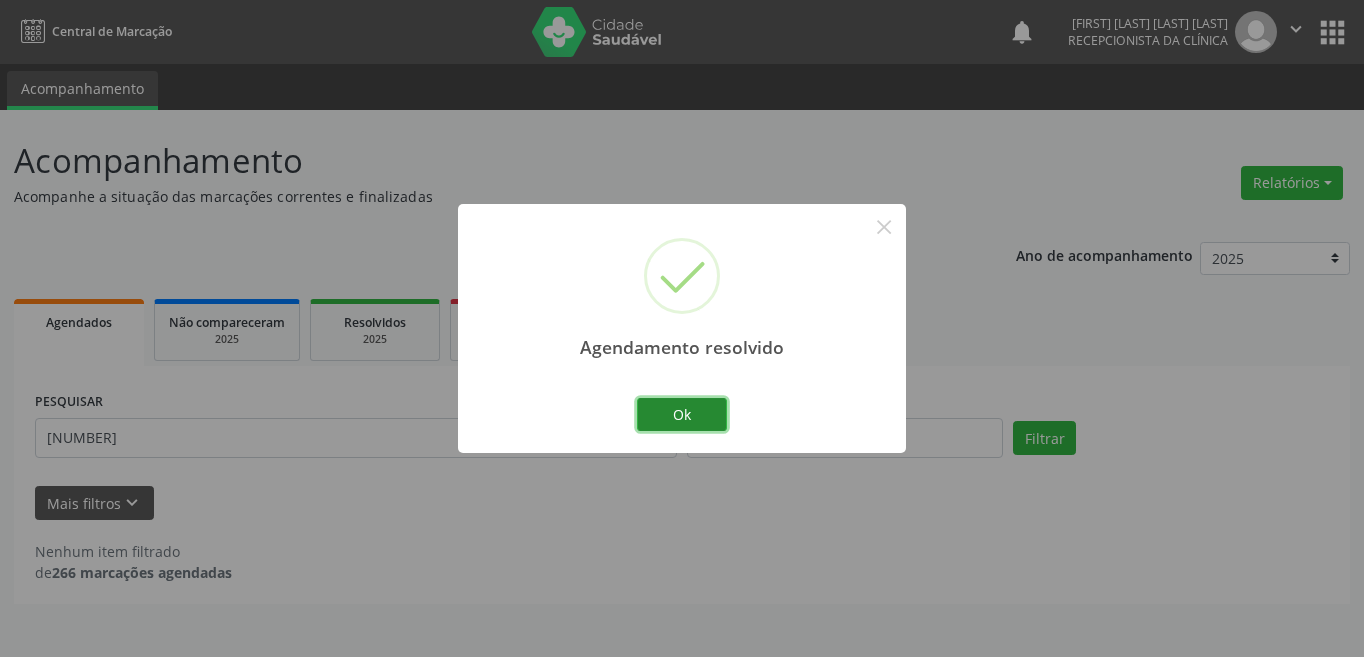 click on "Ok" at bounding box center (682, 415) 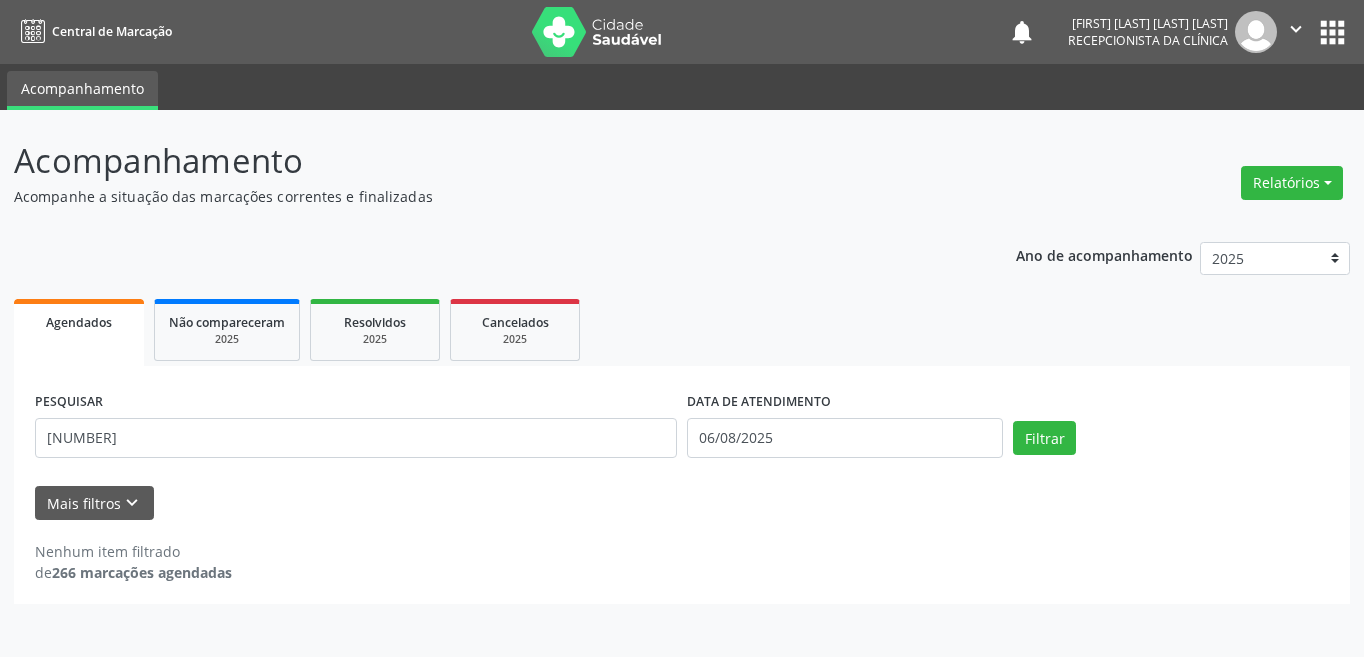 click on "PESQUISAR
898003736803011" at bounding box center (356, 429) 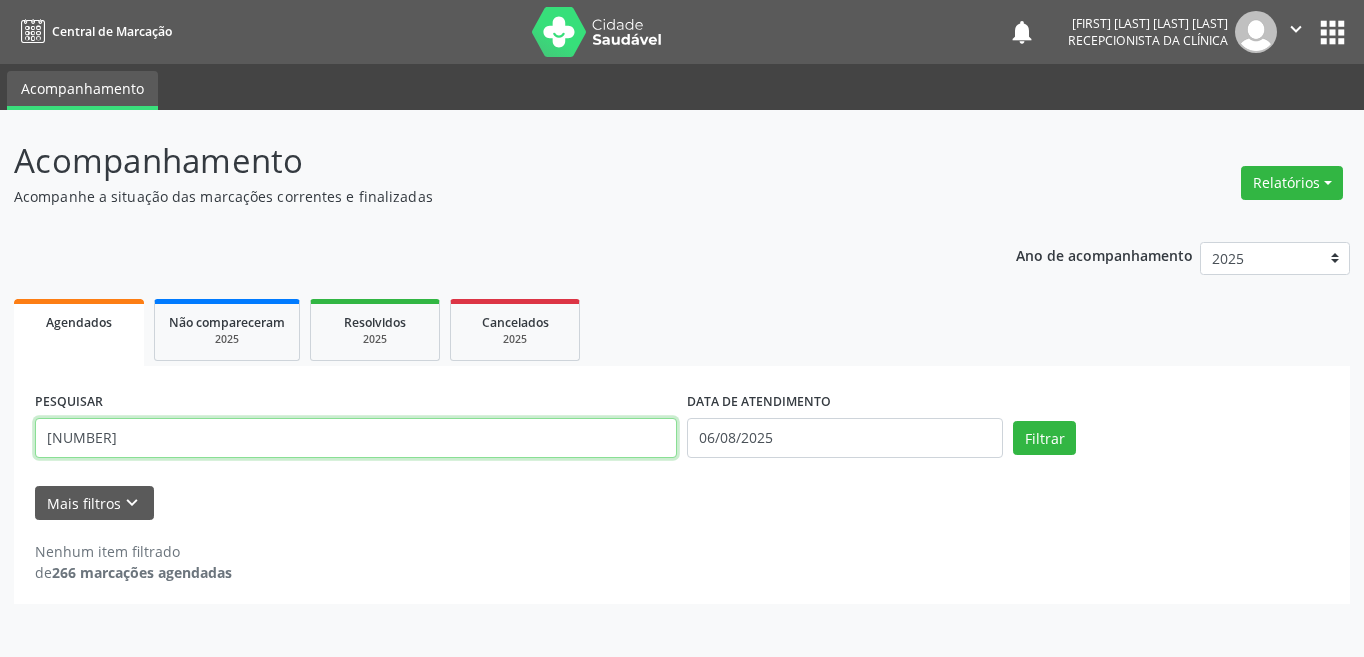 click on "[NUMBER]" at bounding box center (356, 438) 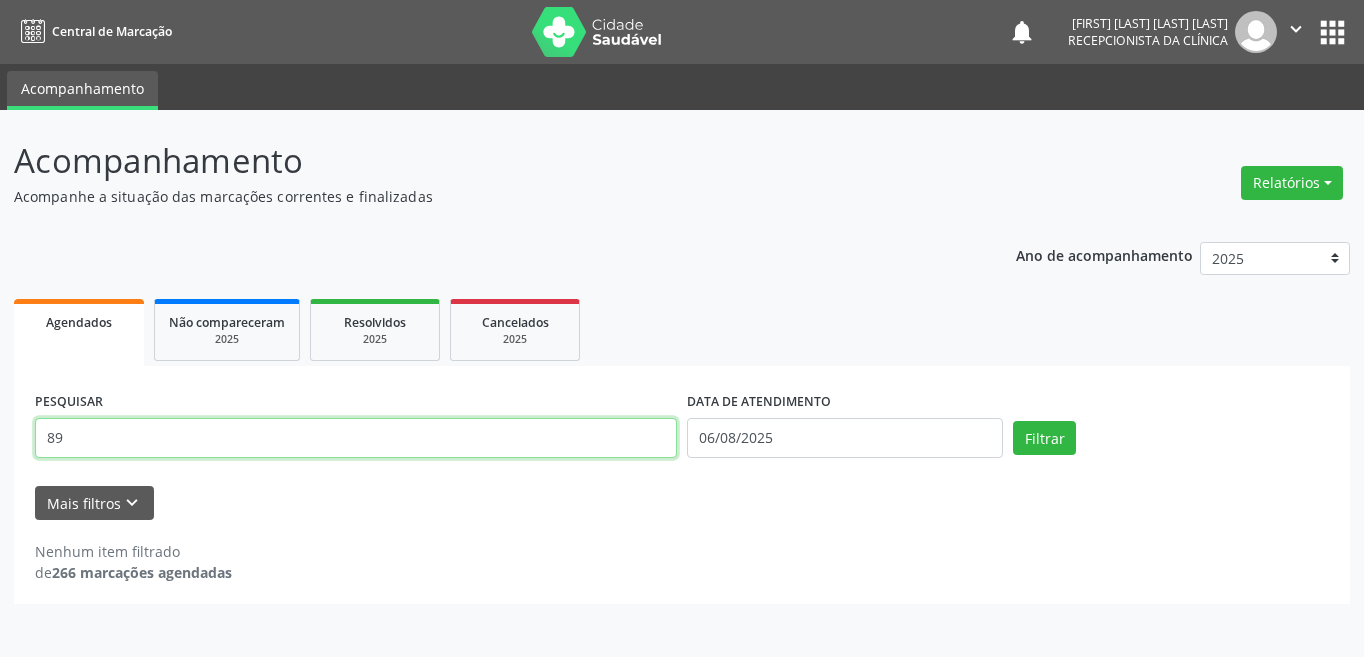 type on "8" 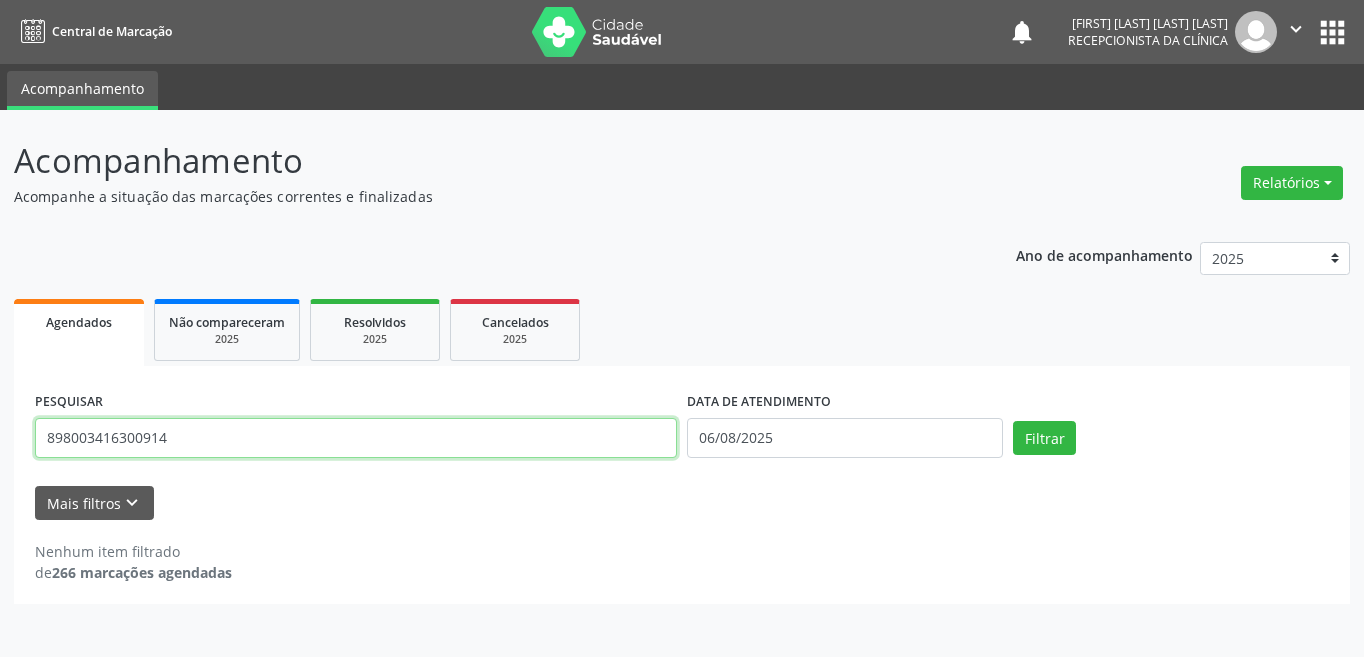 type on "898003416300914" 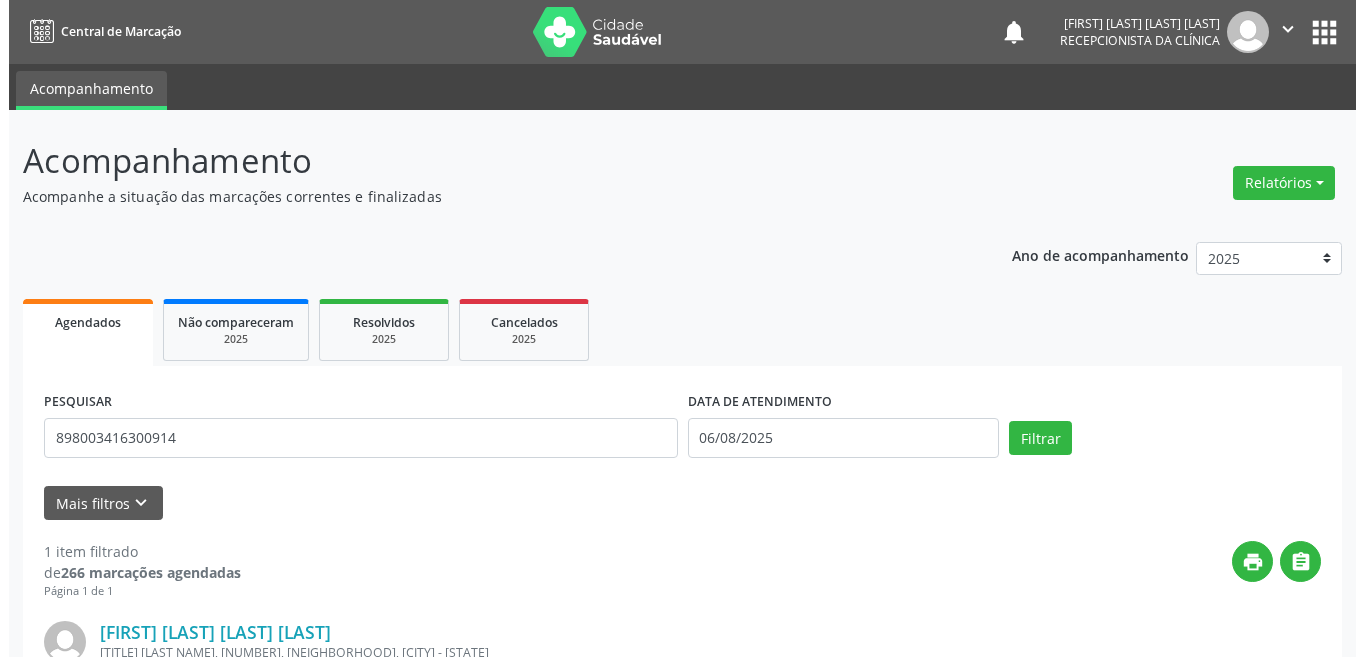 scroll, scrollTop: 248, scrollLeft: 0, axis: vertical 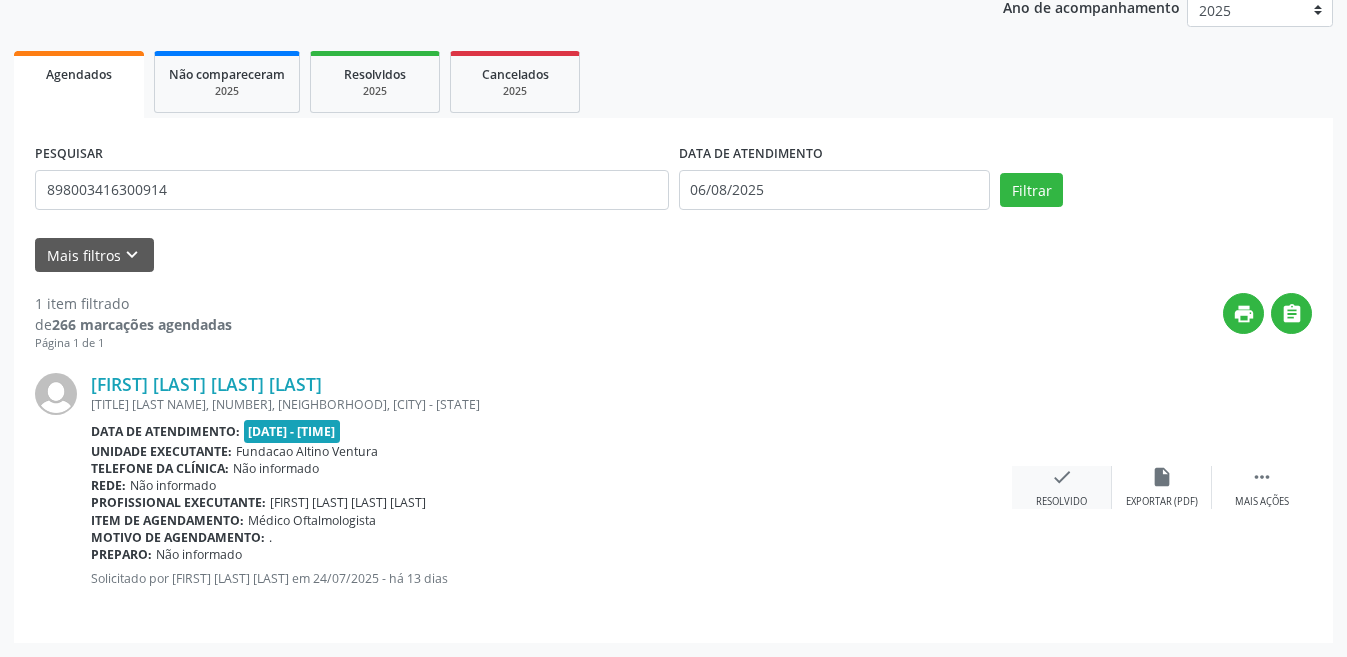 click on "Resolvido" at bounding box center [1061, 502] 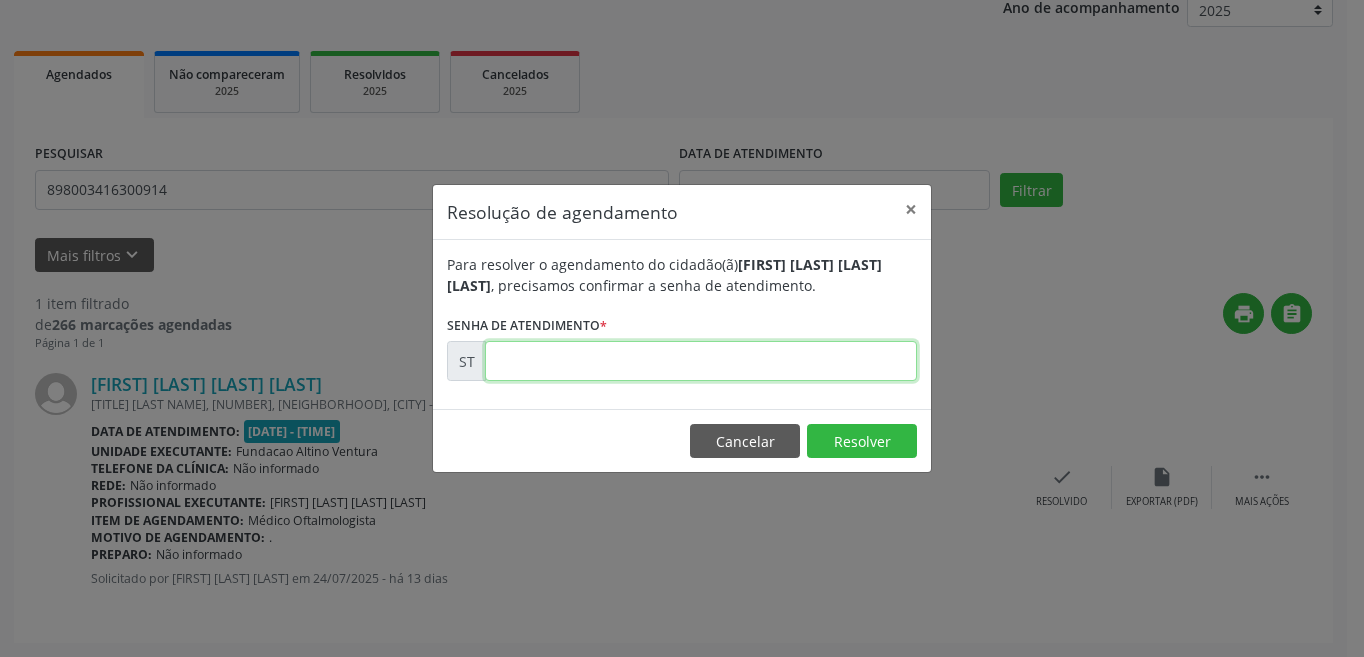 click at bounding box center (701, 361) 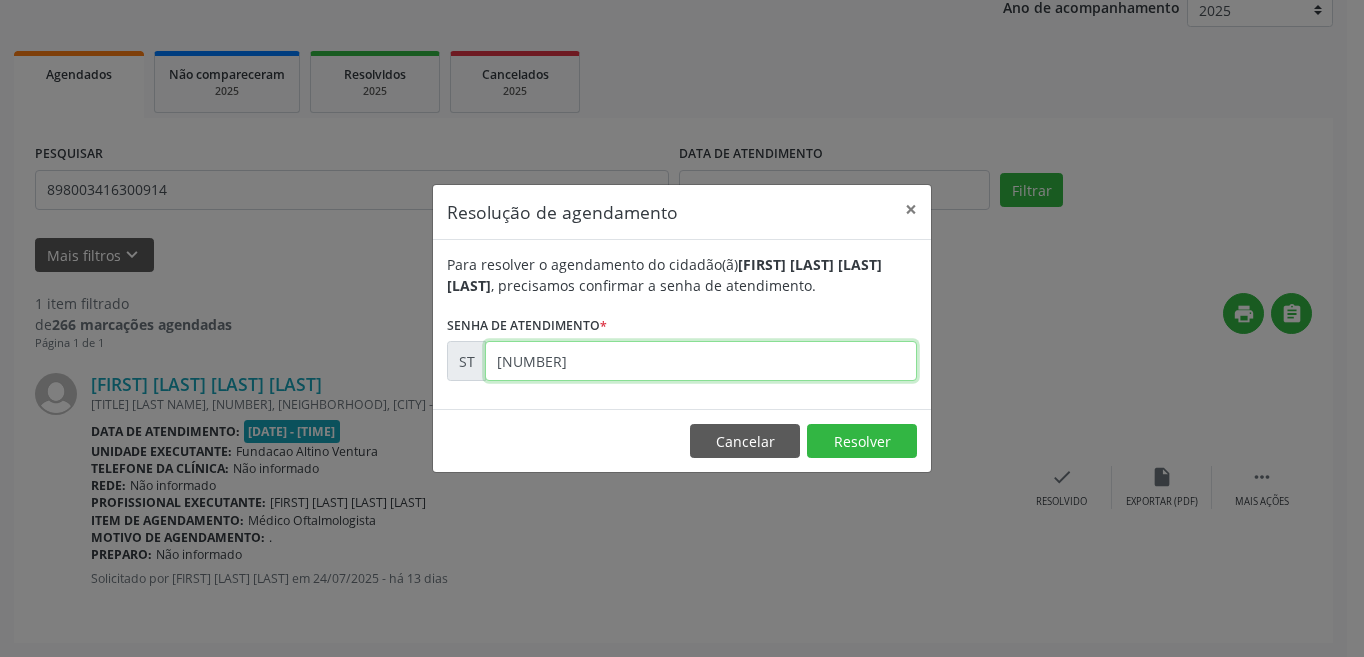 type on "[NUMBER]" 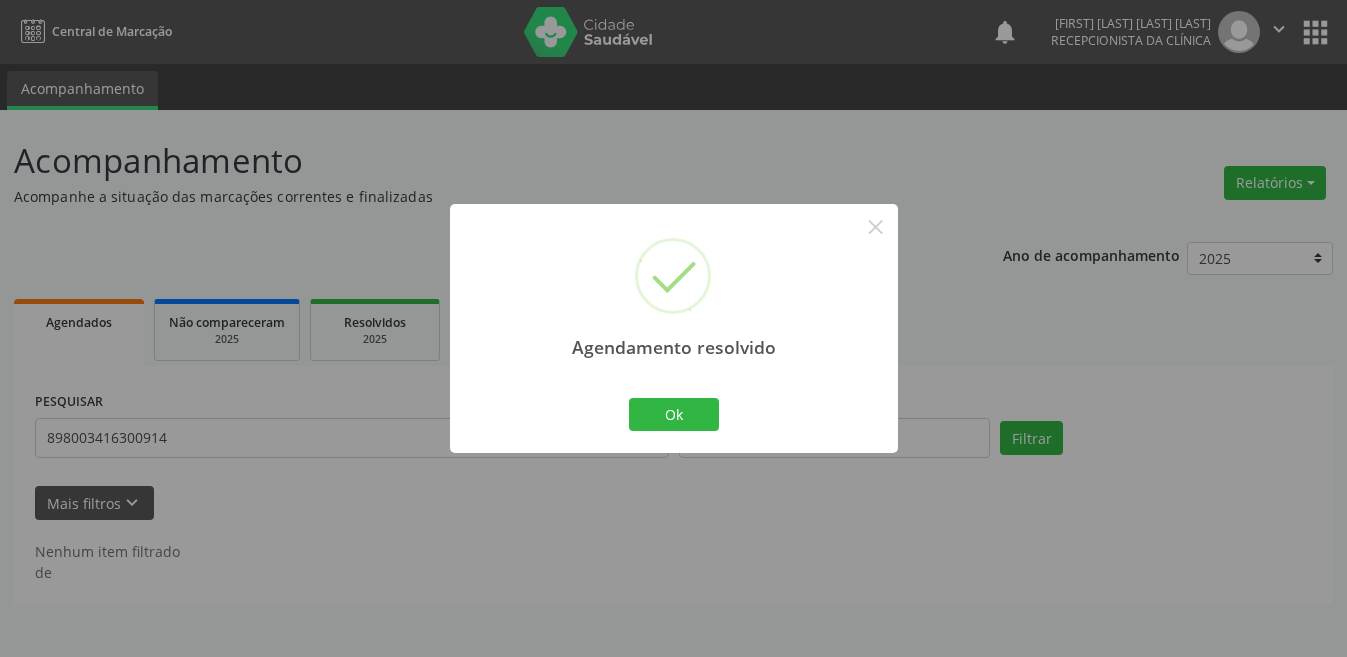 scroll, scrollTop: 0, scrollLeft: 0, axis: both 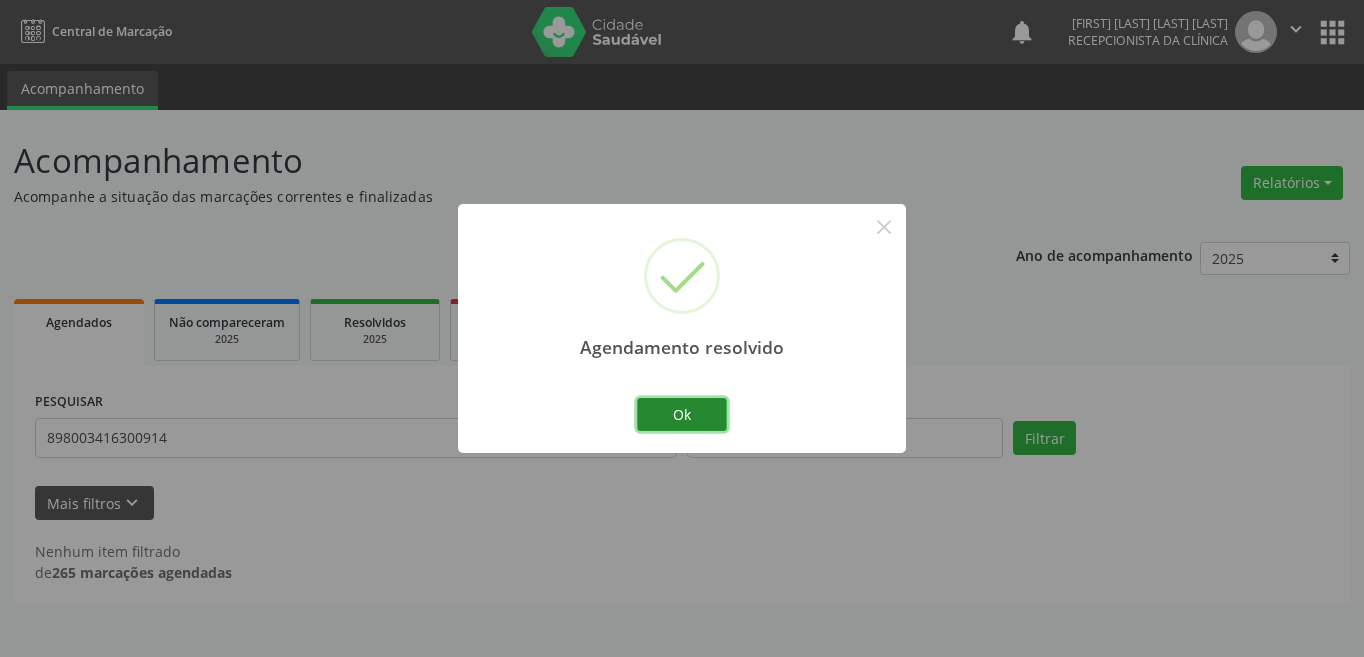 click on "Ok" at bounding box center (682, 415) 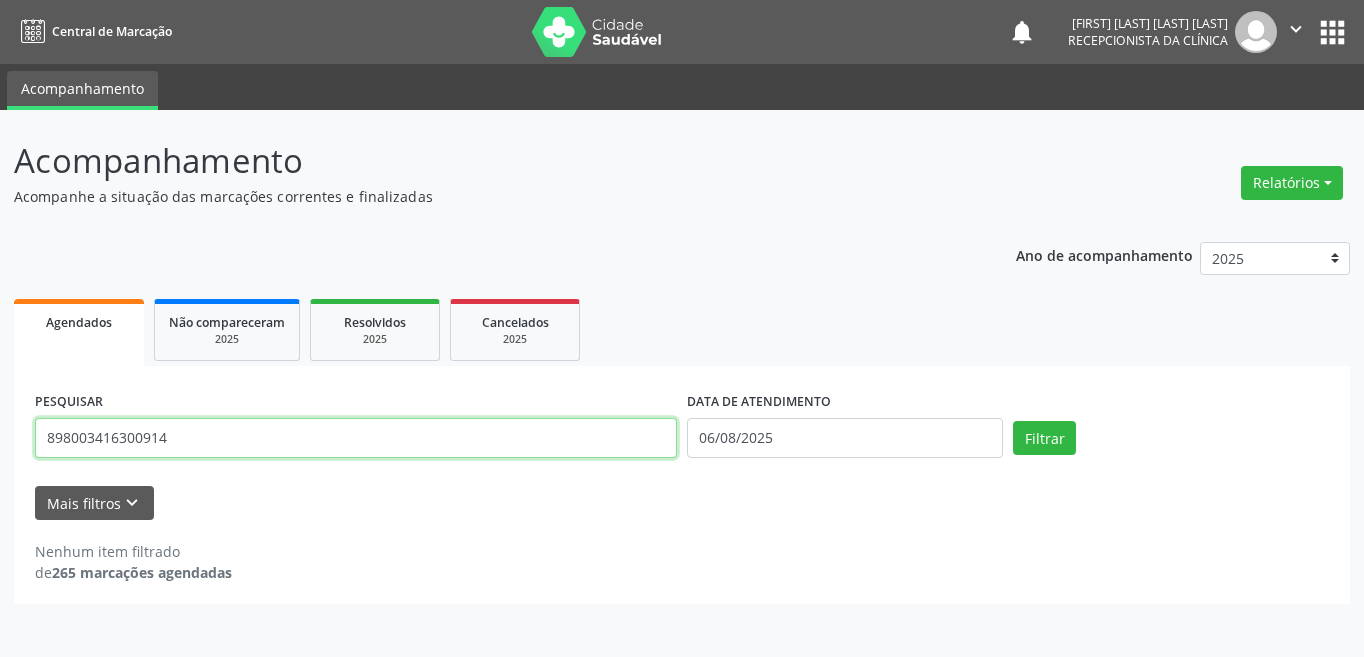 click on "898003416300914" at bounding box center (356, 438) 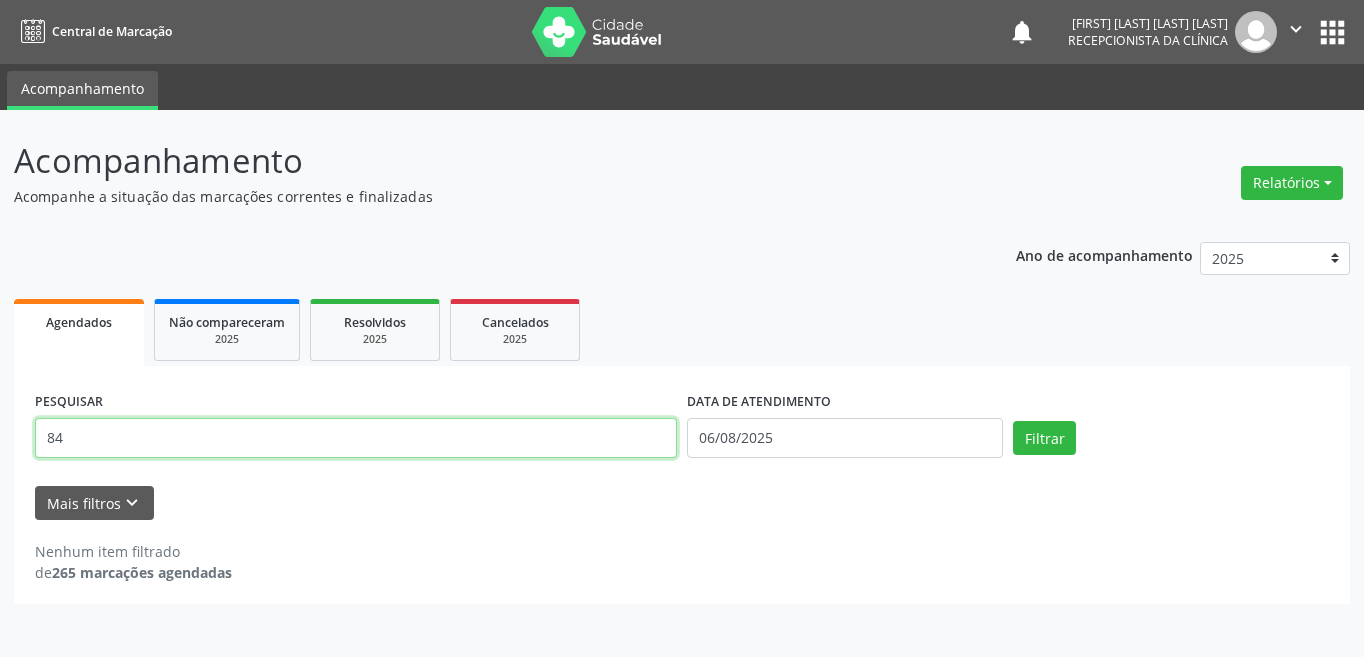 type on "4" 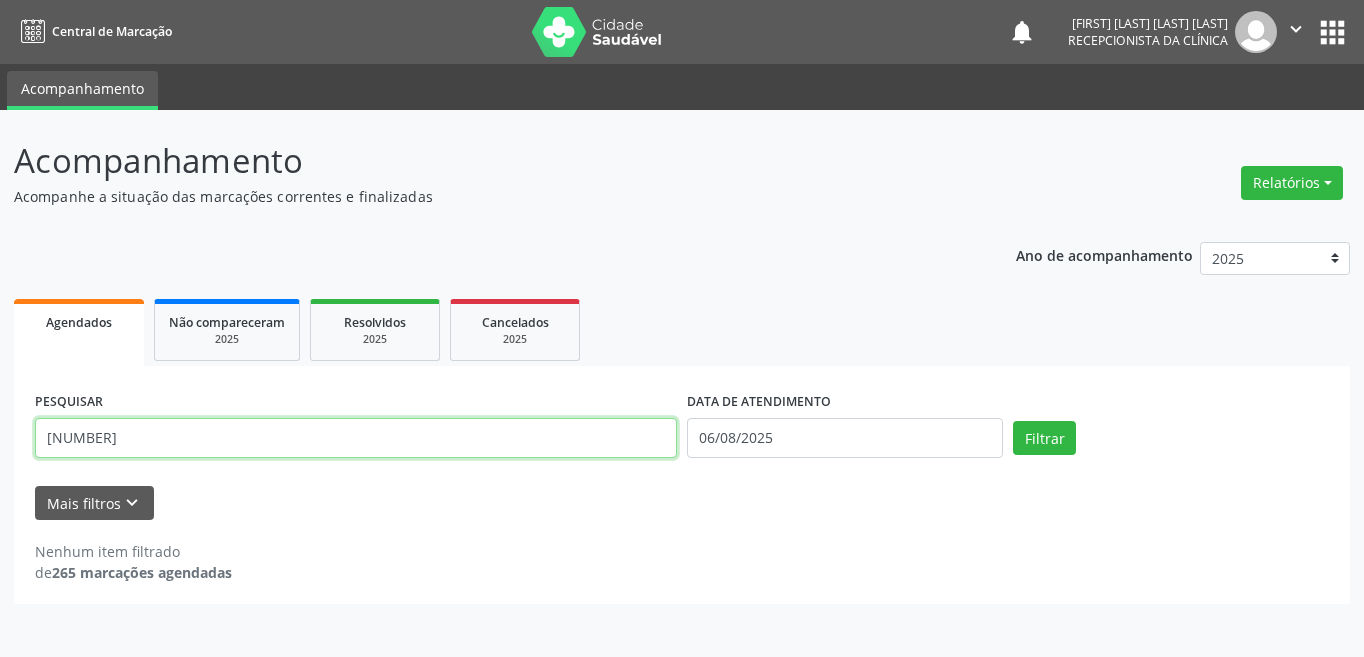 type on "[NUMBER]" 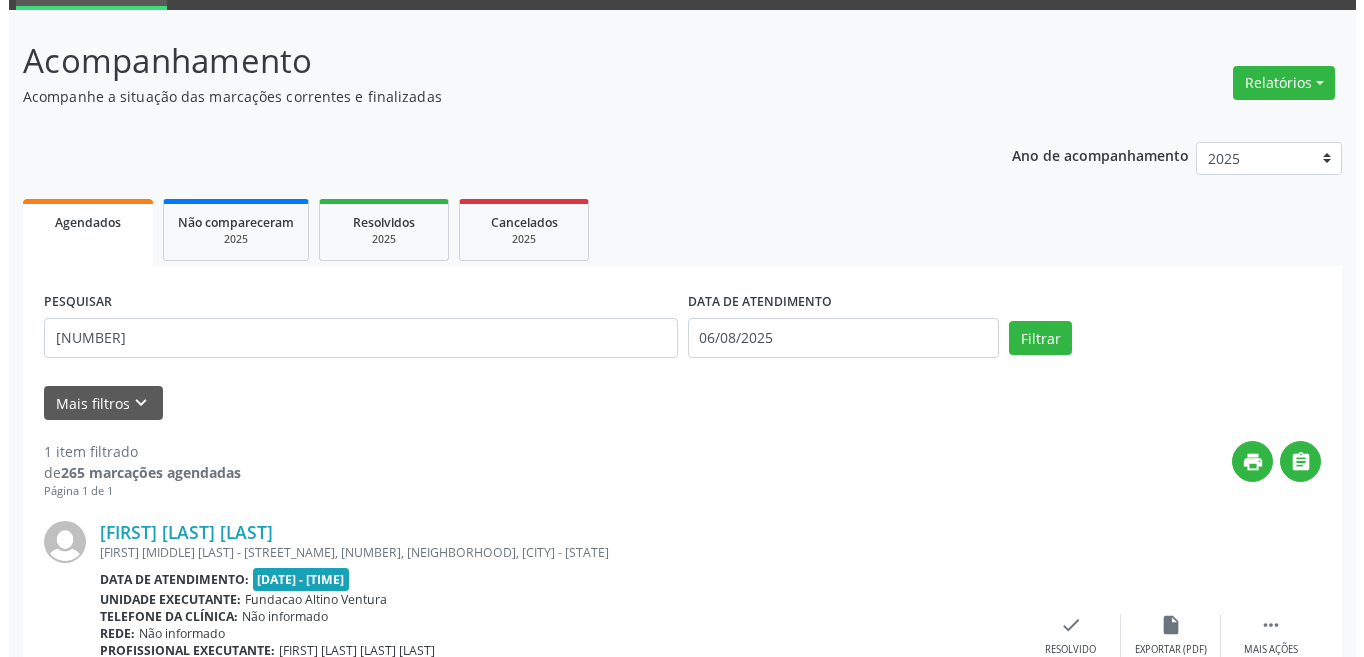 scroll, scrollTop: 248, scrollLeft: 0, axis: vertical 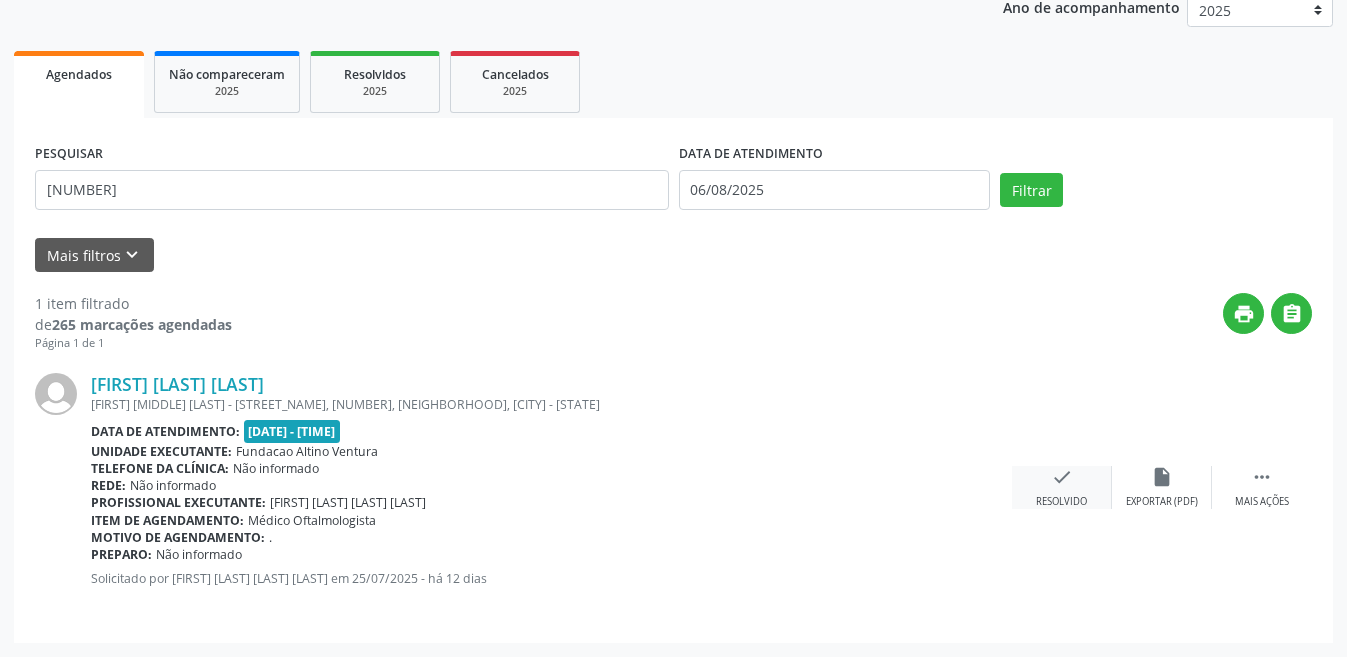 click on "check" at bounding box center [1062, 477] 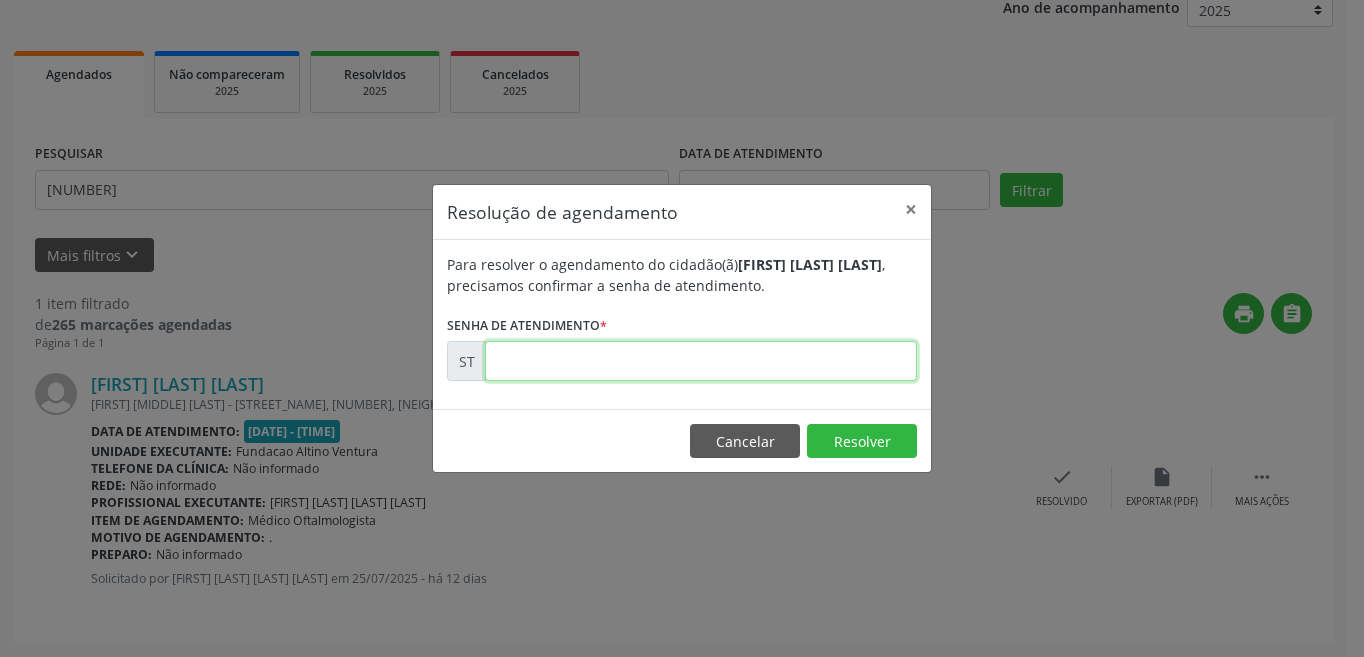 click at bounding box center (701, 361) 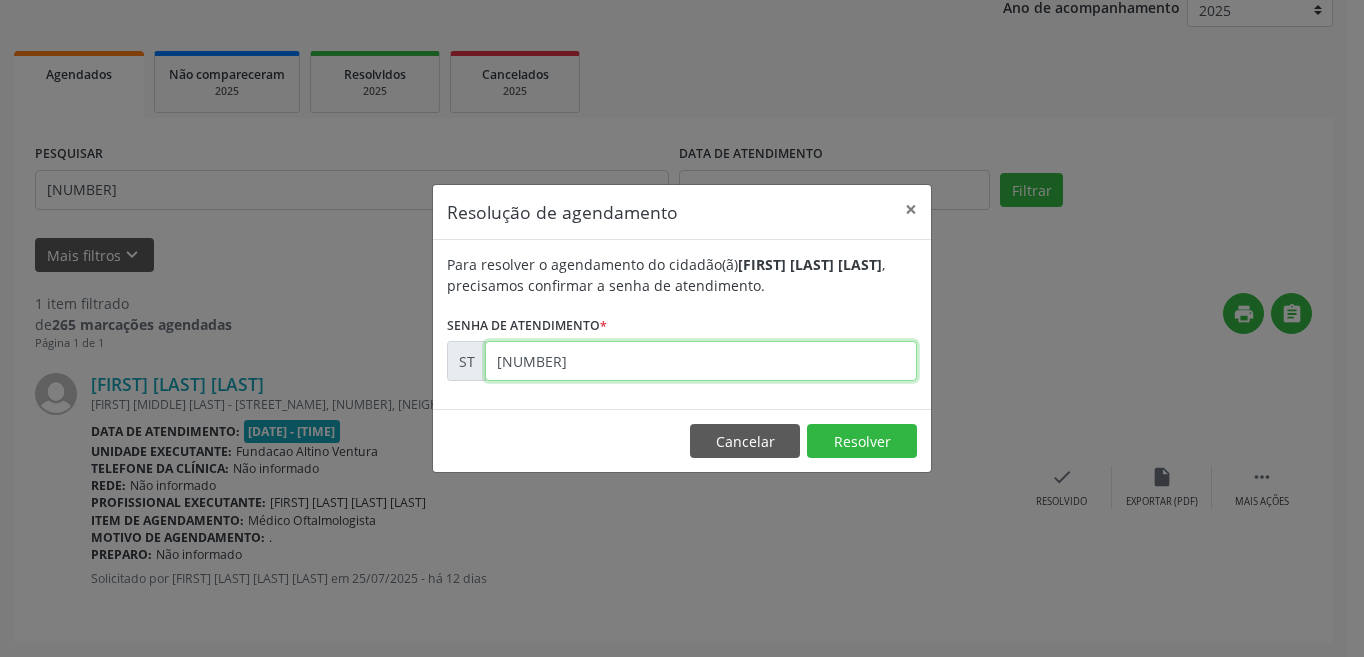 type on "[NUMBER]" 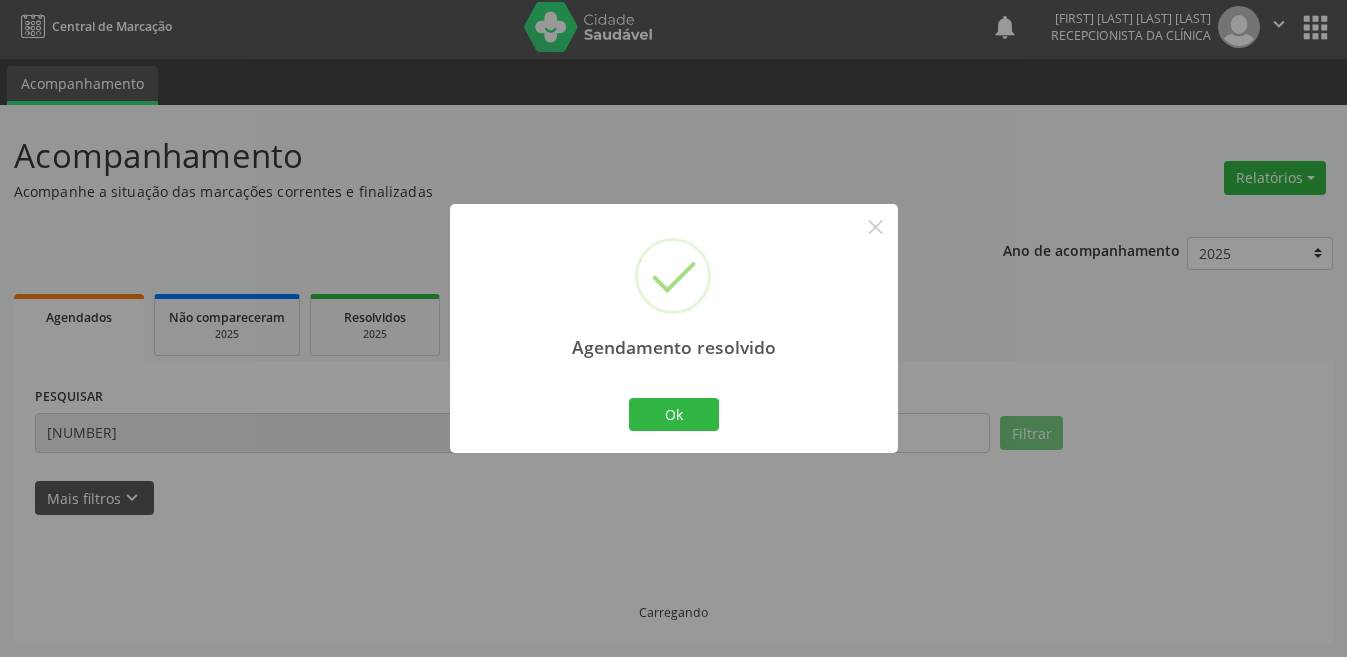 scroll, scrollTop: 0, scrollLeft: 0, axis: both 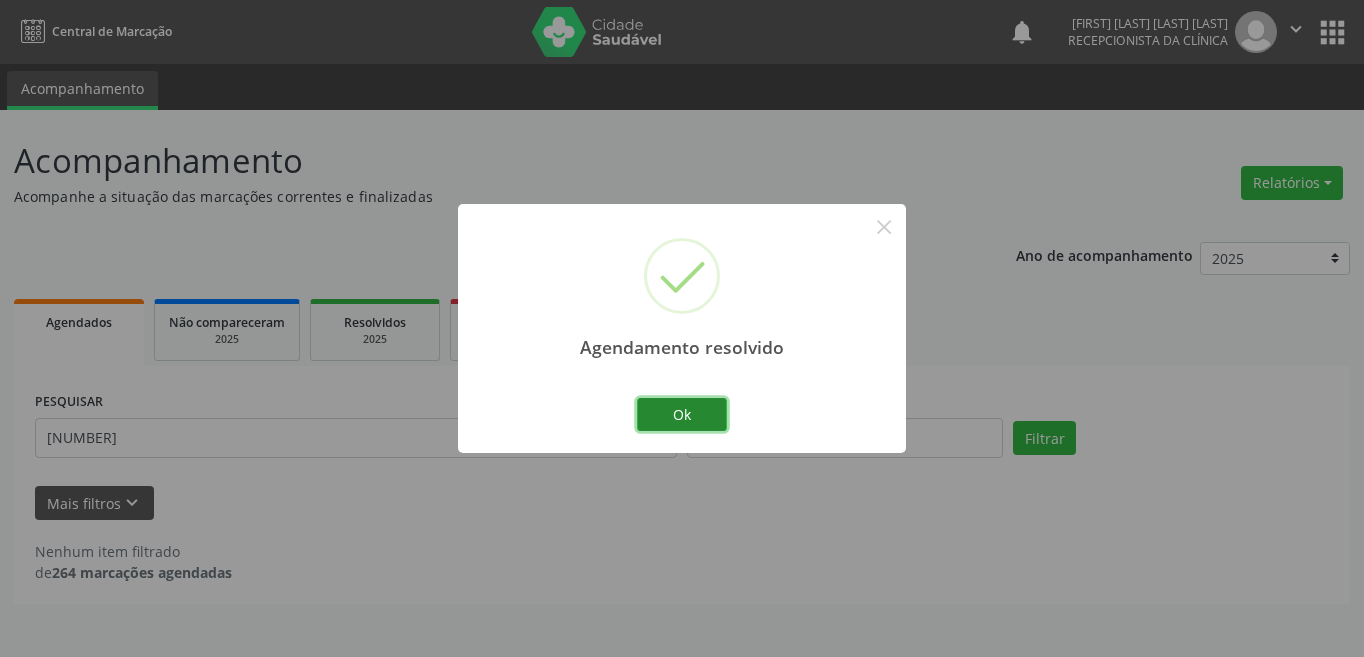 click on "Ok" at bounding box center [682, 415] 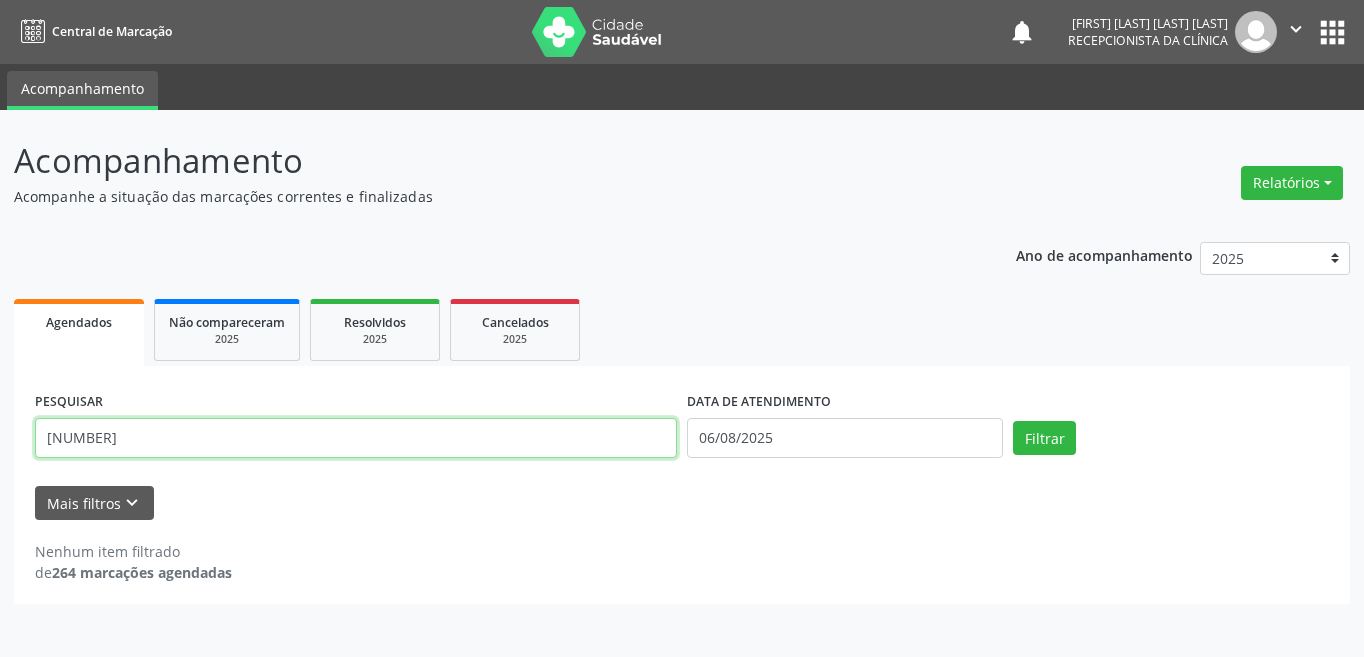 click on "[NUMBER]" at bounding box center [356, 438] 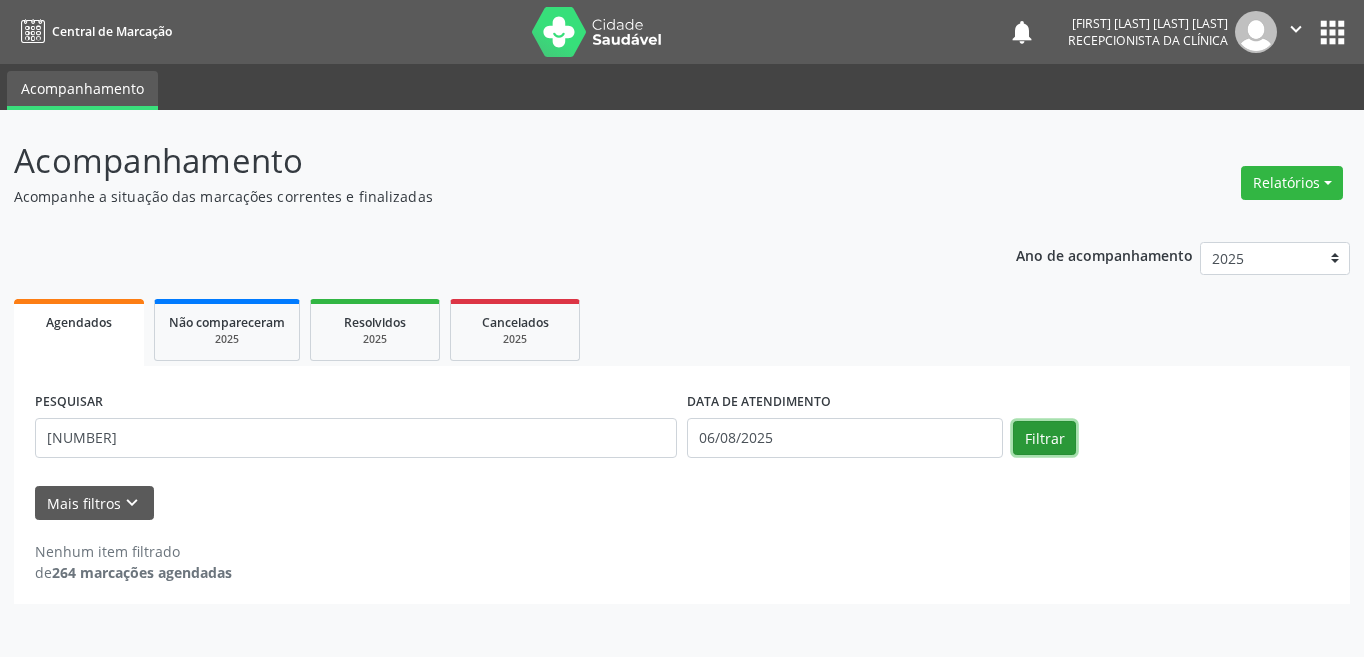 click on "Filtrar" at bounding box center (1044, 438) 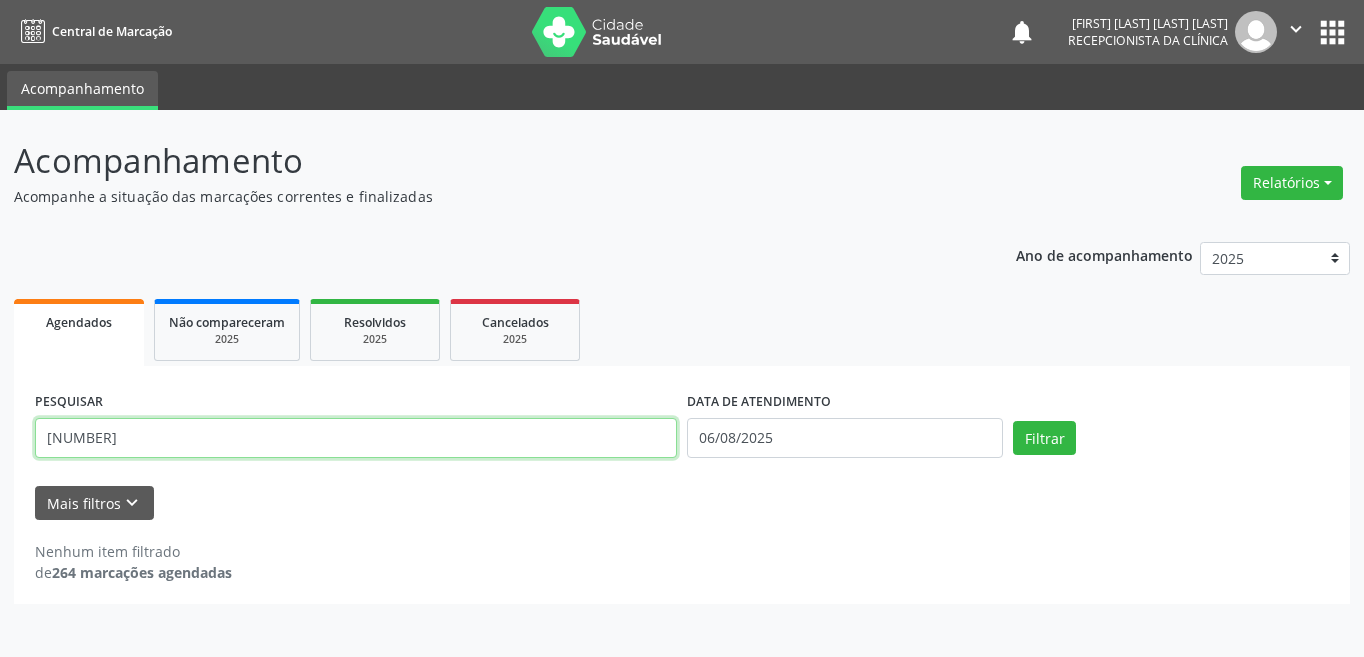click on "[NUMBER]" at bounding box center [356, 438] 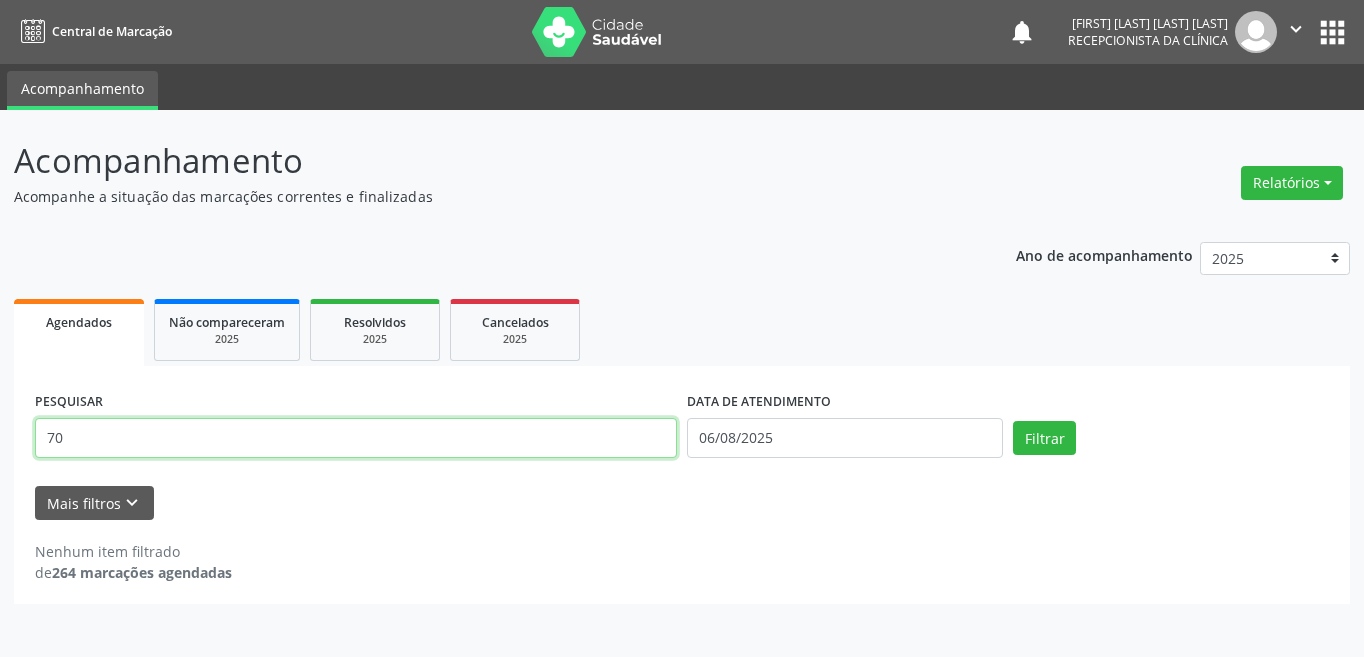 type on "7" 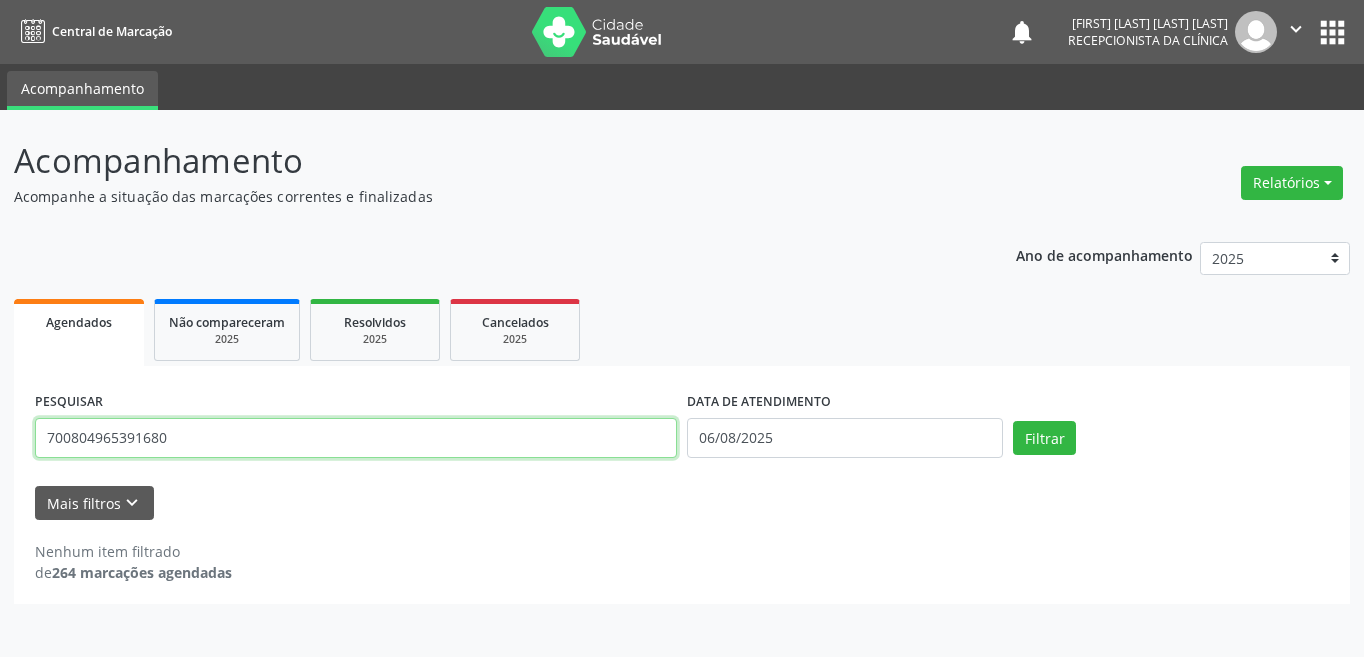 type on "700804965391680" 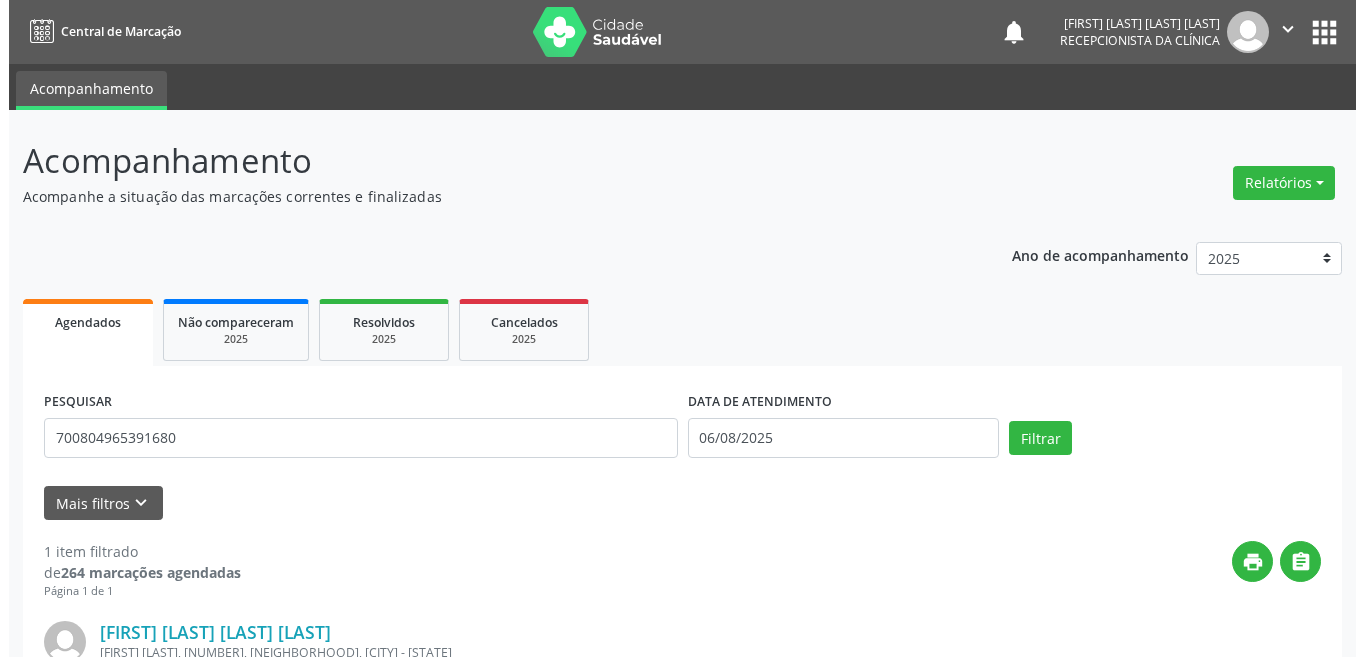 scroll, scrollTop: 248, scrollLeft: 0, axis: vertical 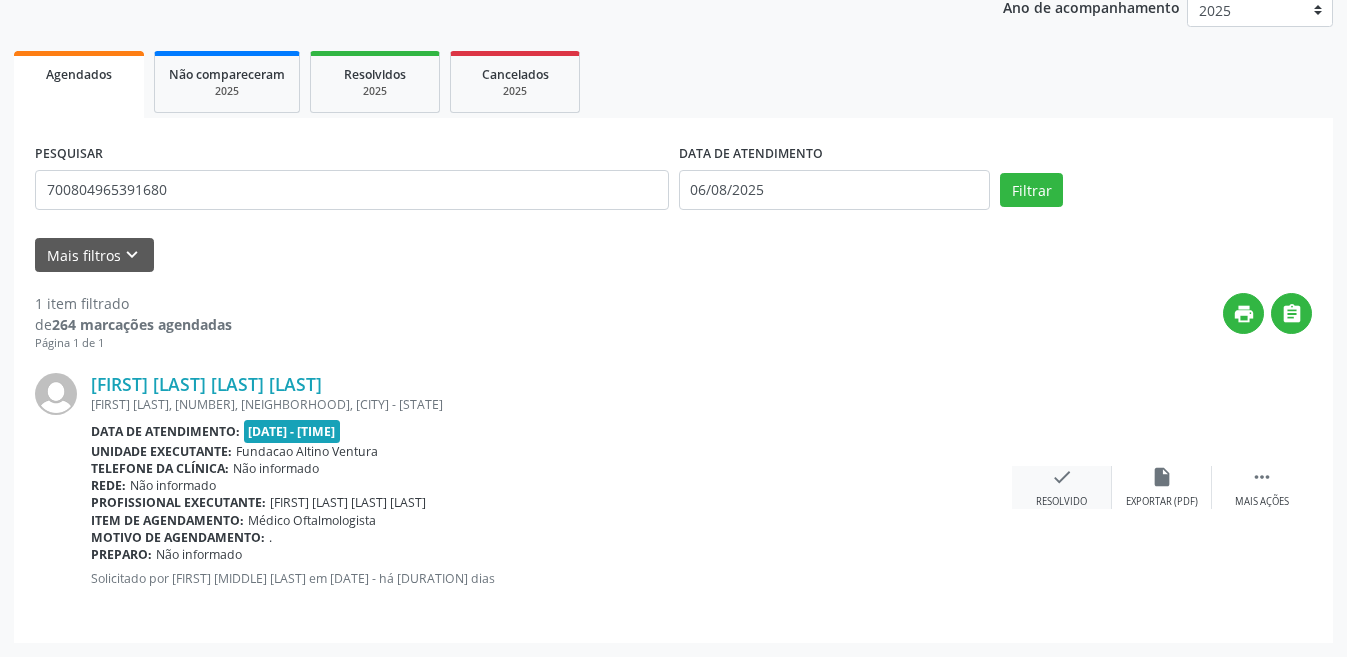 click on "Resolvido" at bounding box center [1061, 502] 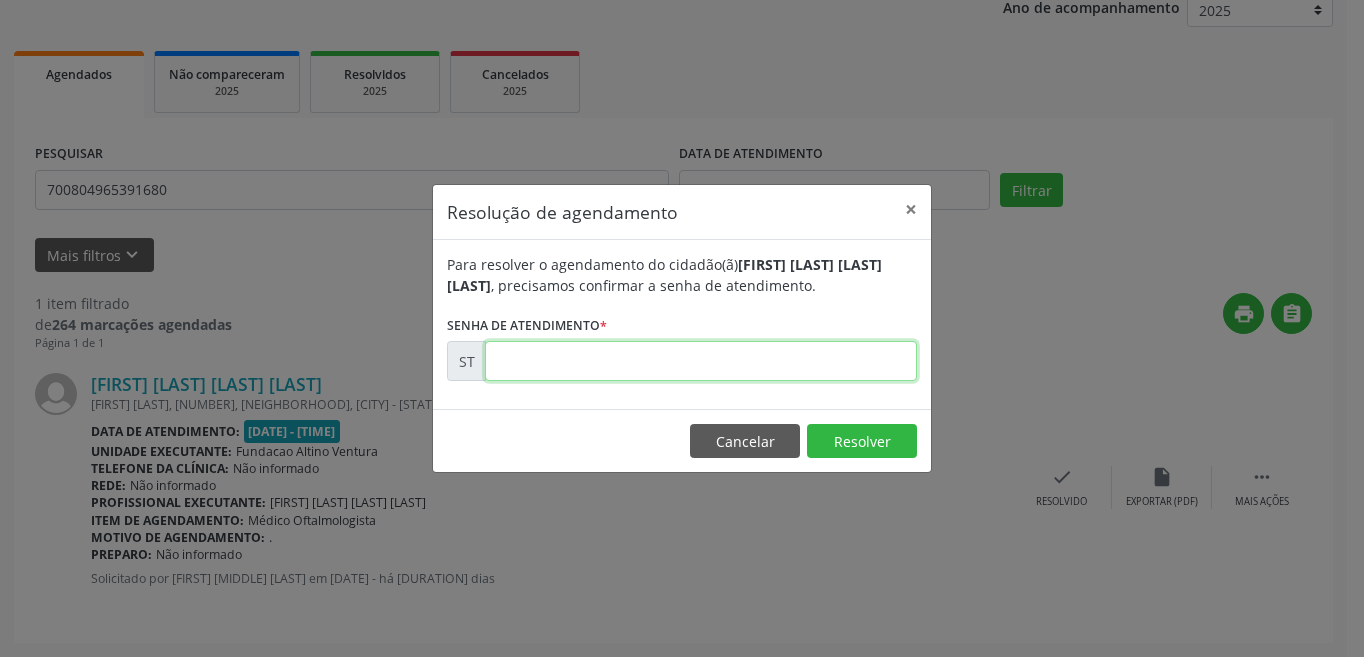 click at bounding box center [701, 361] 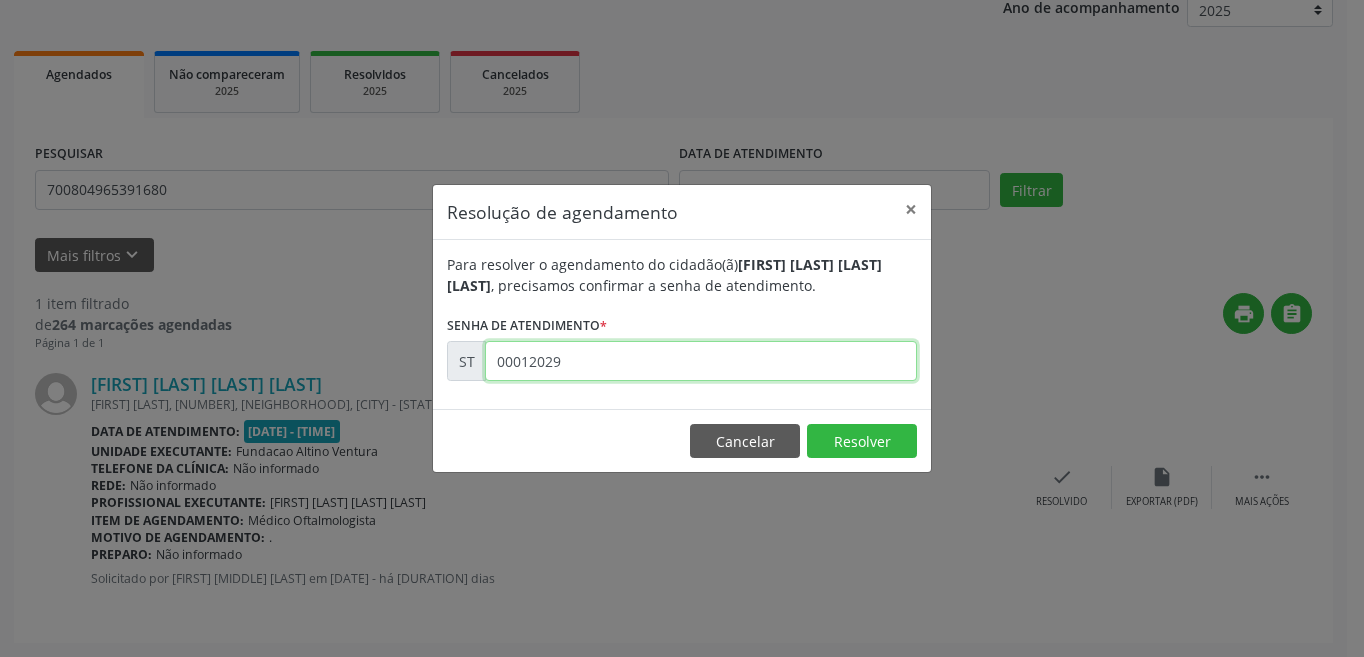 type on "00012029" 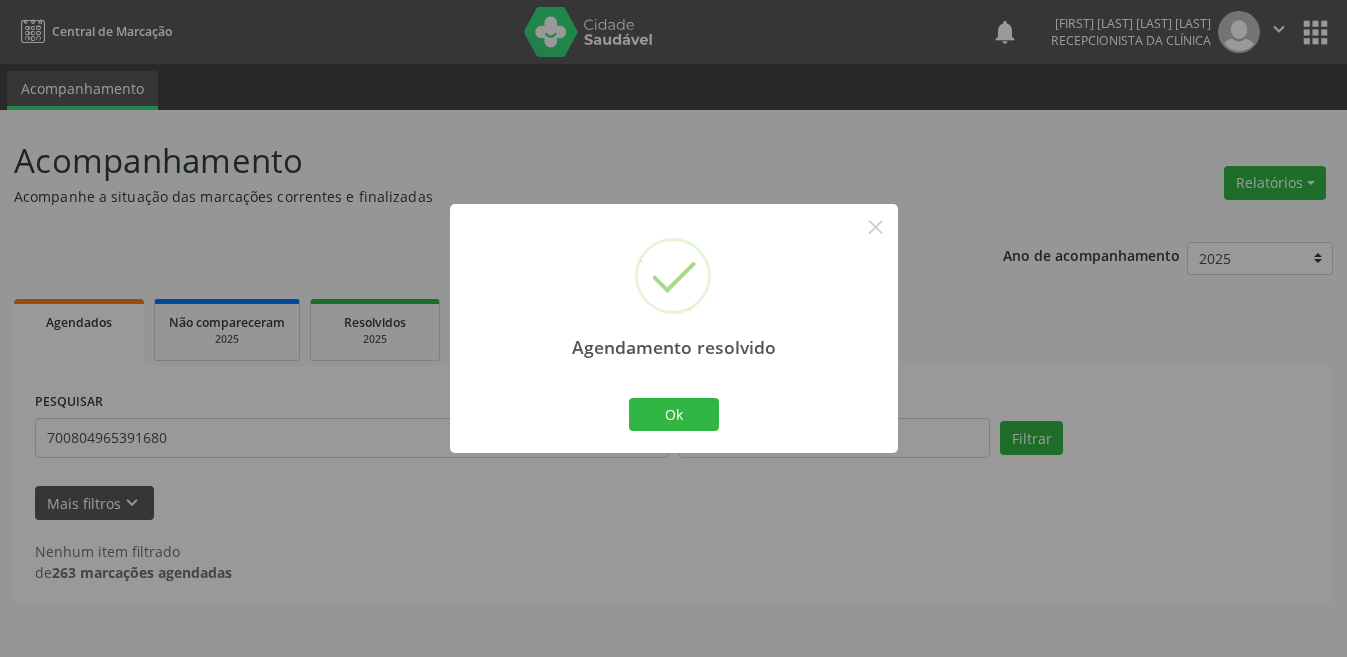 scroll, scrollTop: 0, scrollLeft: 0, axis: both 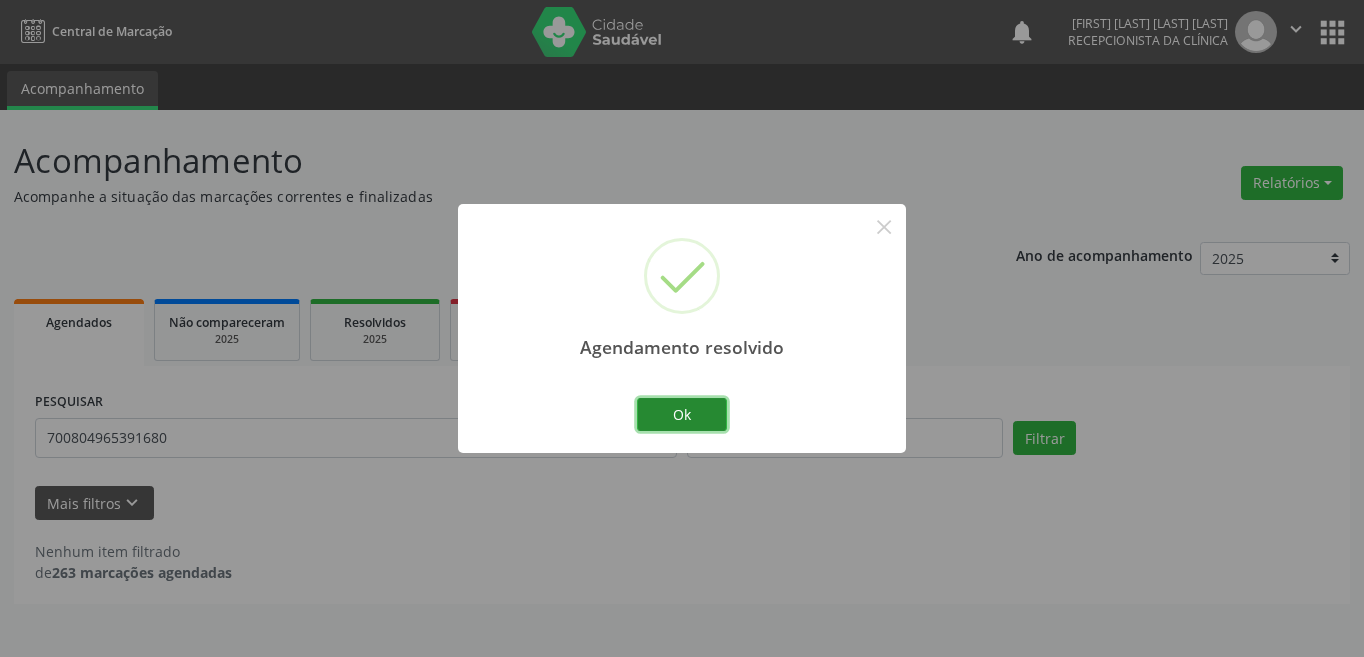 click on "Ok" at bounding box center (682, 415) 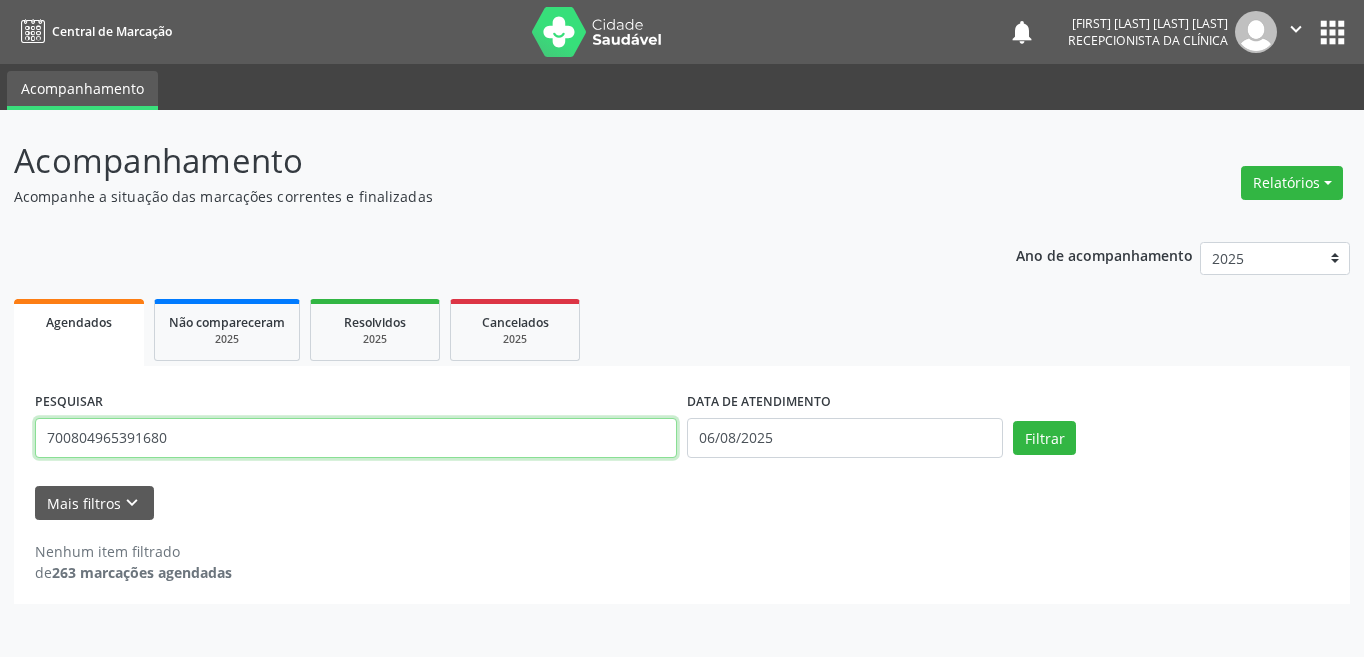 click on "700804965391680" at bounding box center [356, 438] 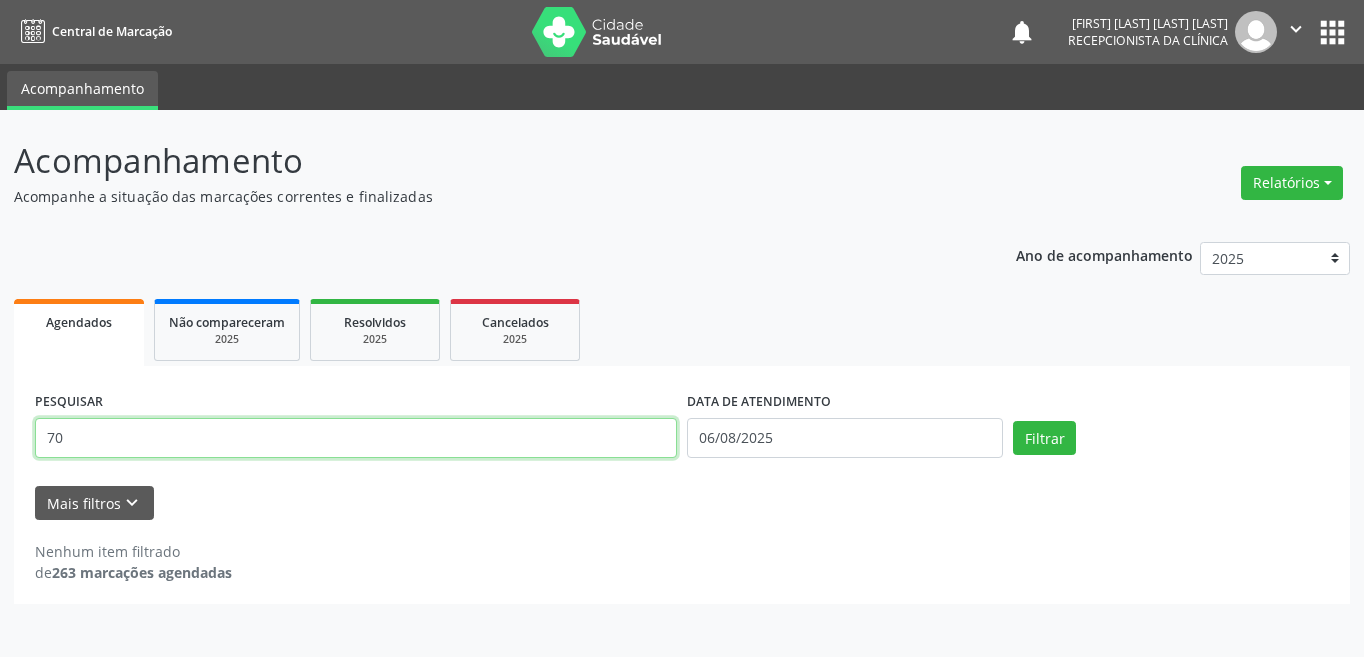 type on "7" 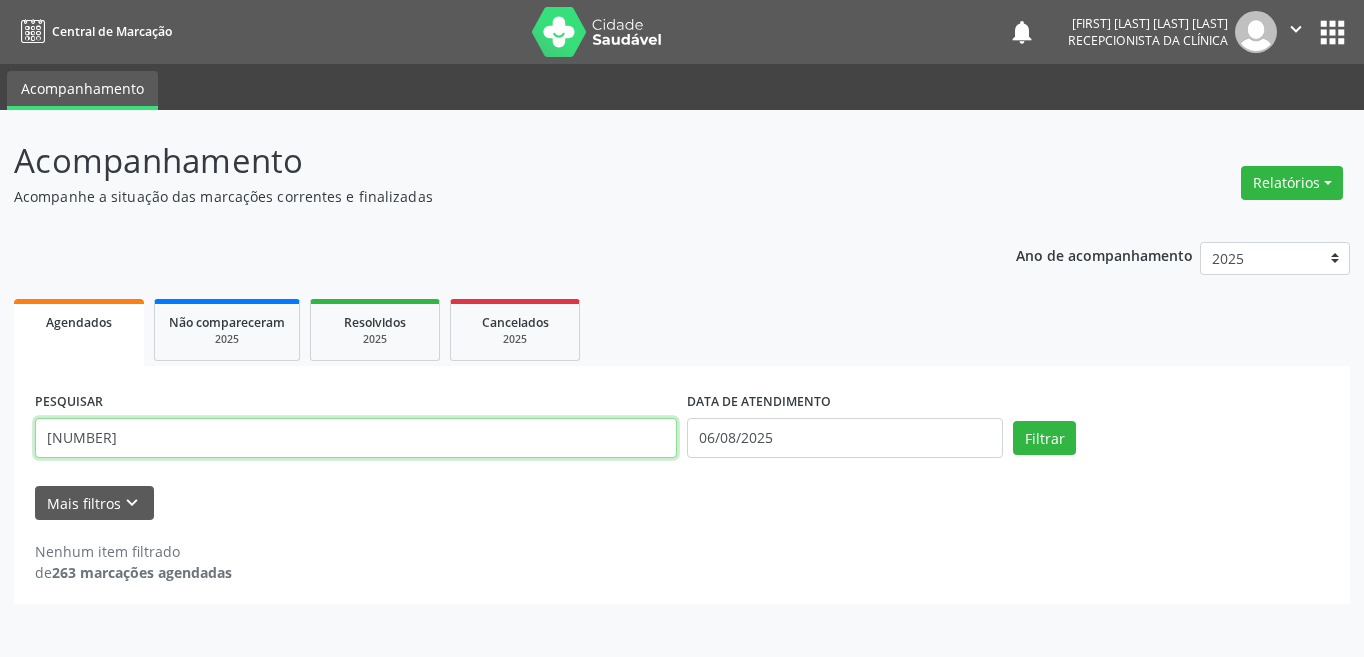 type on "[NUMBER]" 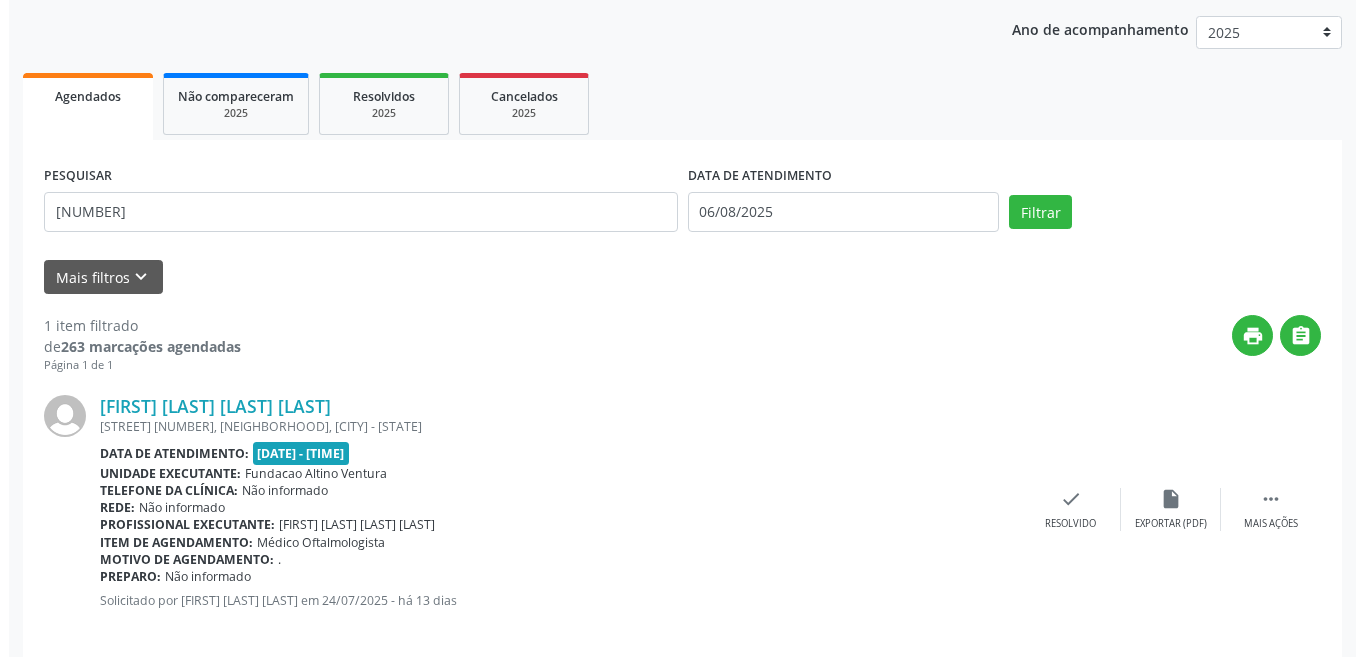 scroll, scrollTop: 248, scrollLeft: 0, axis: vertical 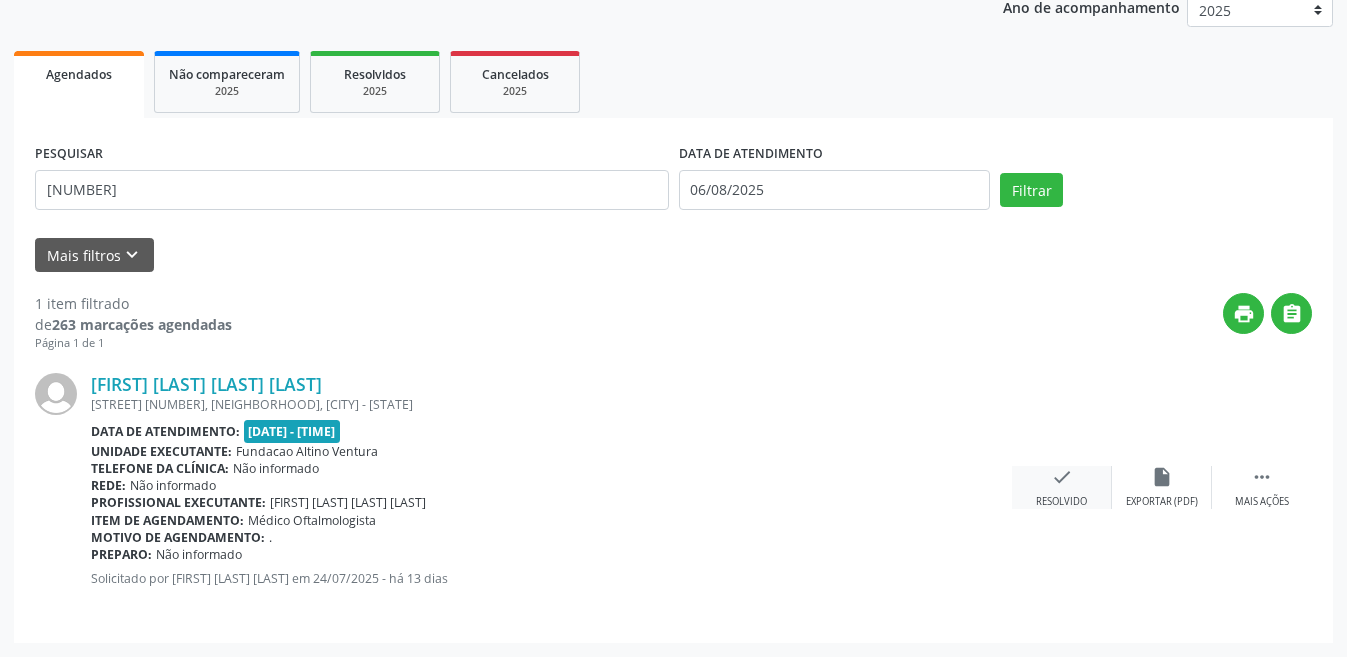 click on "check
Resolvido" at bounding box center (1062, 487) 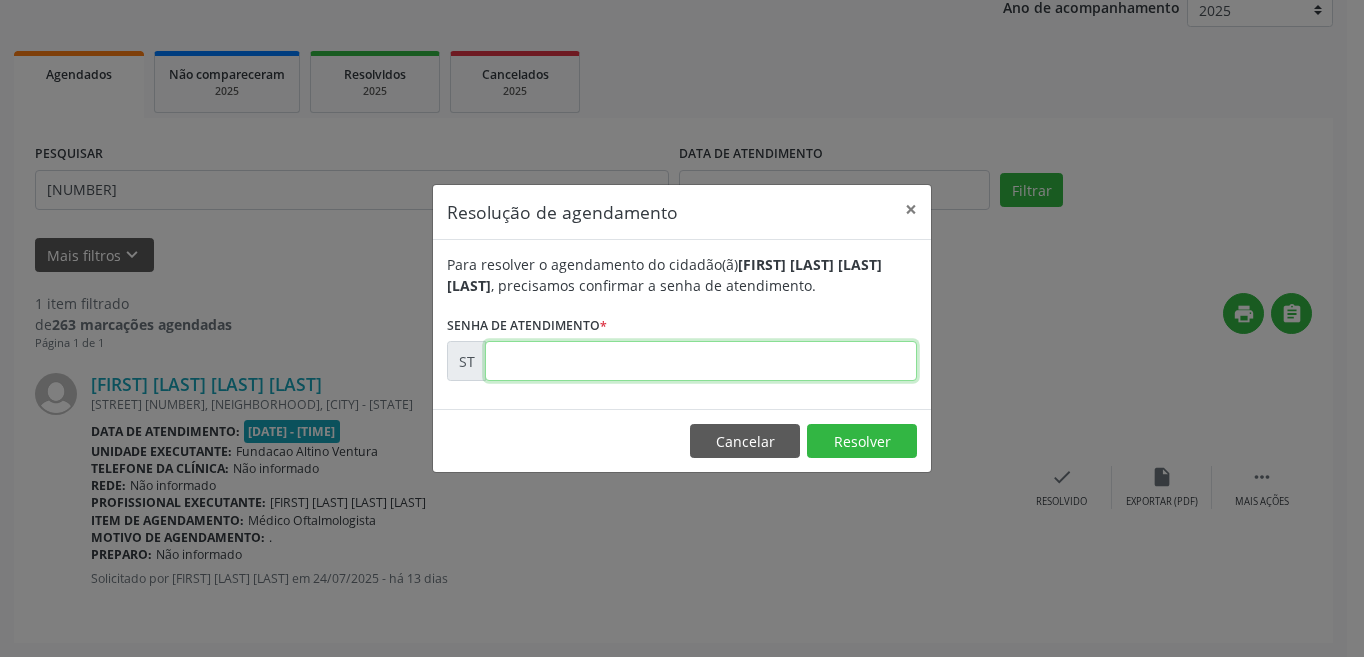 click at bounding box center (701, 361) 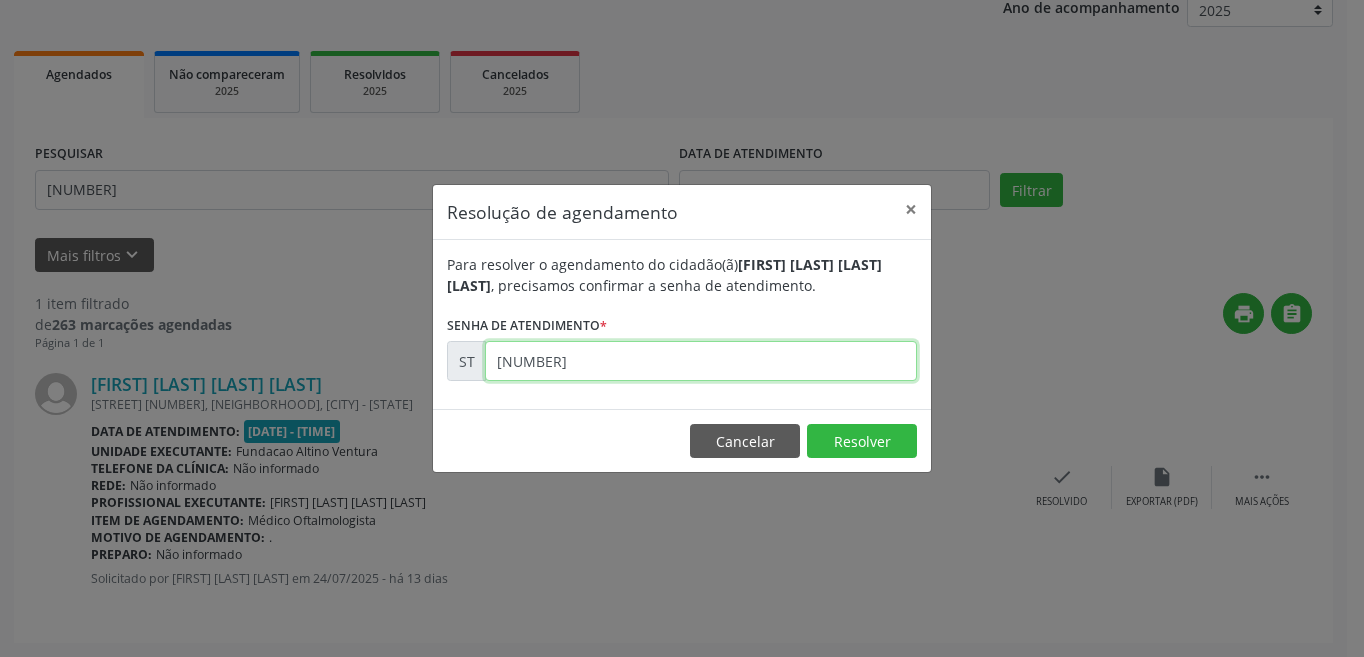 type on "[NUMBER]" 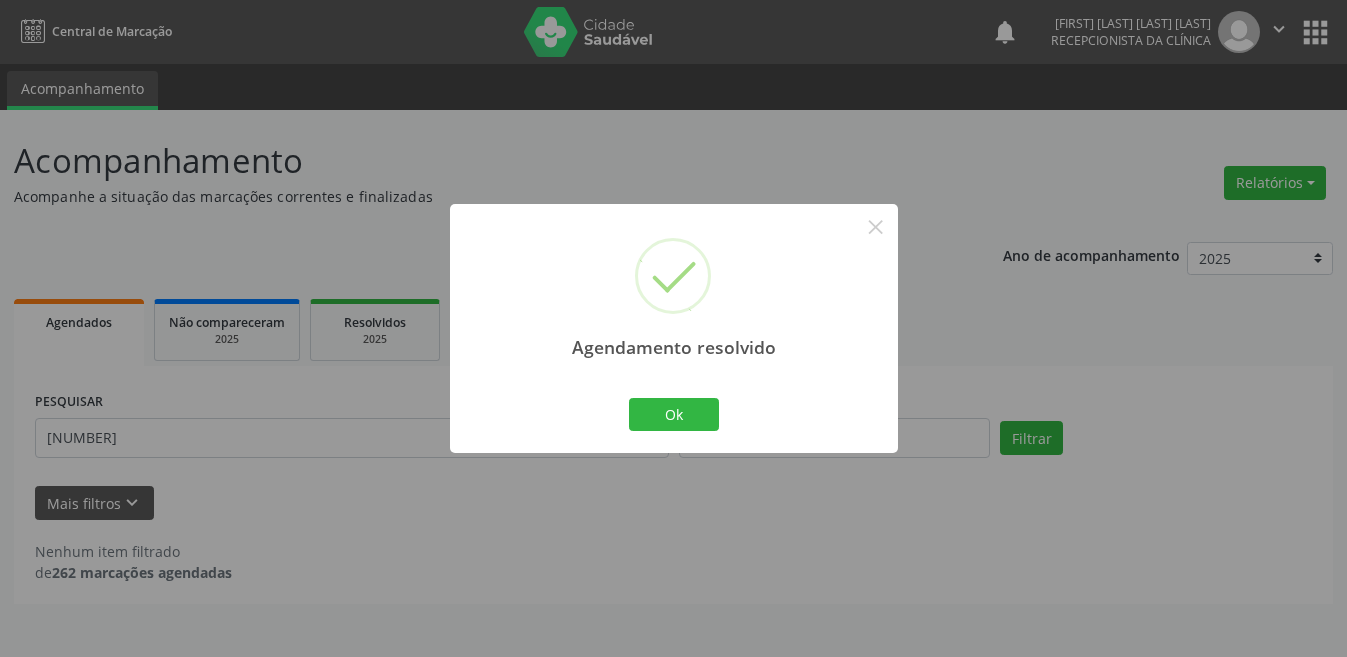 scroll, scrollTop: 0, scrollLeft: 0, axis: both 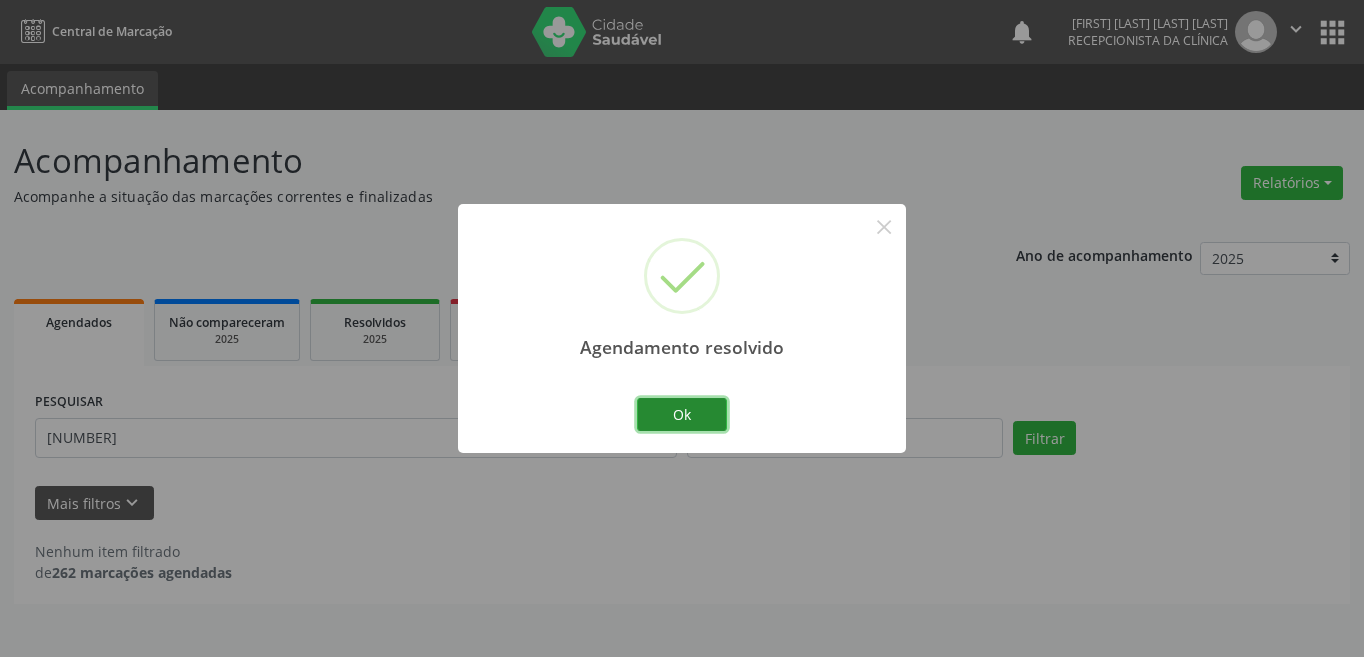 click on "Ok" at bounding box center [682, 415] 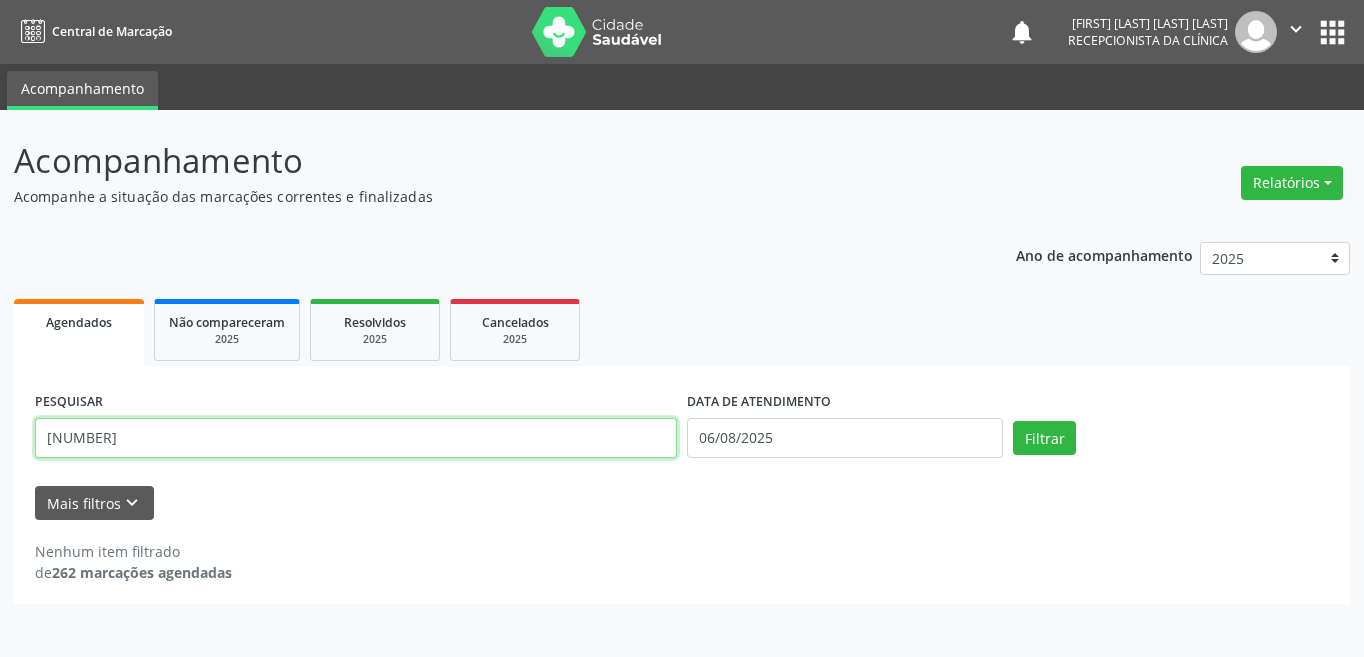 click on "[NUMBER]" at bounding box center (356, 438) 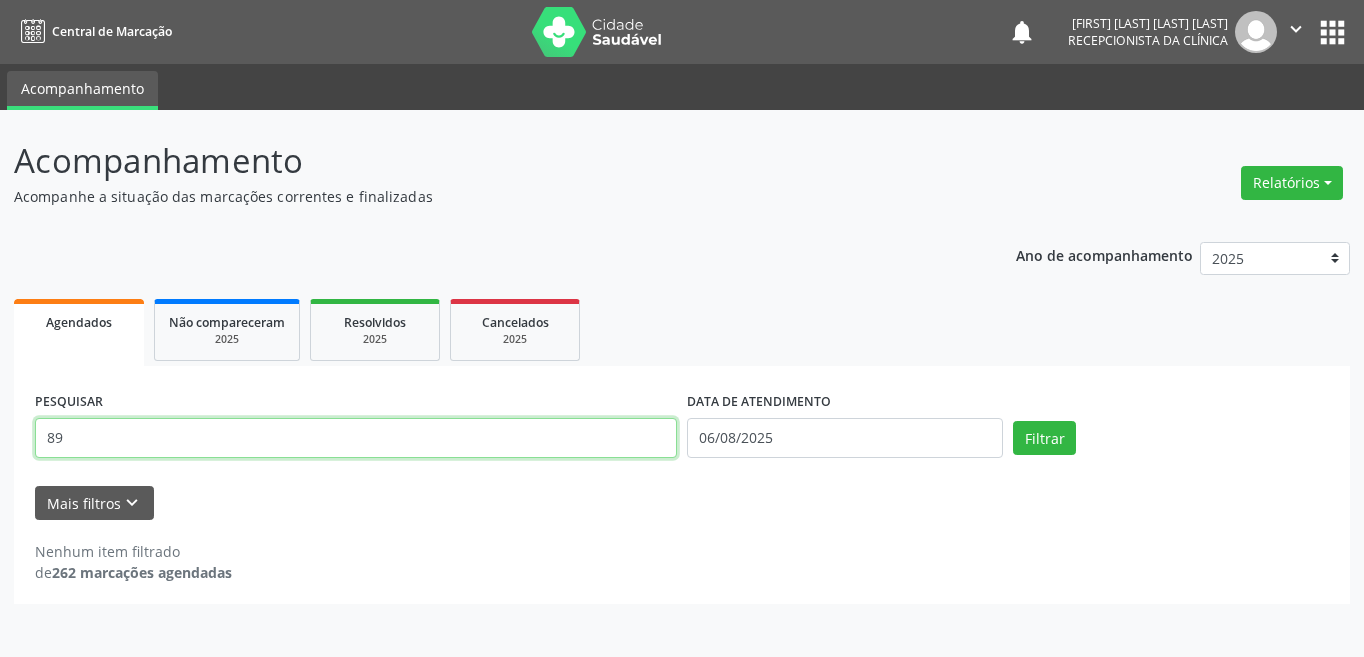 type on "8" 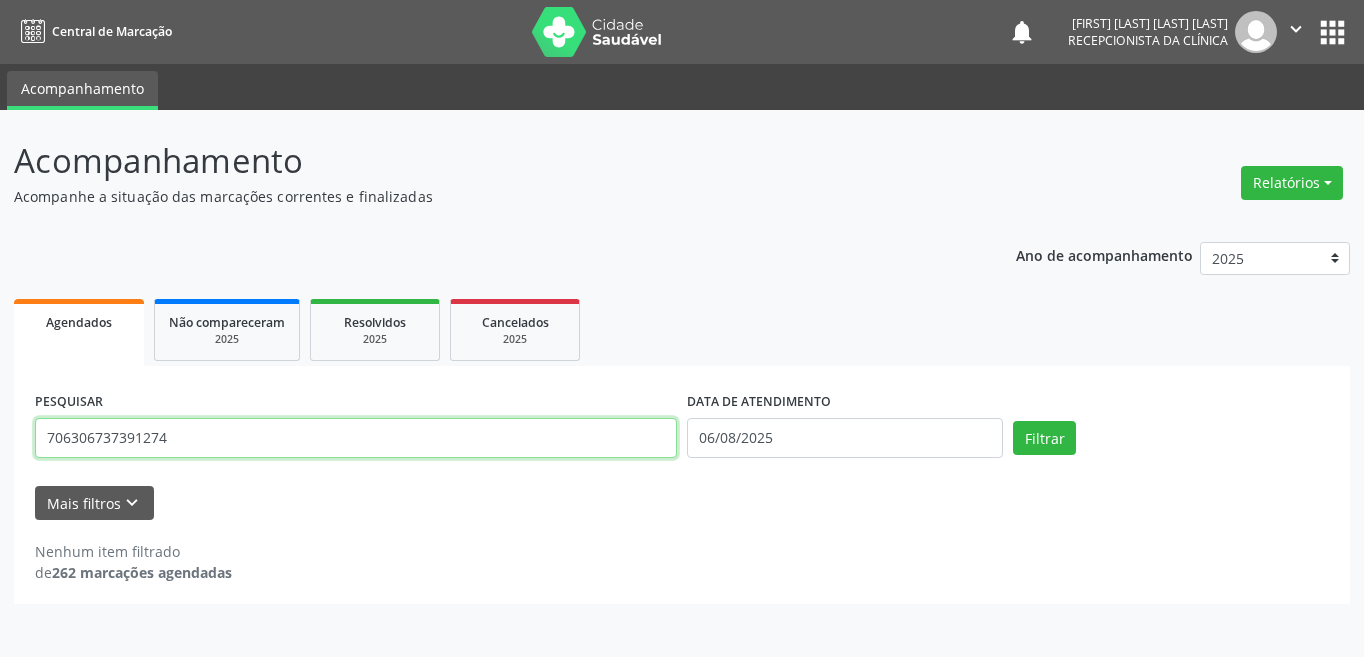 type on "706306737391274" 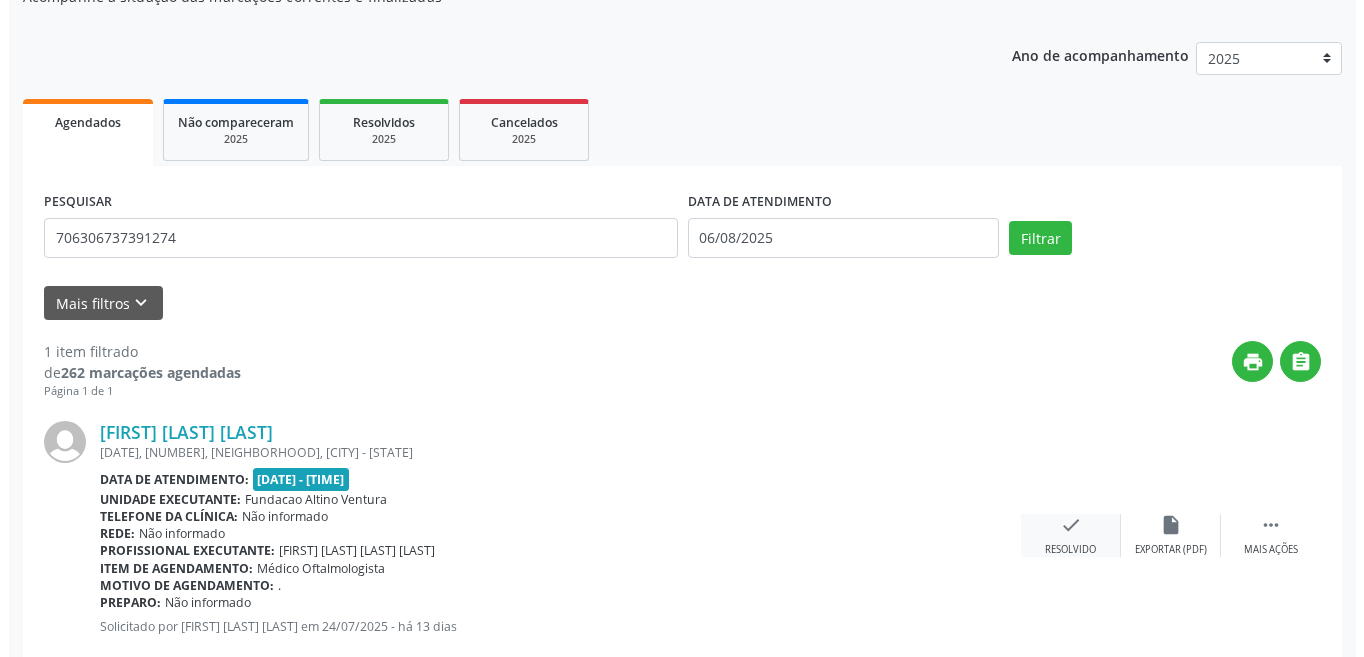 scroll, scrollTop: 248, scrollLeft: 0, axis: vertical 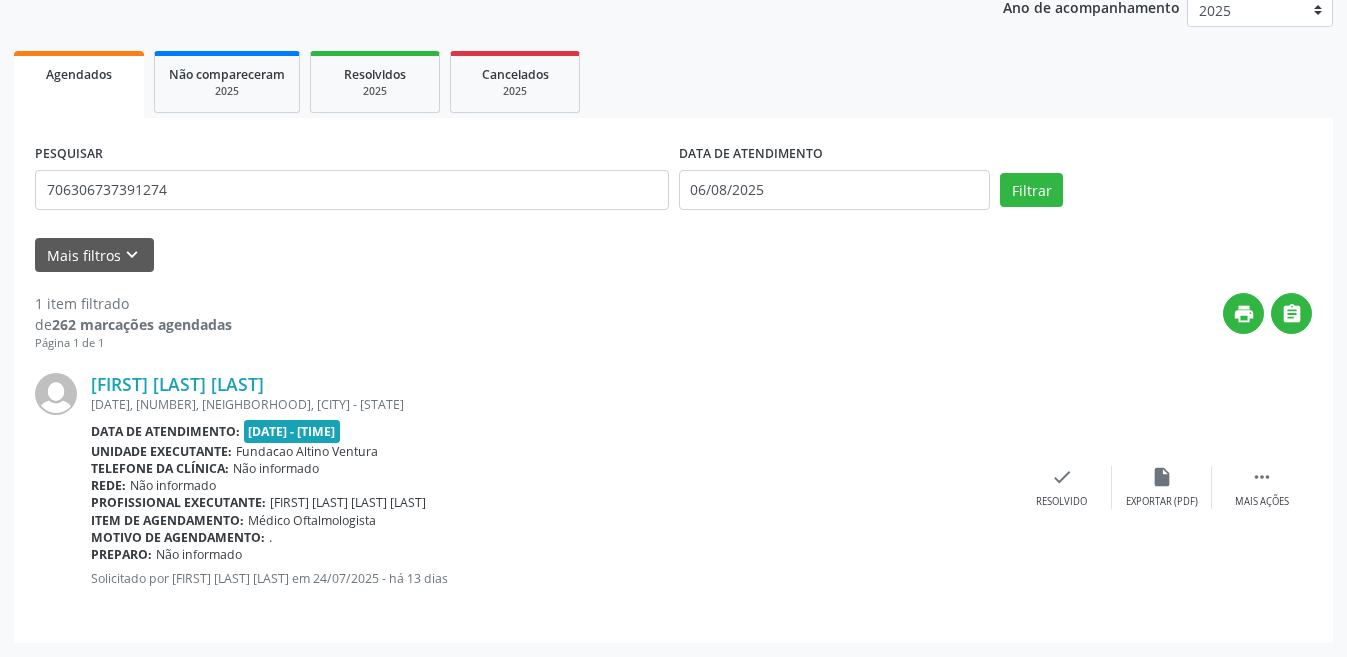 click on "[FIRST] [LAST], [NUMBER], [NEIGHBORHOOD], [CITY] - [STATE]
Data de atendimento:
[DATE] - [TIME]
Unidade executante:
Fundacao Altino Ventura
Telefone da clínica:
Não informado
Rede:
Não informado
Profissional executante:
[FIRST] [LAST] [LAST] [LAST]
Item de agendamento:
Médico Oftalmologista
Motivo de agendamento:
.
Preparo:
Não informado
Solicitado por [FIRST] [LAST] [LAST] em 24/07/2025 - há 13 dias

Mais ações
insert_drive_file
Exportar (PDF)
check
Resolvido" at bounding box center (673, 487) 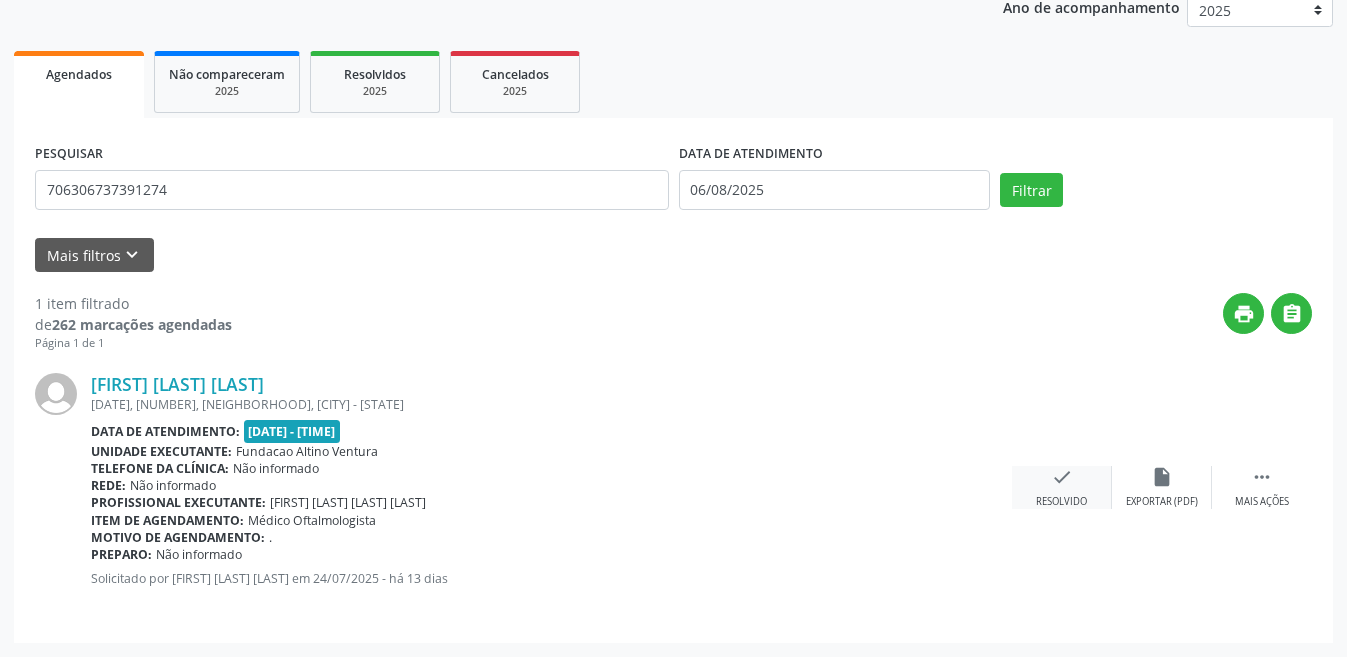 click on "Resolvido" at bounding box center (1061, 502) 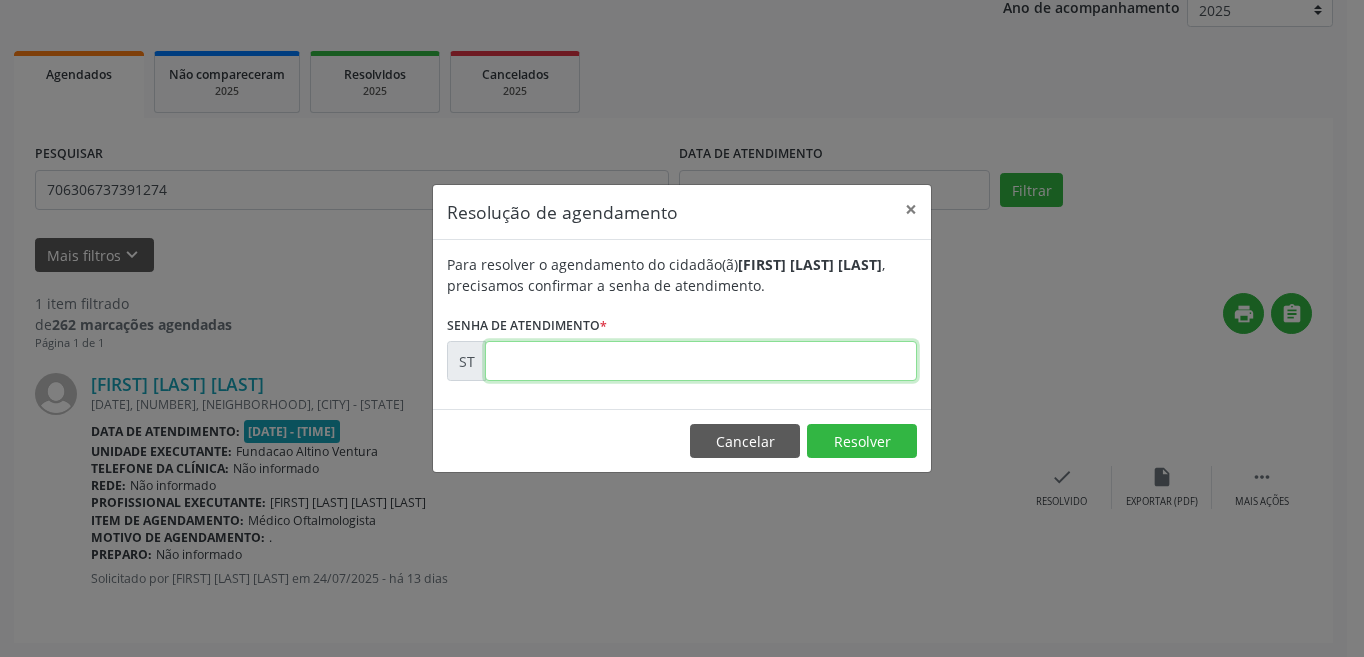 click at bounding box center [701, 361] 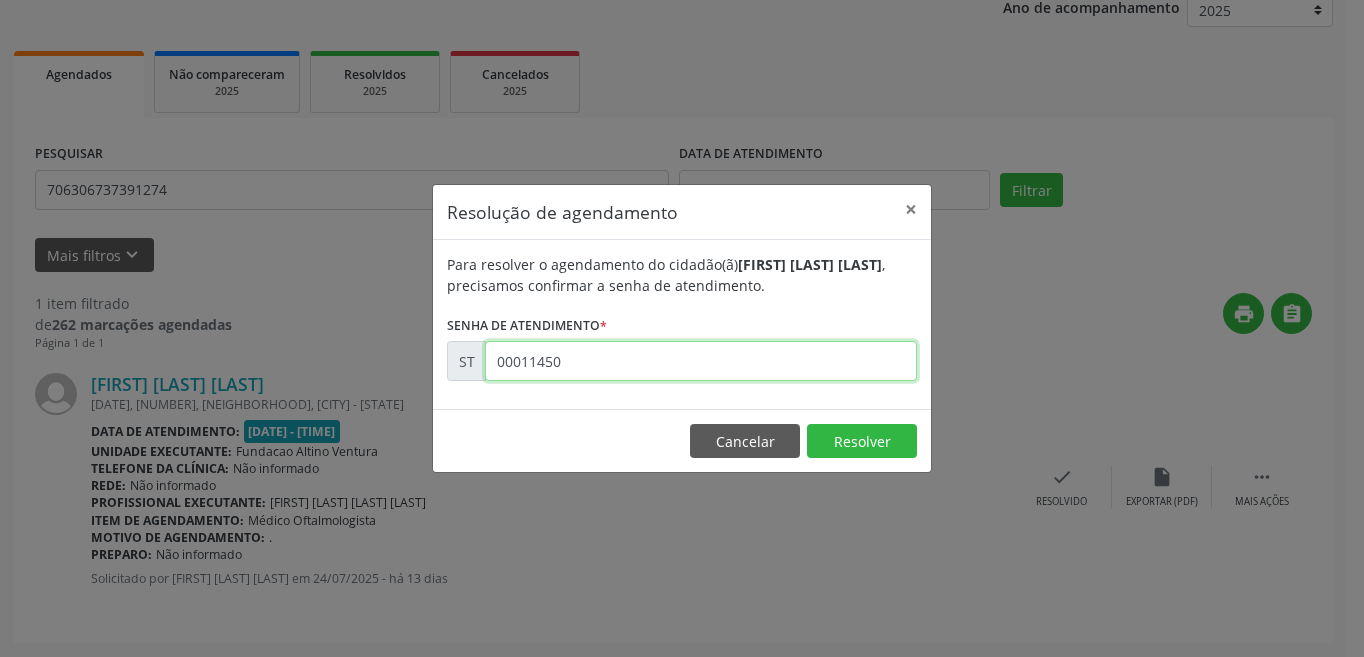 type on "00011450" 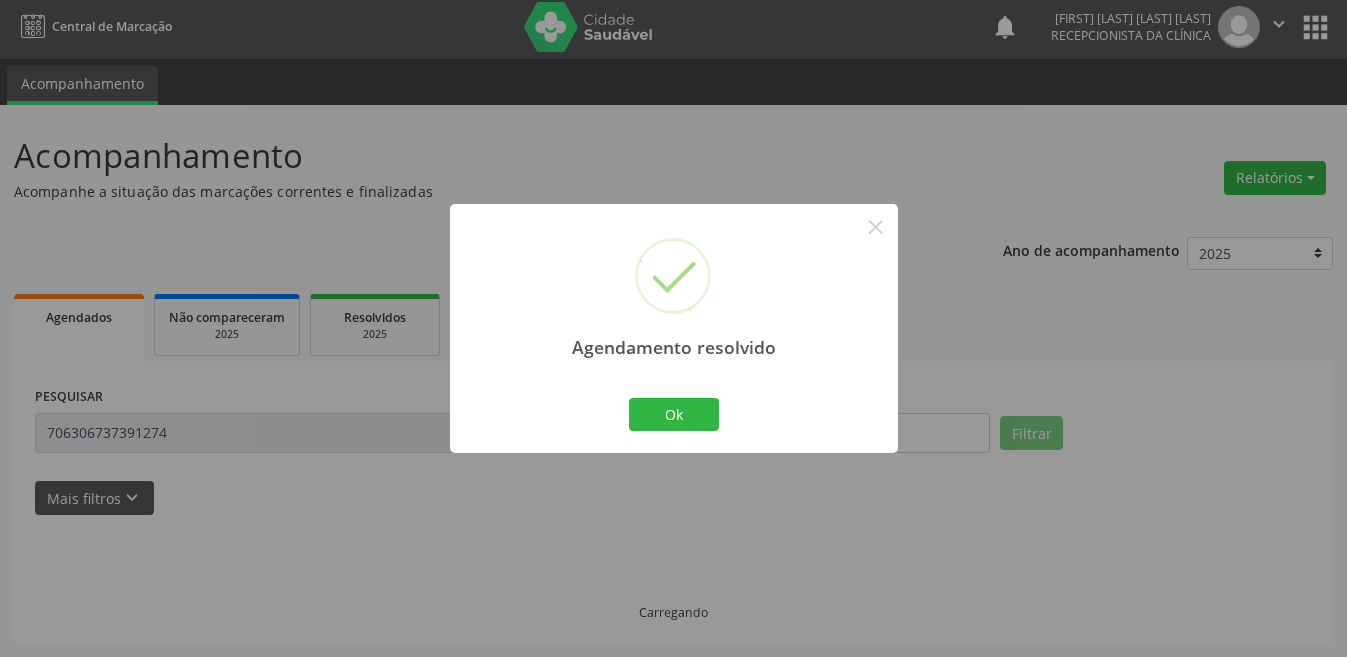 scroll, scrollTop: 0, scrollLeft: 0, axis: both 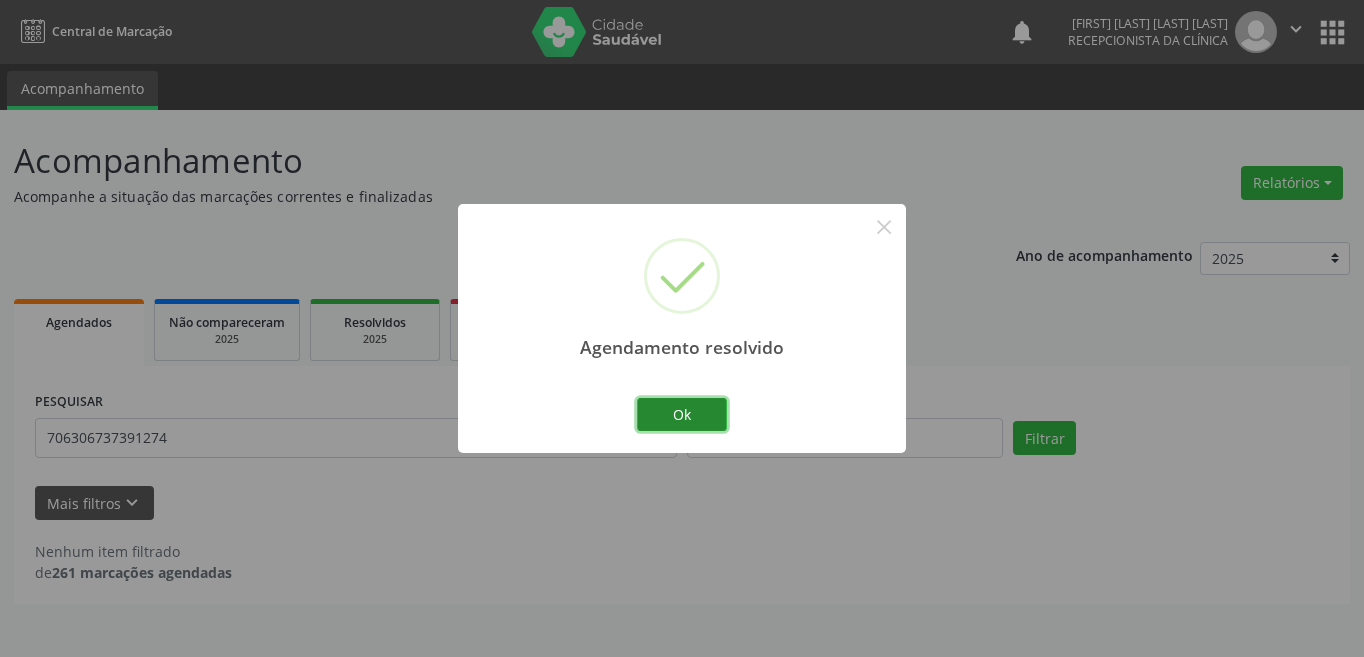 click on "Ok" at bounding box center [682, 415] 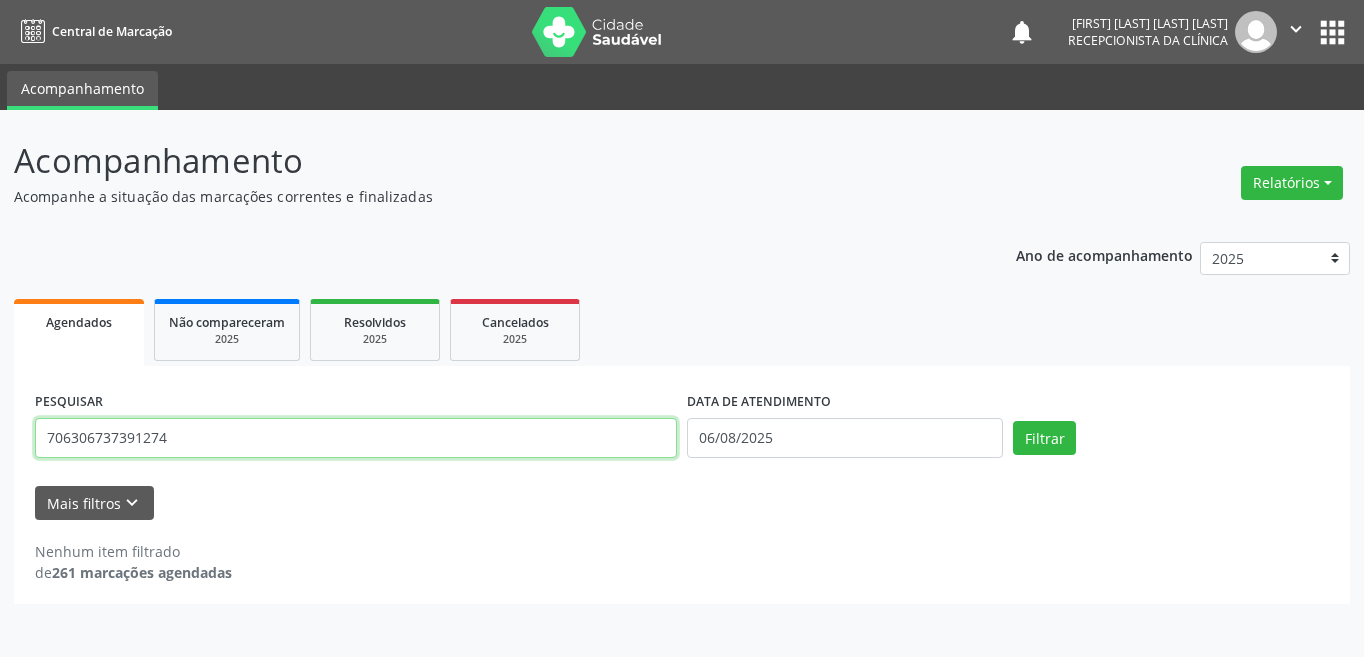 click on "706306737391274" at bounding box center (356, 438) 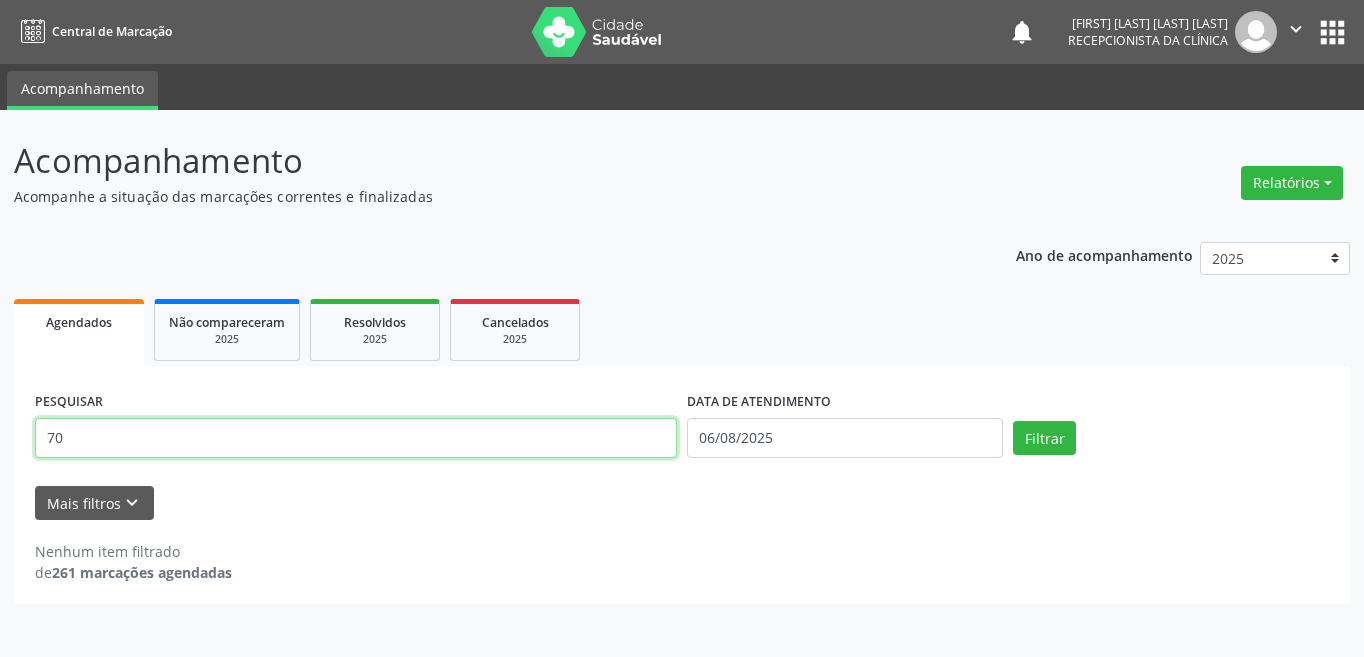 type on "7" 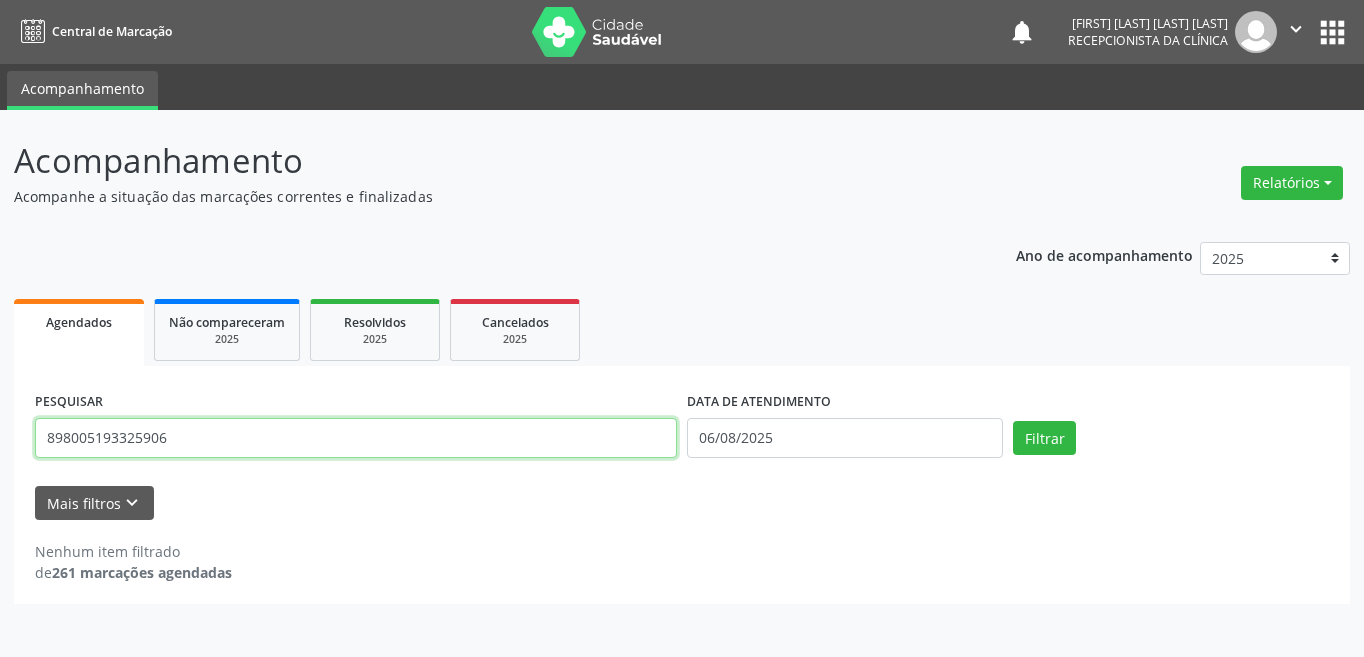 type on "898005193325906" 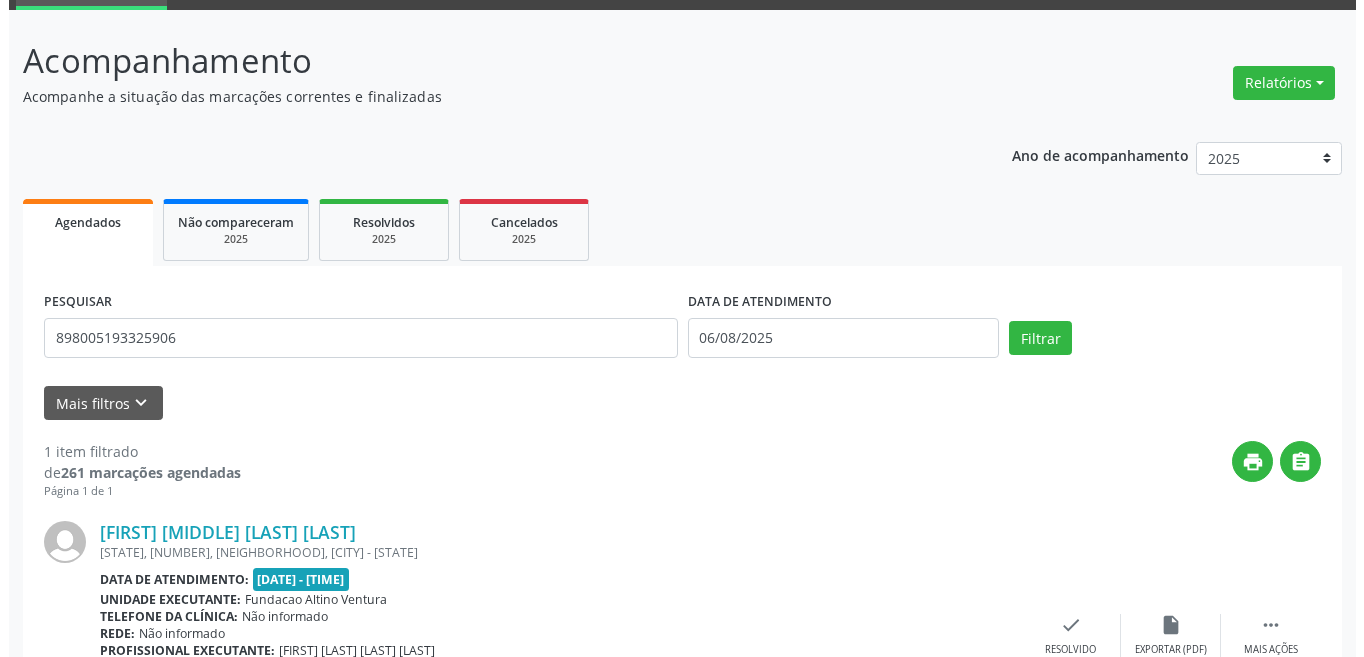scroll, scrollTop: 248, scrollLeft: 0, axis: vertical 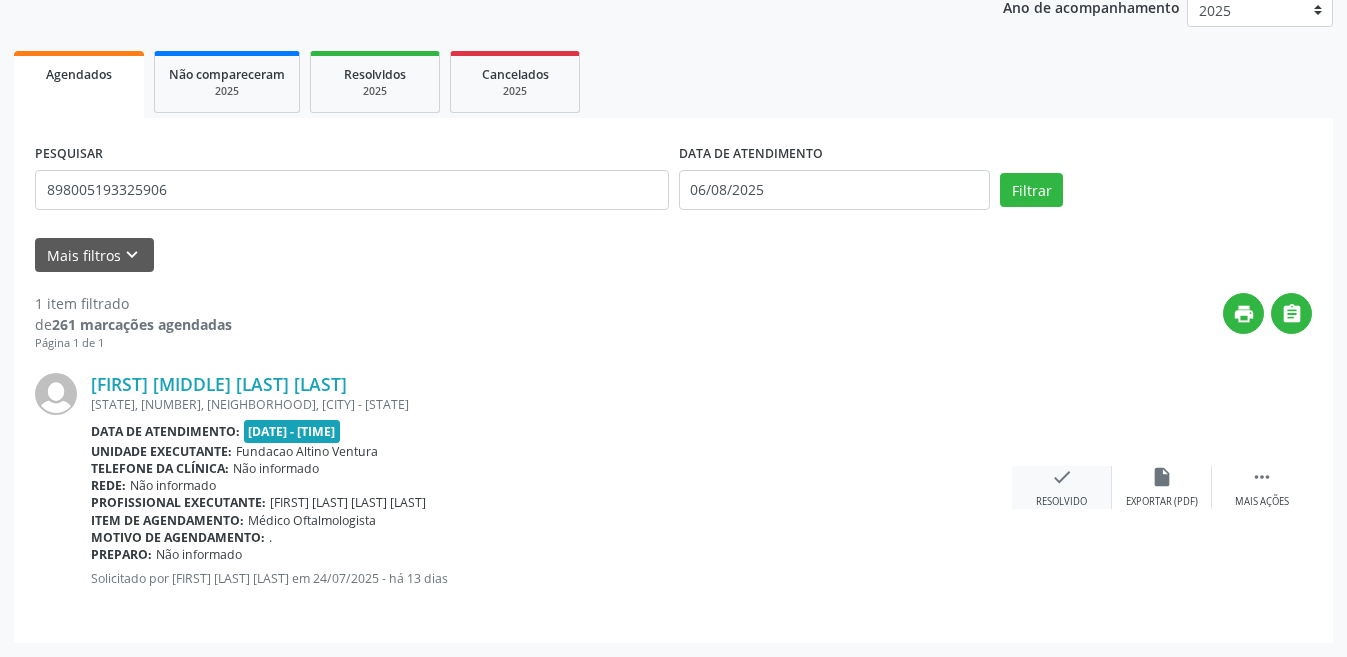 click on "check
Resolvido" at bounding box center [1062, 487] 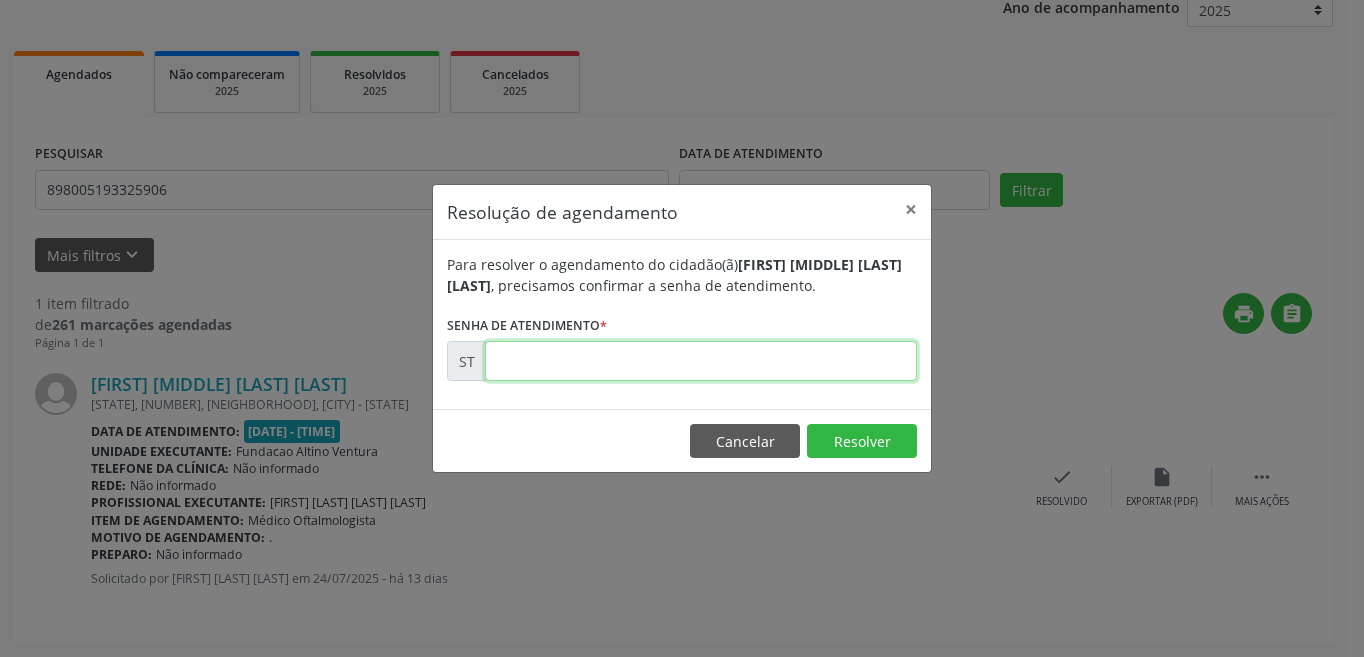 click at bounding box center [701, 361] 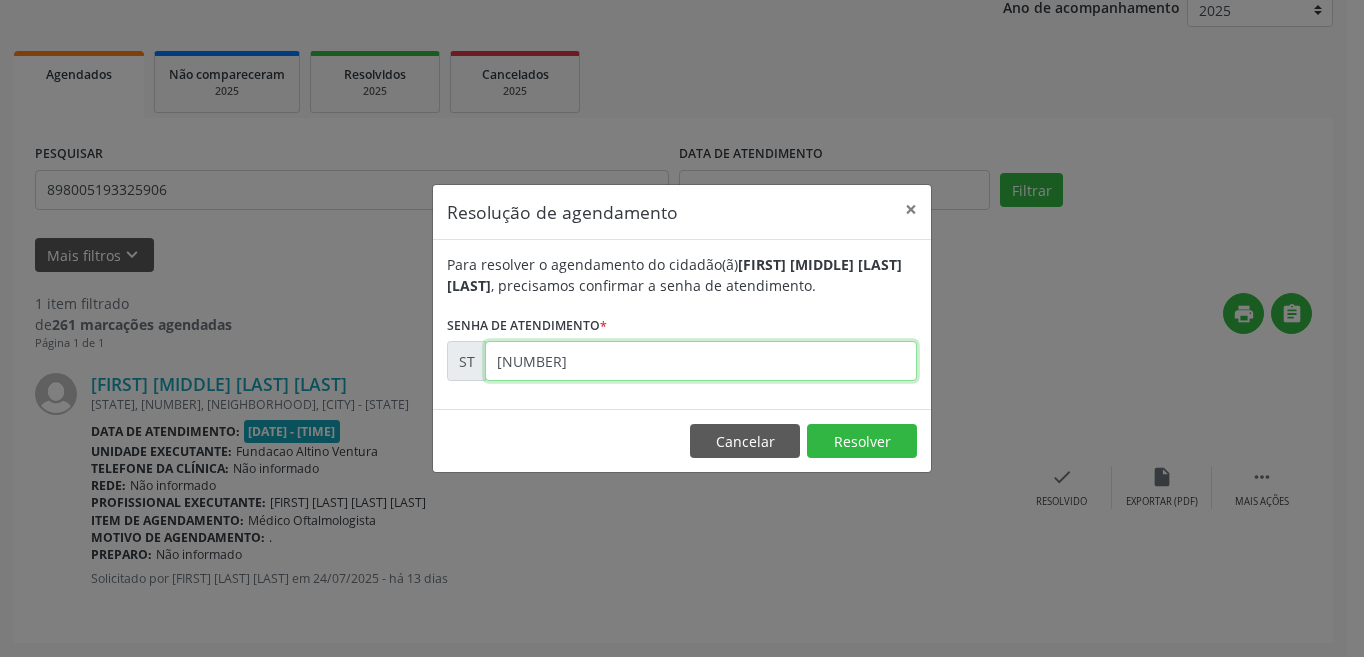 type on "[NUMBER]" 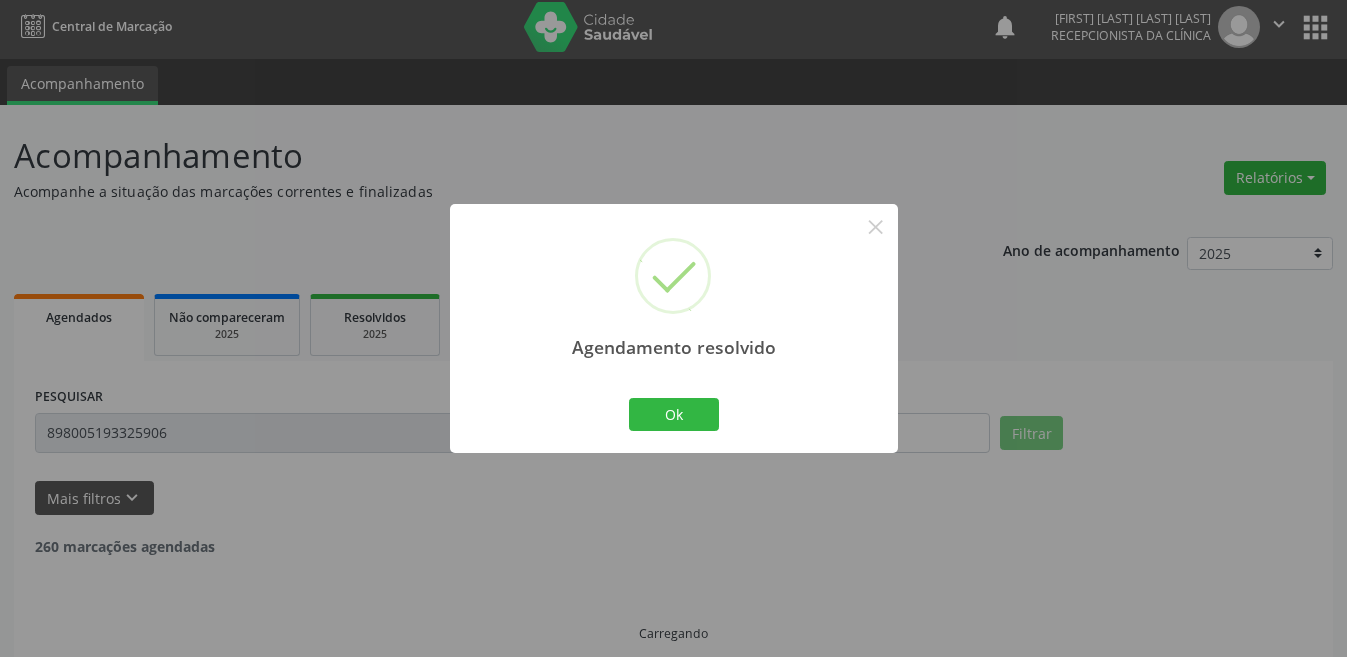 scroll, scrollTop: 26, scrollLeft: 0, axis: vertical 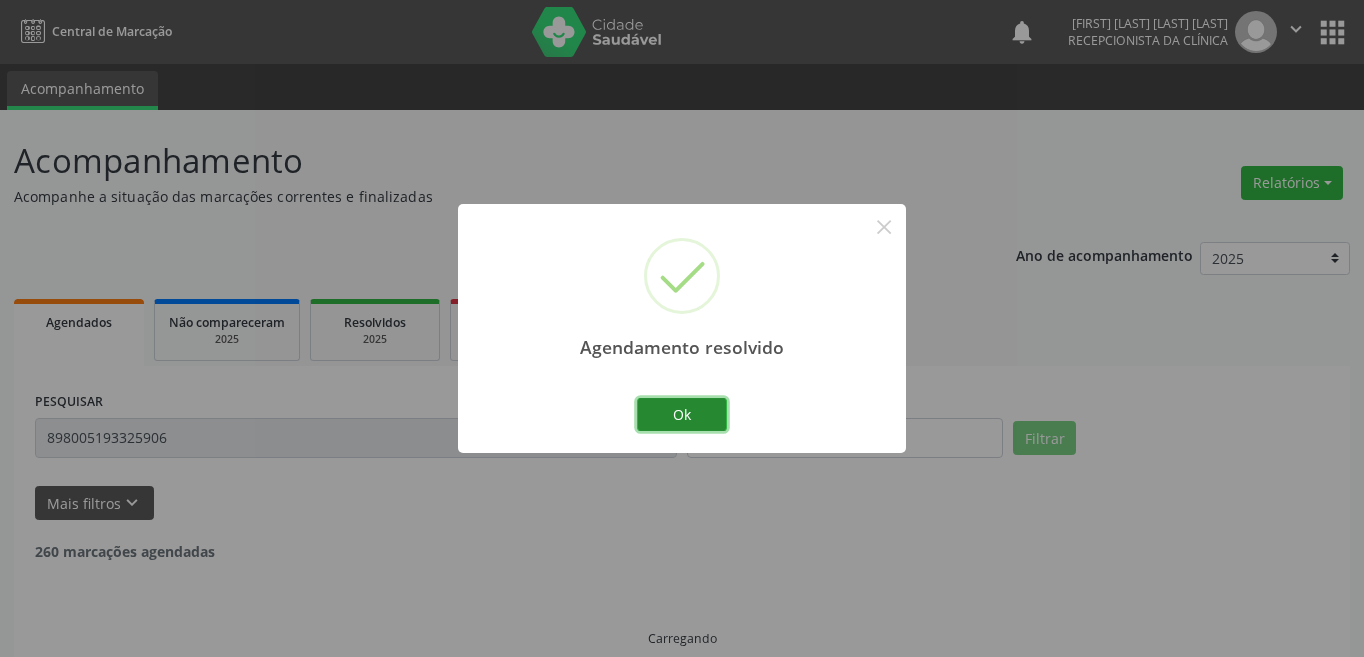 click on "Ok" at bounding box center (682, 415) 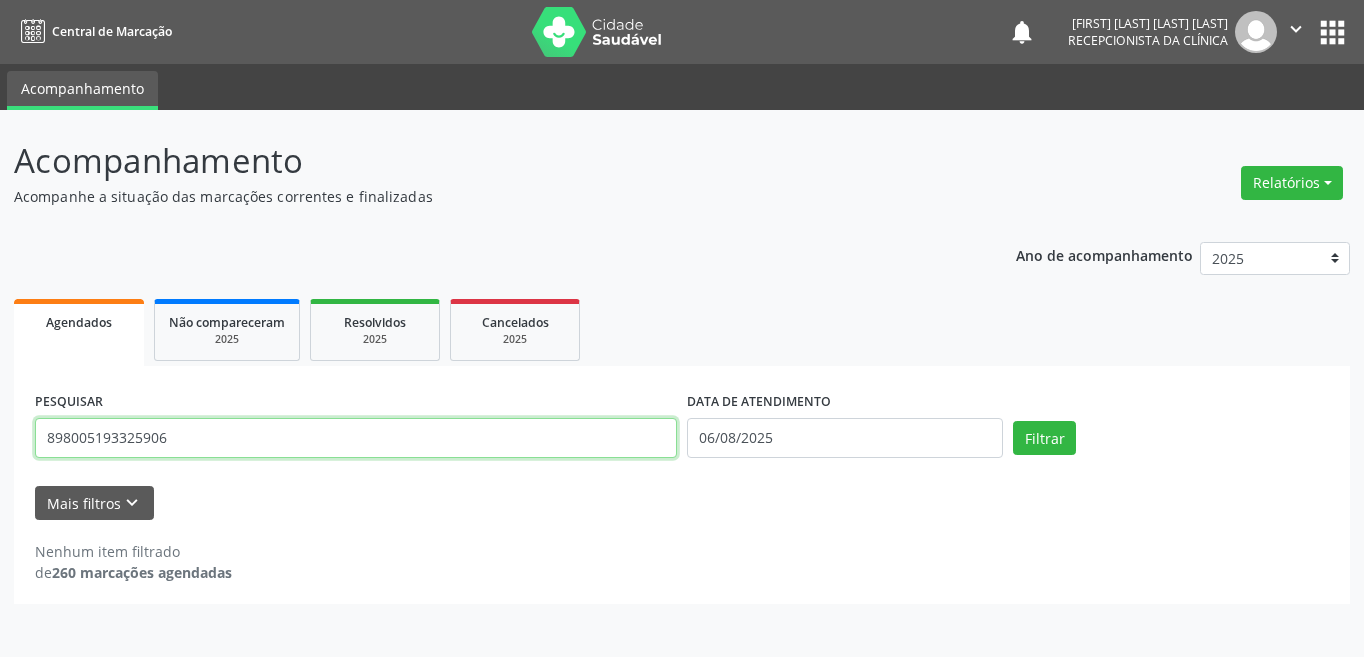 click on "898005193325906" at bounding box center [356, 438] 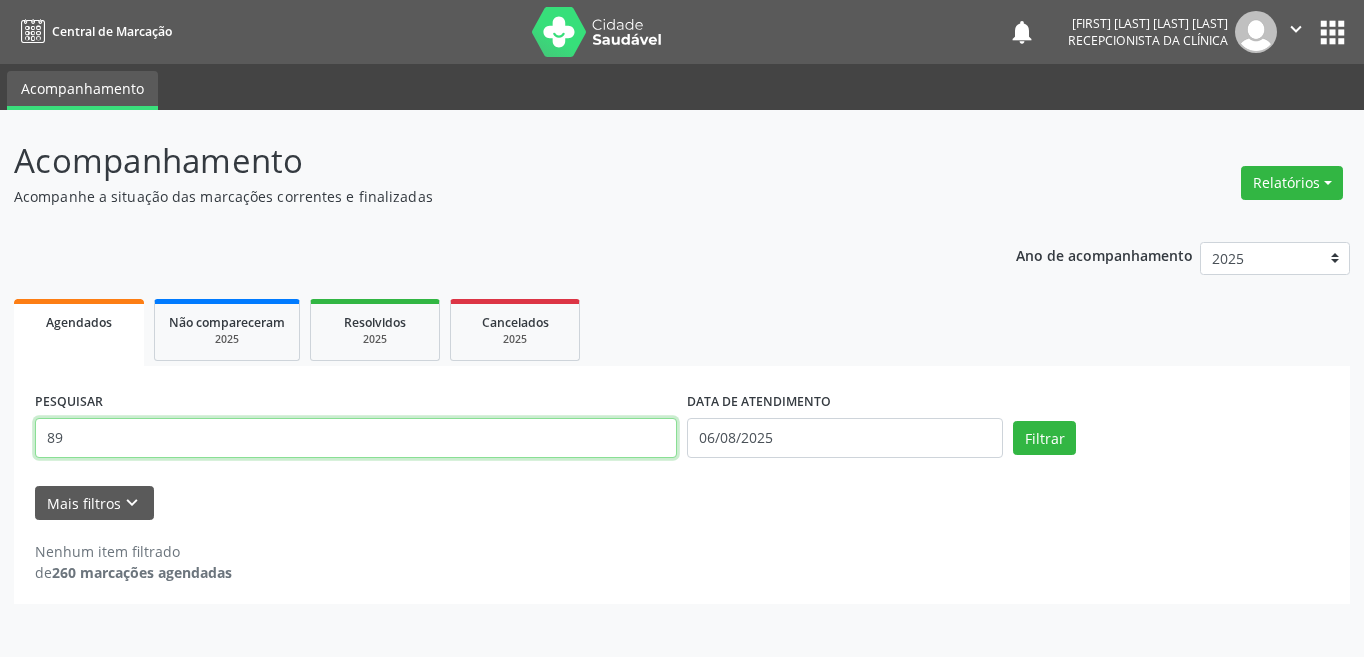 type on "8" 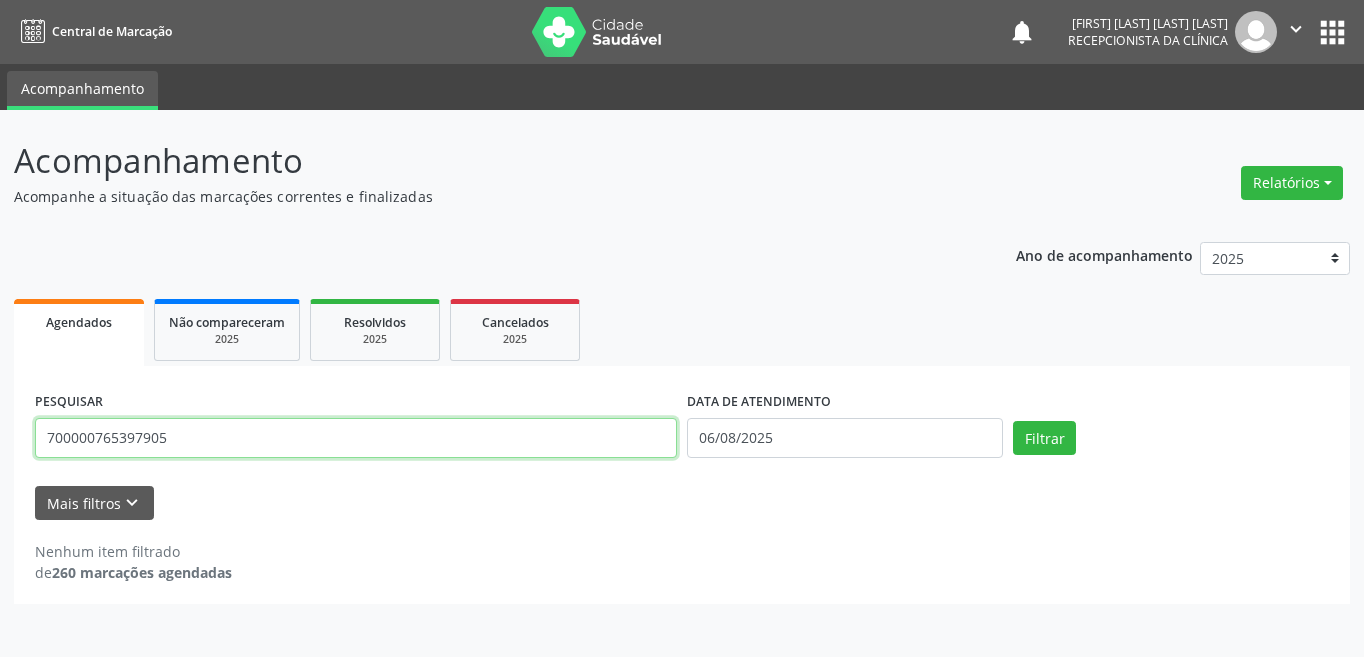 type on "700000765397905" 